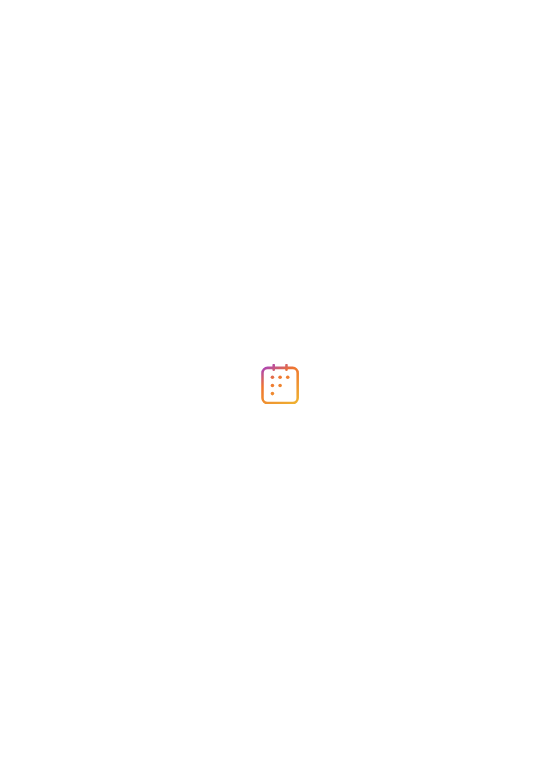 scroll, scrollTop: 0, scrollLeft: 0, axis: both 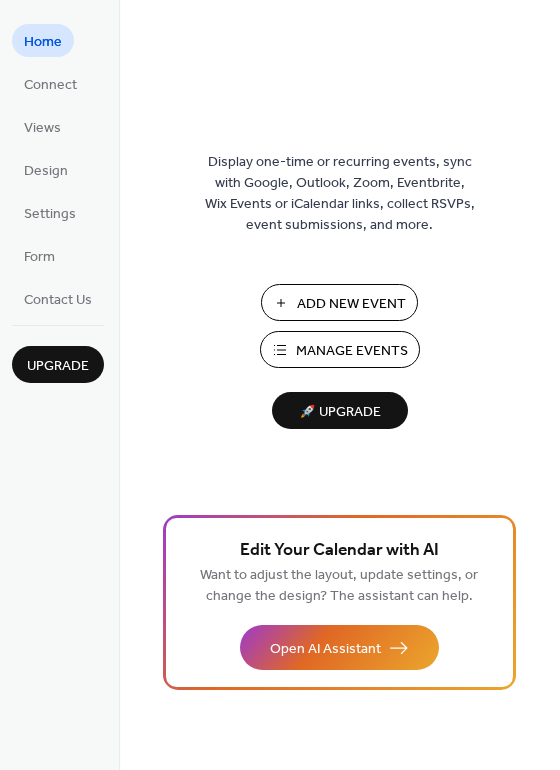 click on "Display one-time or recurring events, sync with Google, Outlook, Zoom, Eventbrite, Wix Events or iCalendar links, collect RSVPs, event submissions, and more. Add New Event Manage Events 🚀 Upgrade" at bounding box center [339, 417] 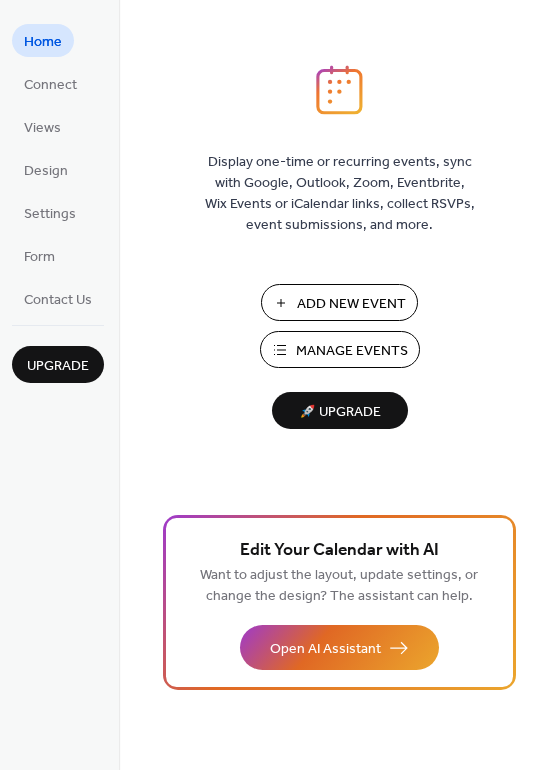 click on "Add New Event" at bounding box center (351, 304) 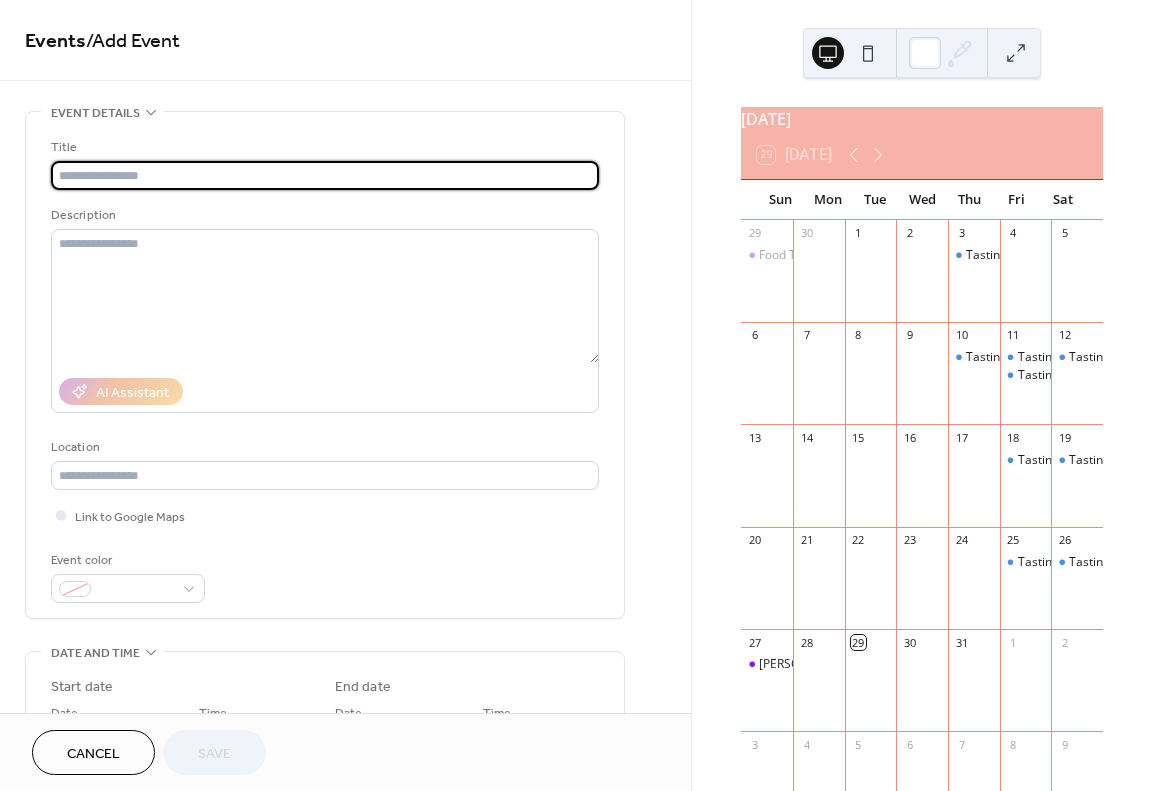scroll, scrollTop: 0, scrollLeft: 0, axis: both 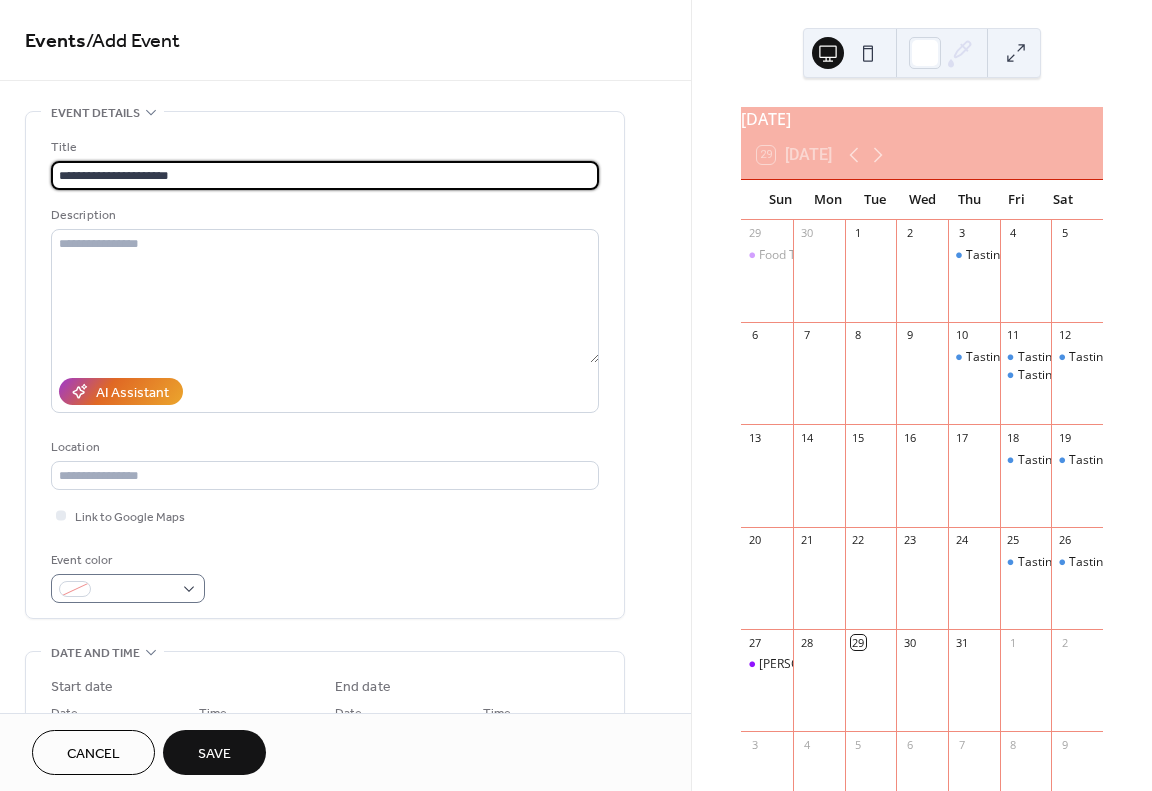 type on "**********" 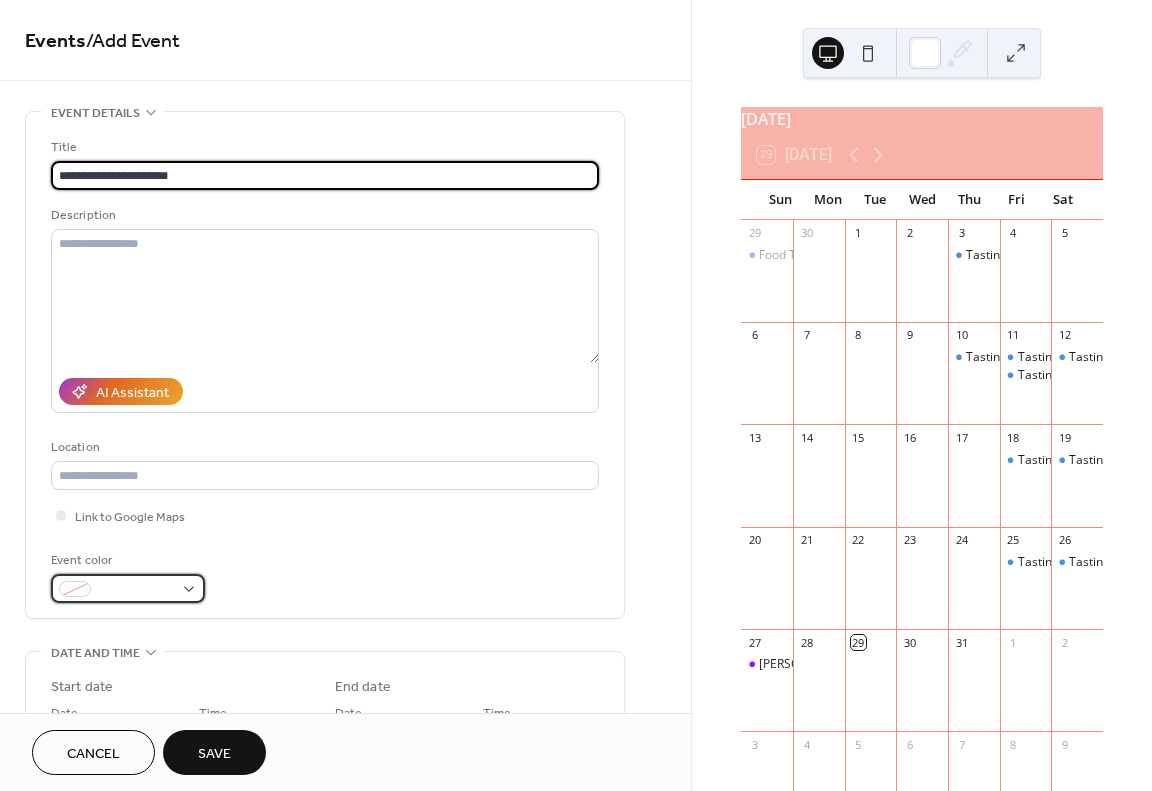 click at bounding box center (136, 590) 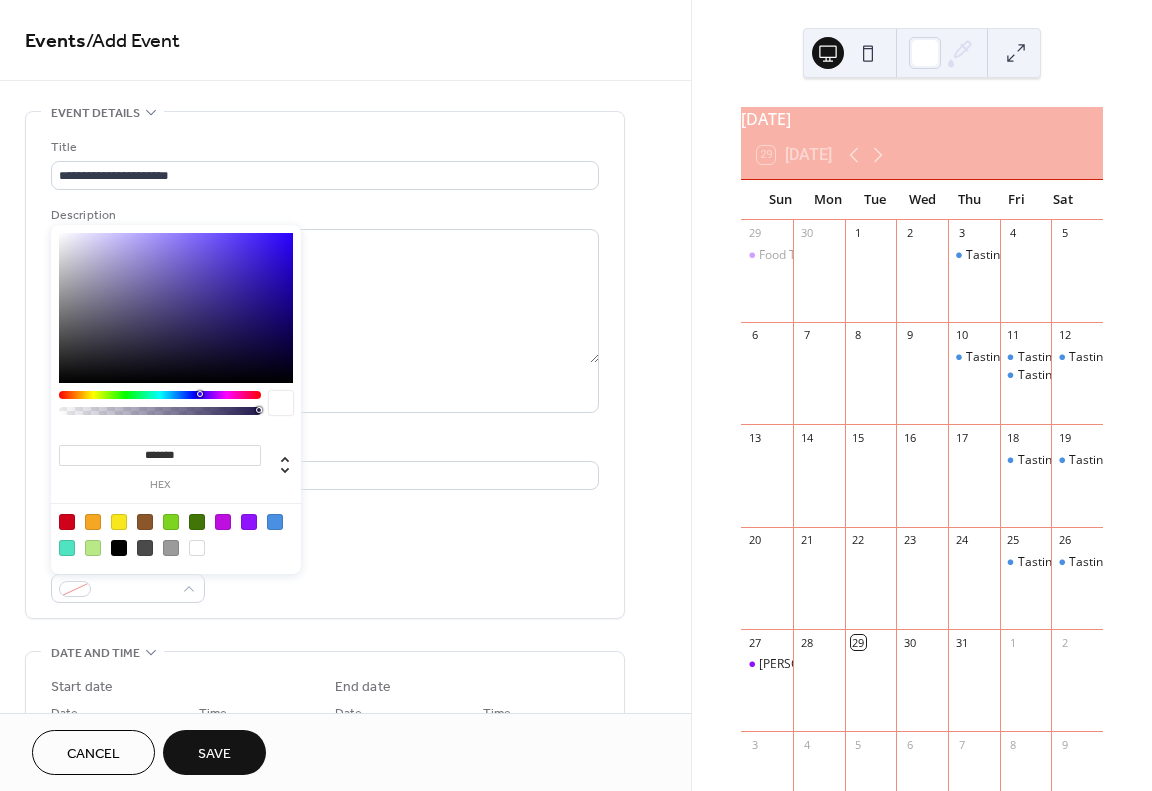 click at bounding box center [275, 522] 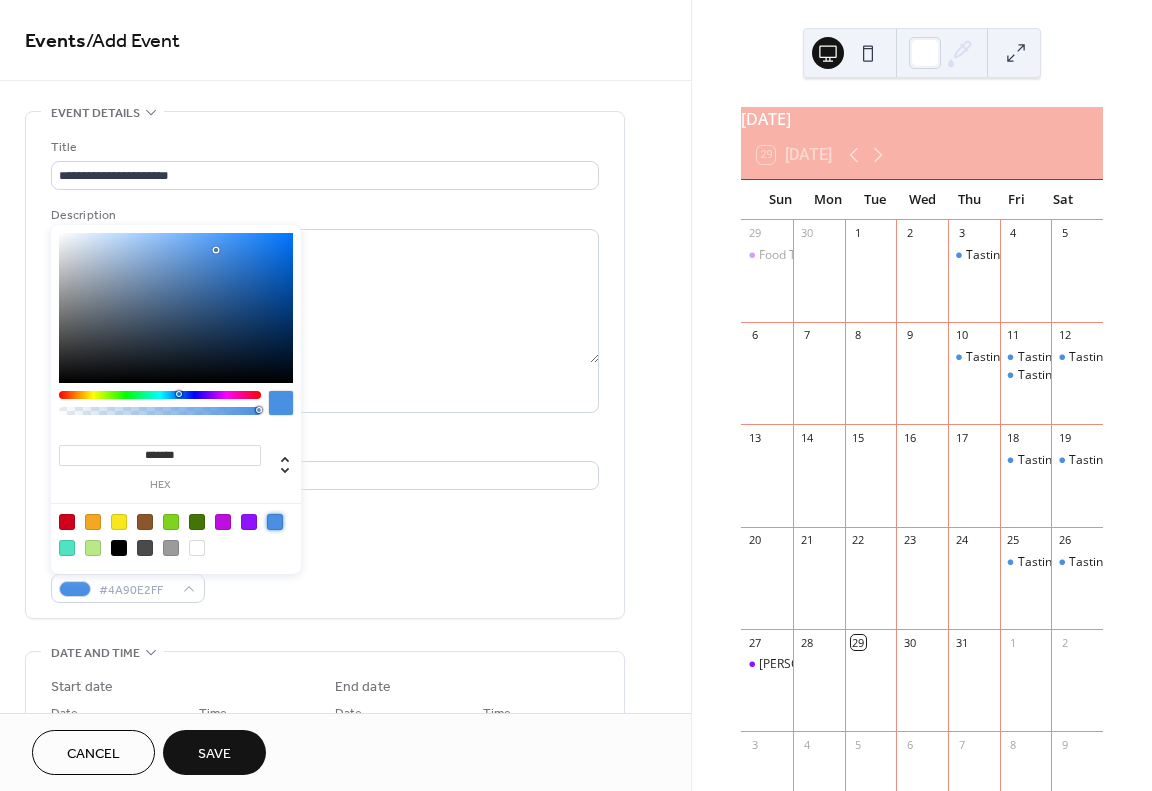 click on "**********" at bounding box center (325, 370) 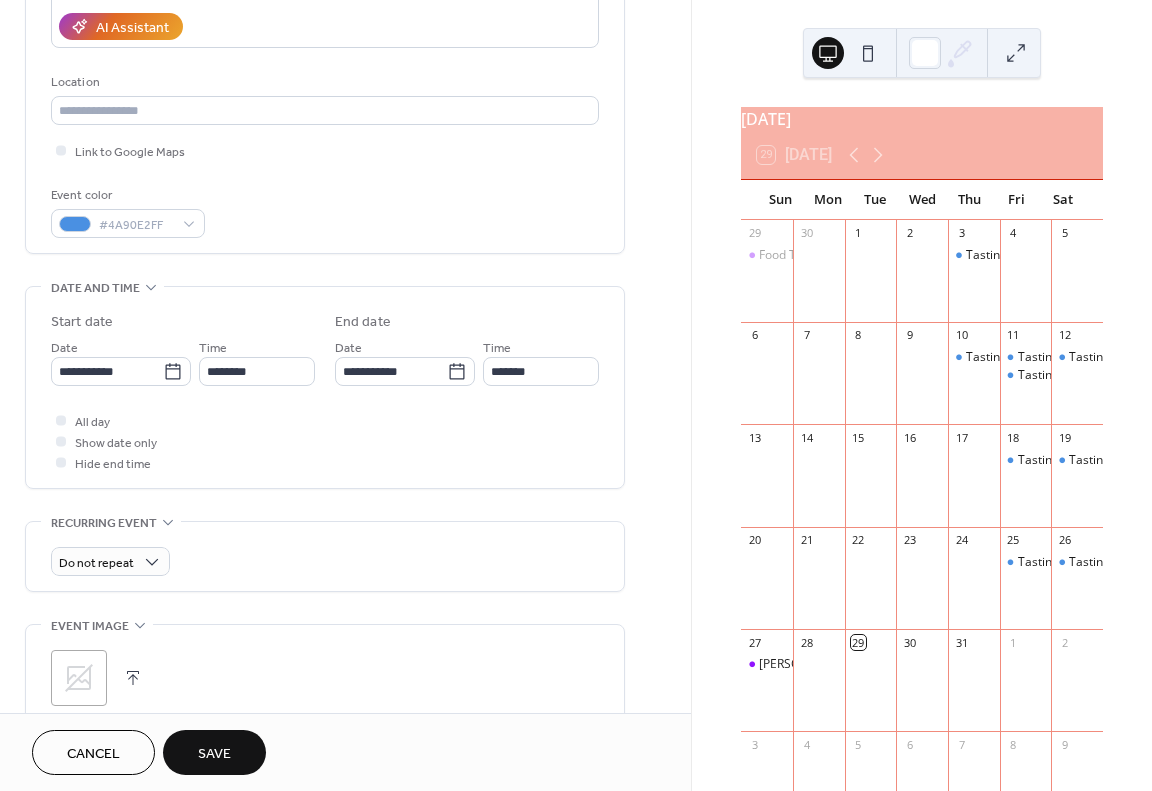scroll, scrollTop: 400, scrollLeft: 0, axis: vertical 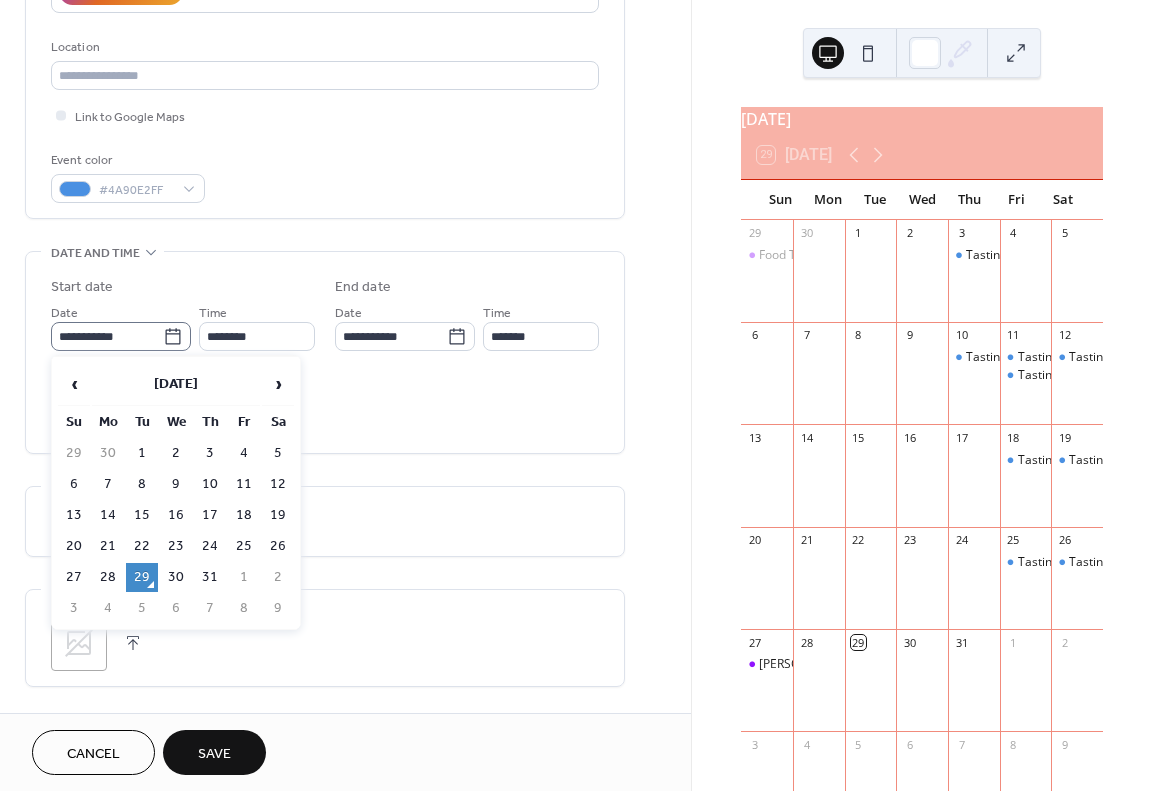 click 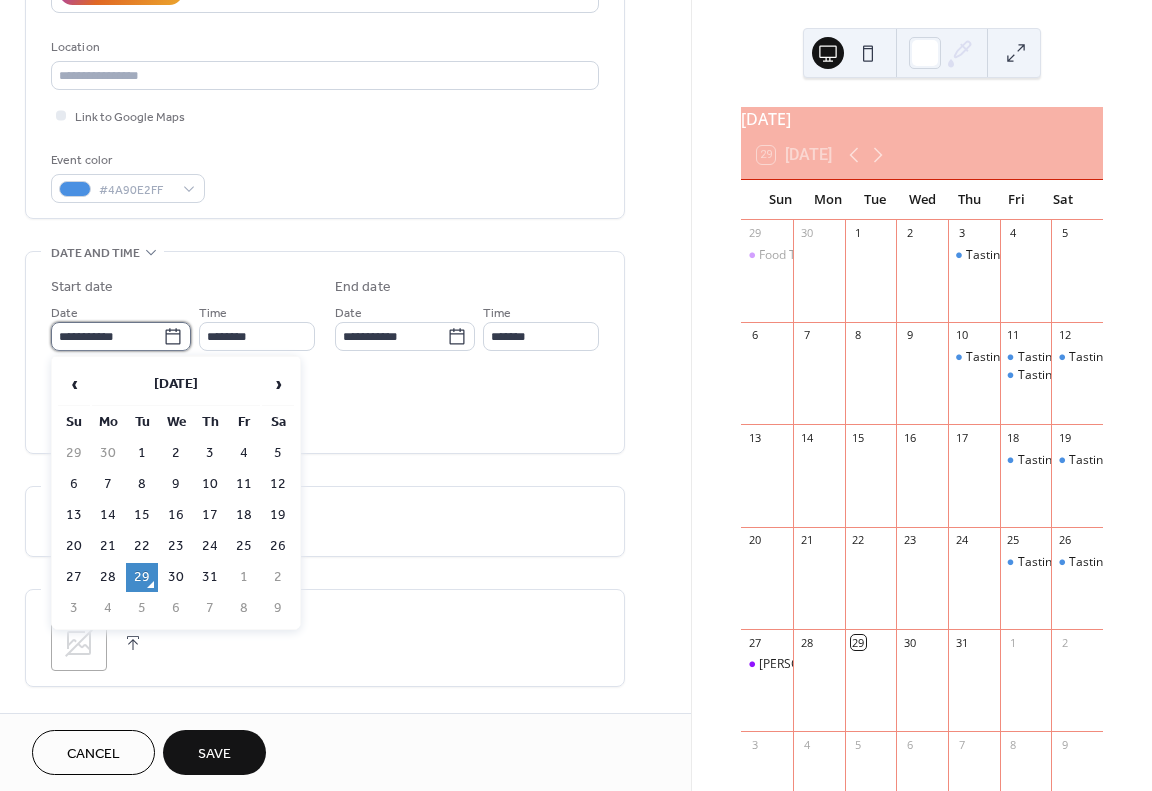 click on "**********" at bounding box center [107, 336] 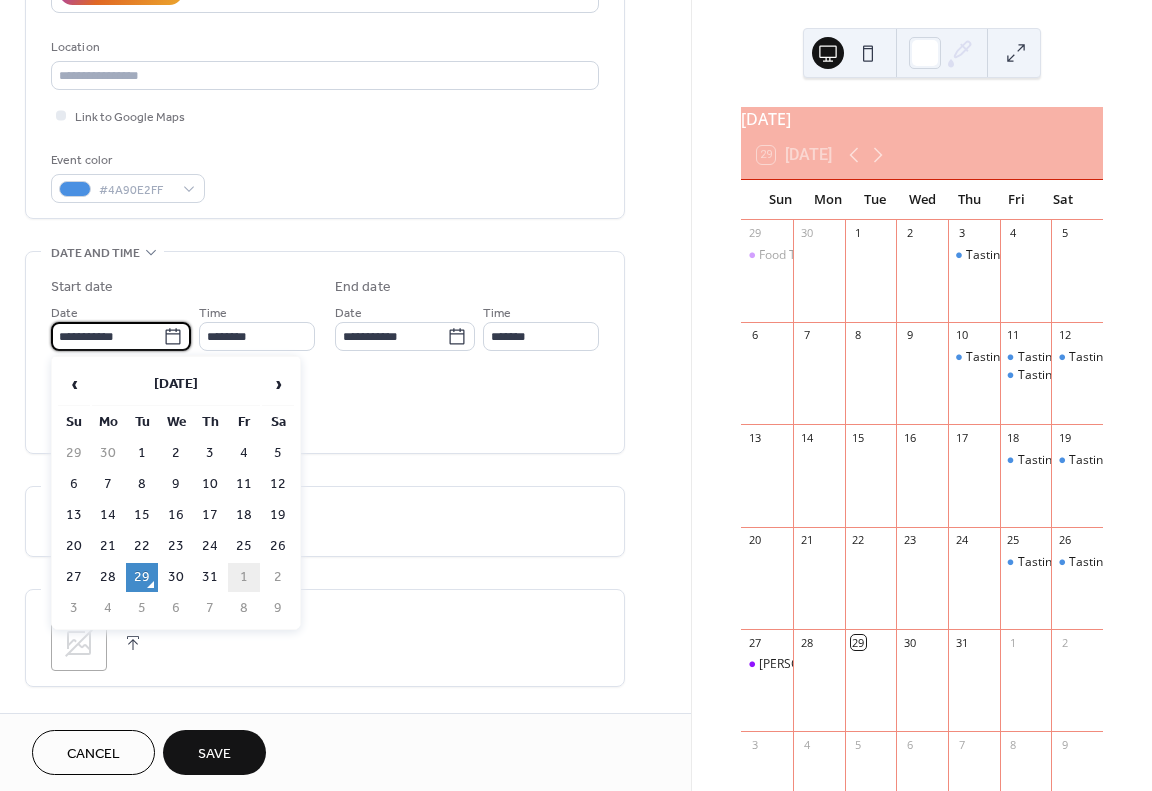 click on "1" at bounding box center (244, 577) 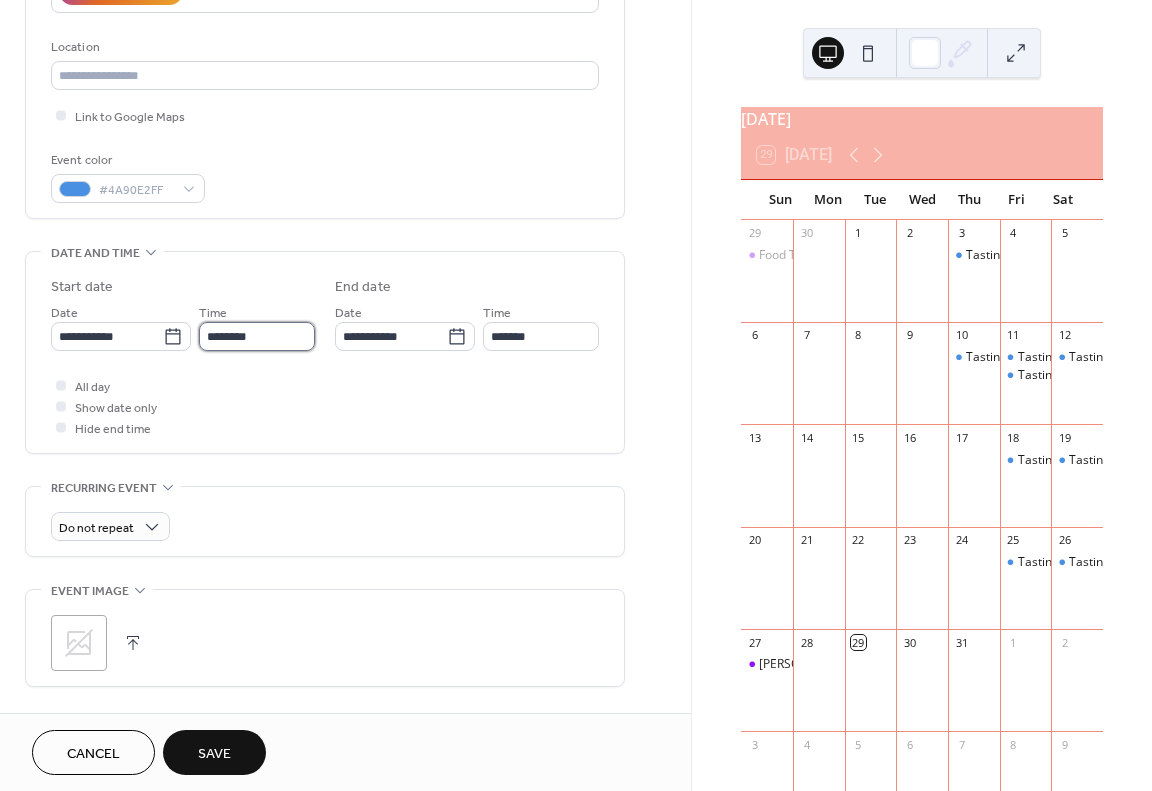 click on "********" at bounding box center (257, 336) 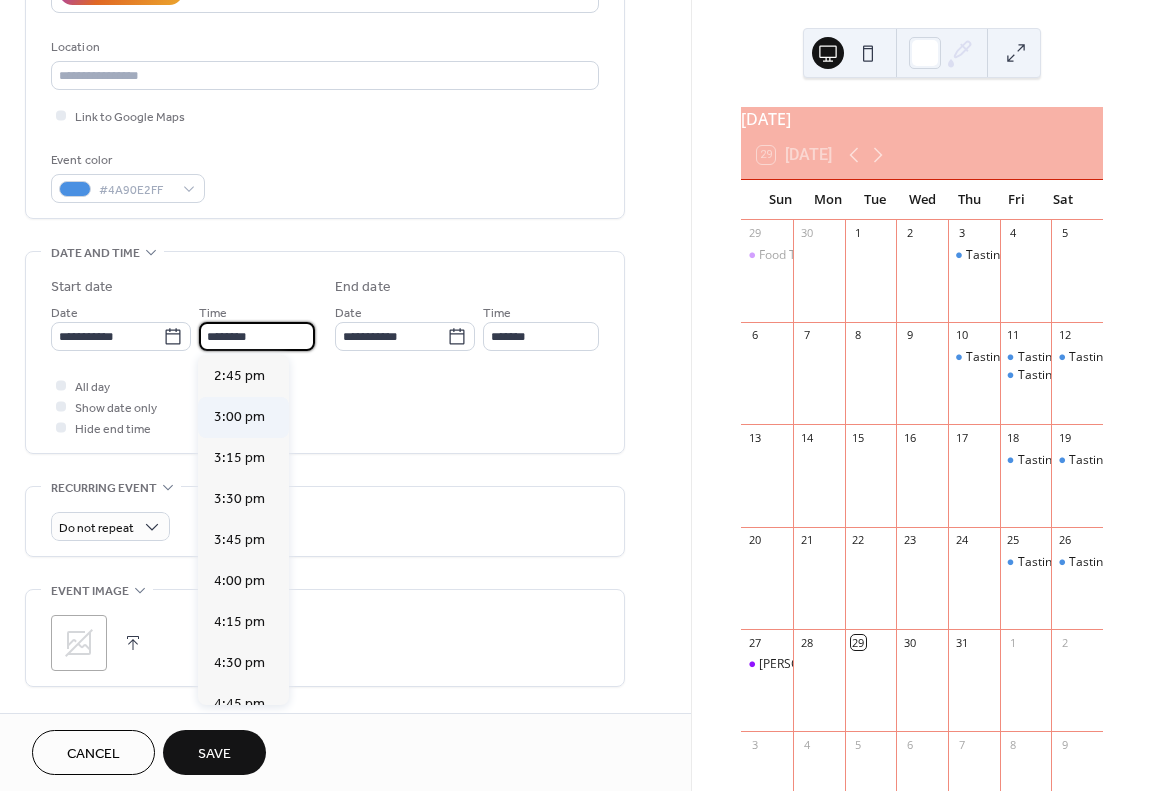 scroll, scrollTop: 2468, scrollLeft: 0, axis: vertical 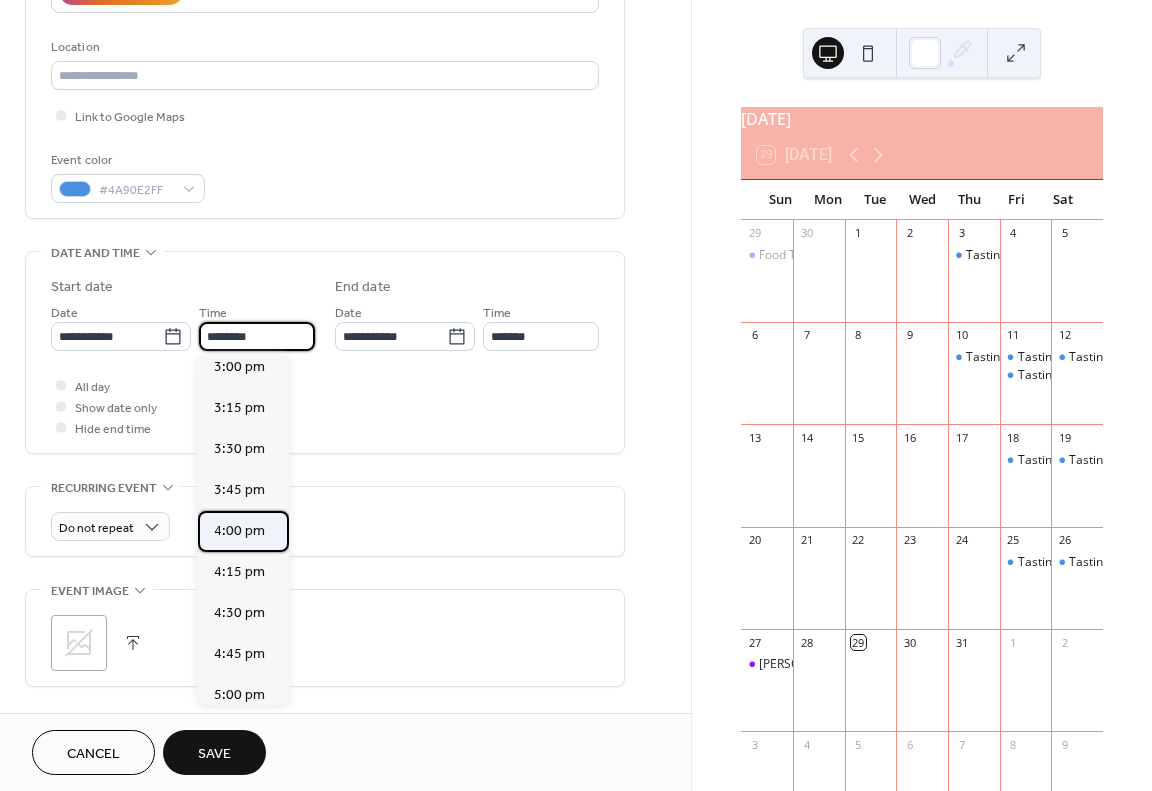 click on "4:00 pm" at bounding box center (239, 531) 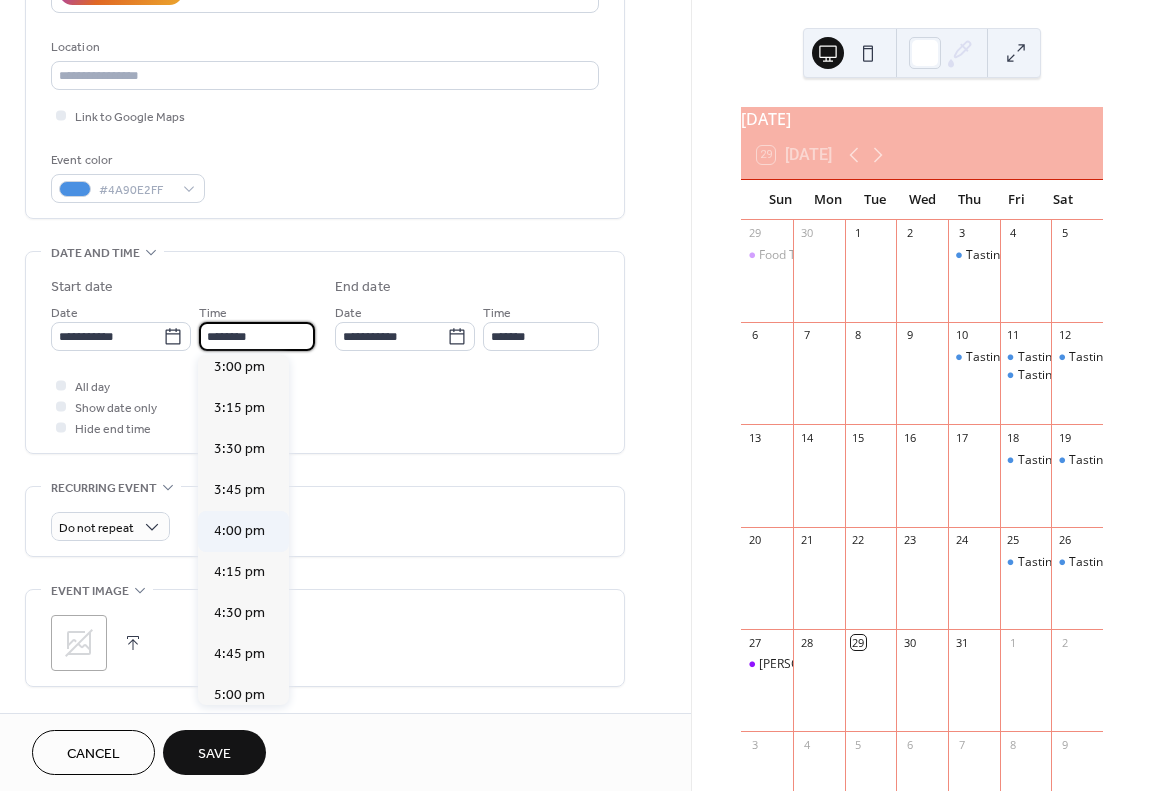 type on "*******" 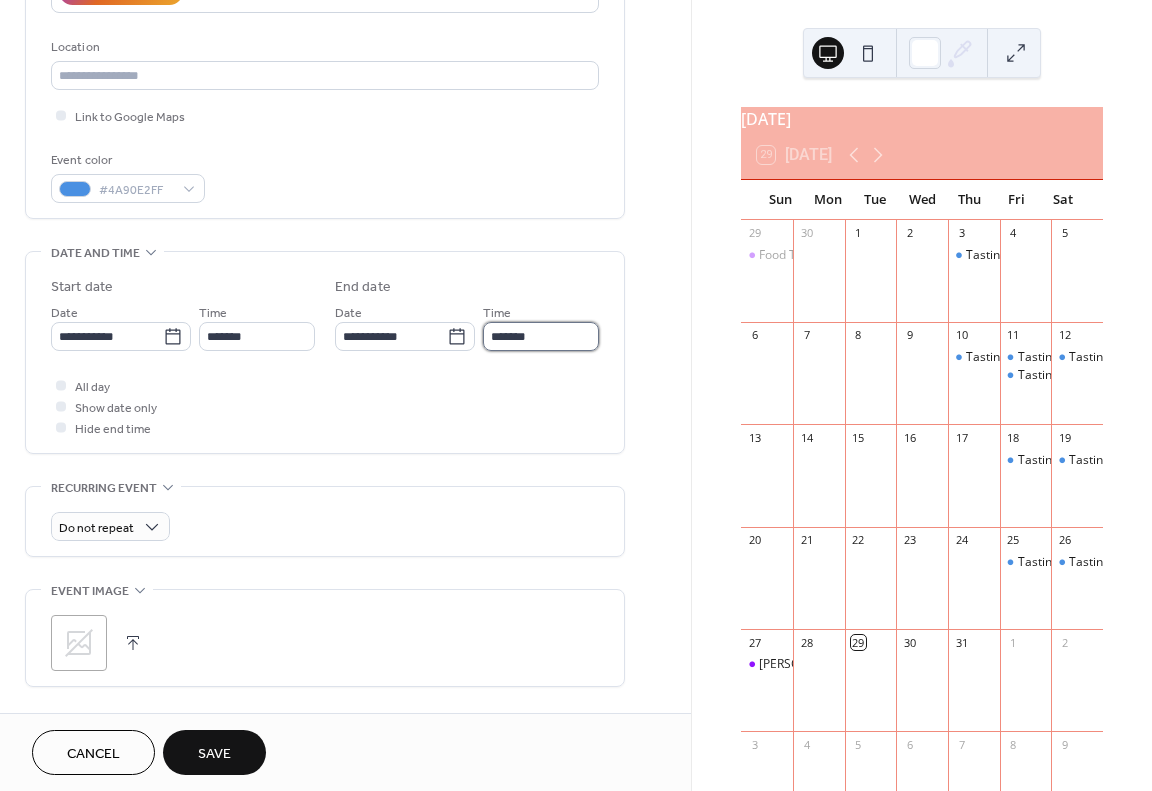 click on "*******" at bounding box center [541, 336] 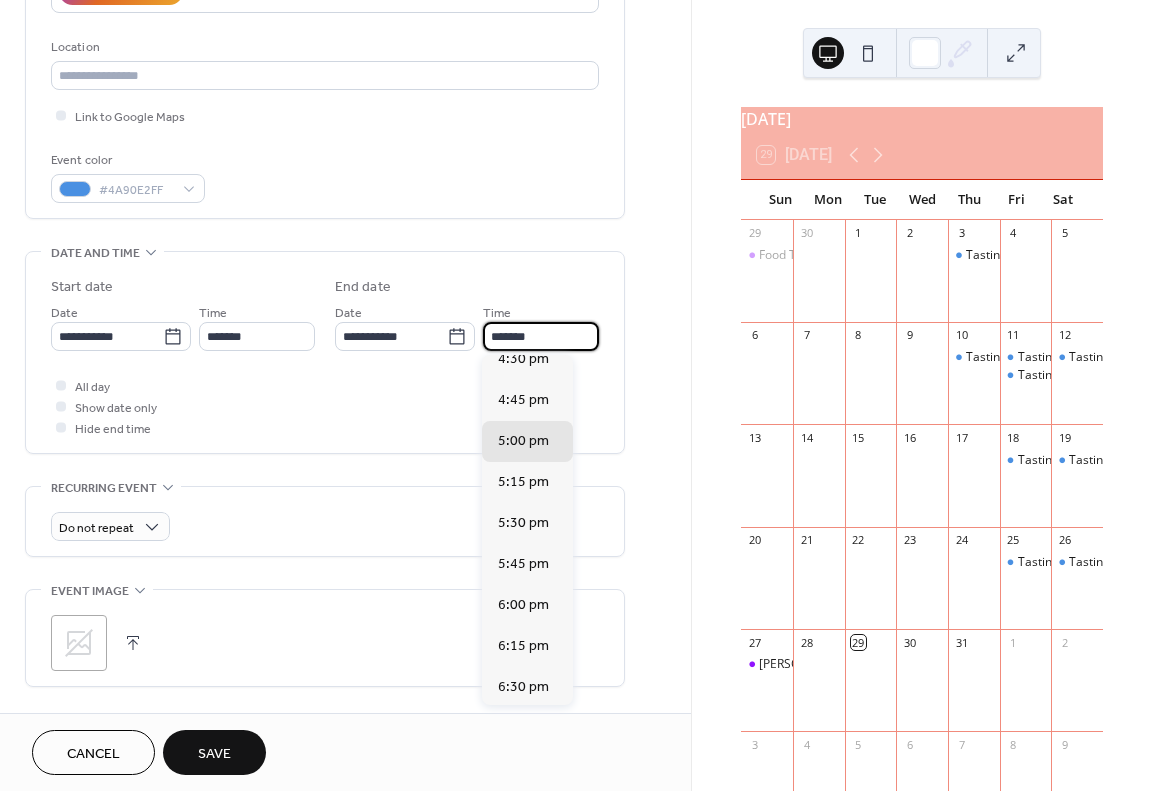 scroll, scrollTop: 300, scrollLeft: 0, axis: vertical 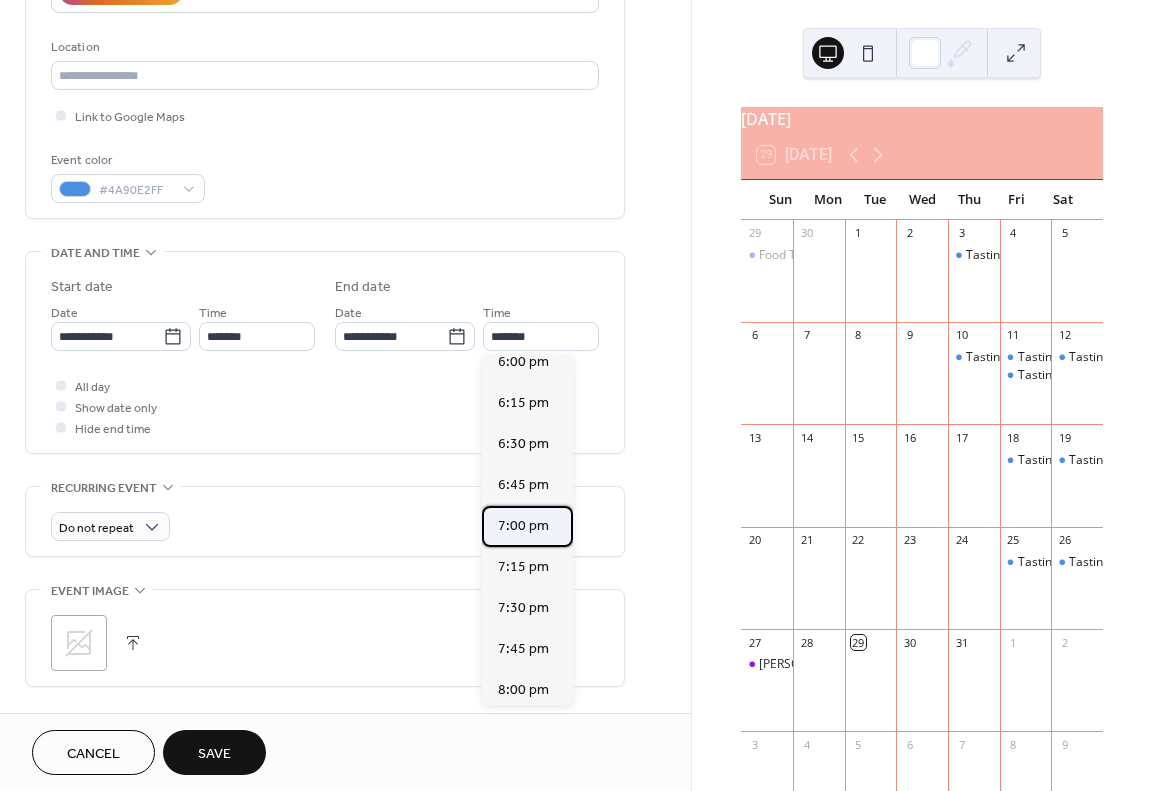 click on "7:00 pm" at bounding box center [523, 526] 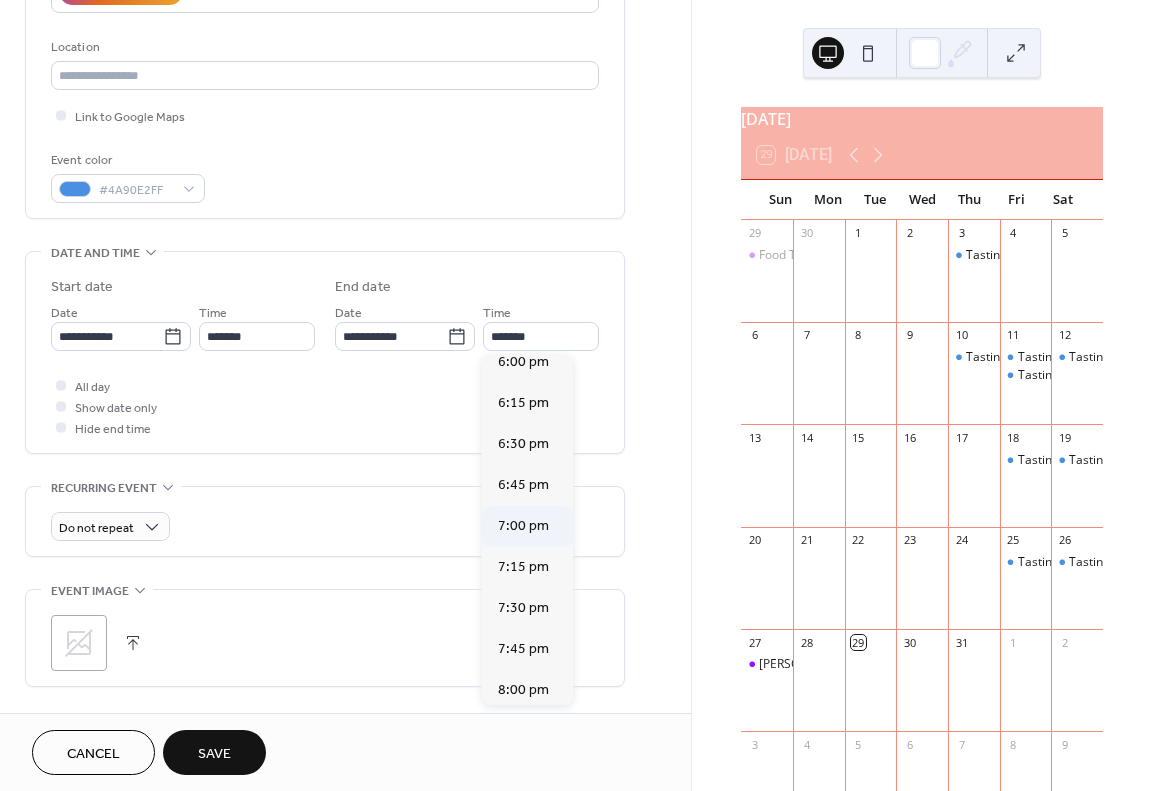 type on "*******" 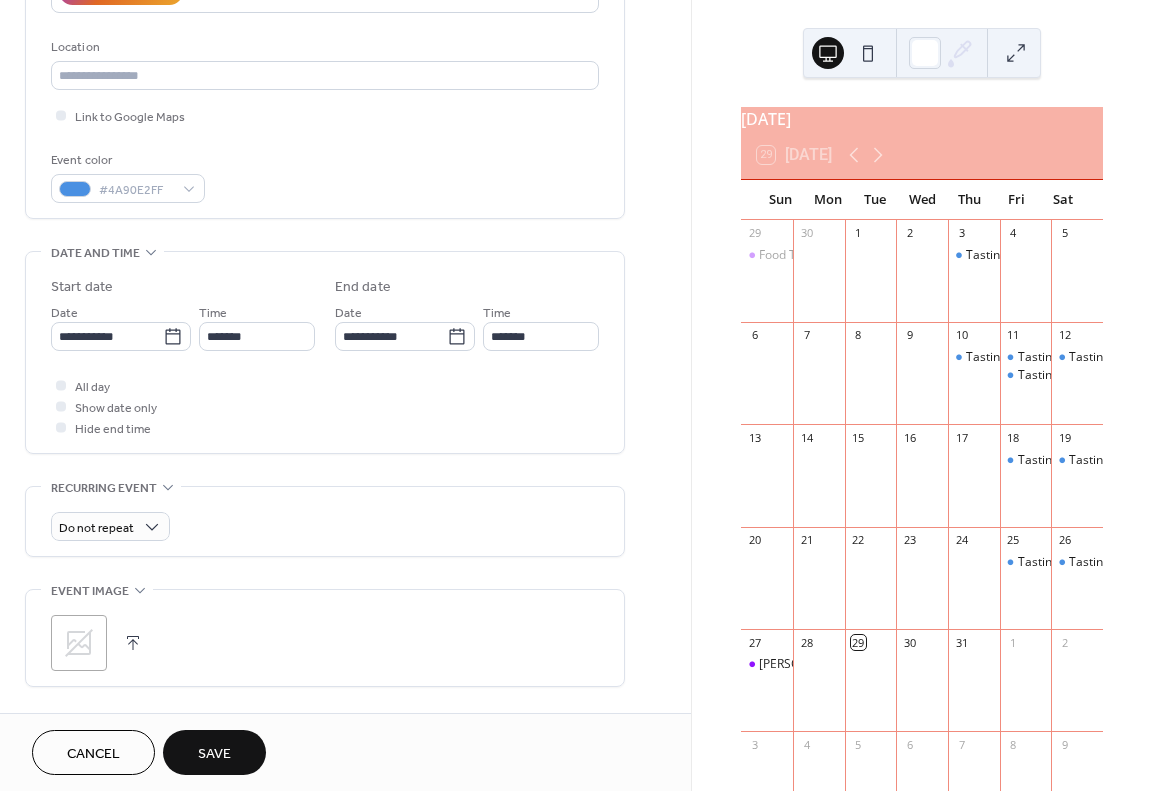 click on "Save" at bounding box center [214, 752] 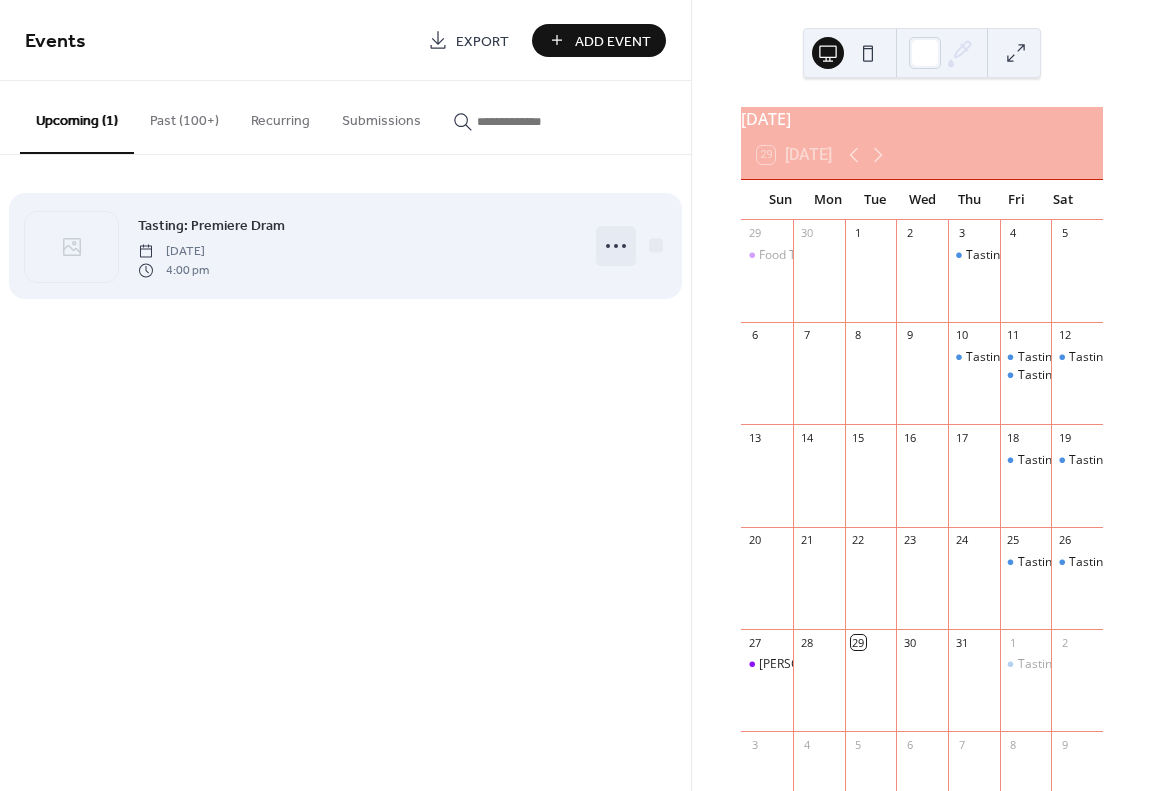 click 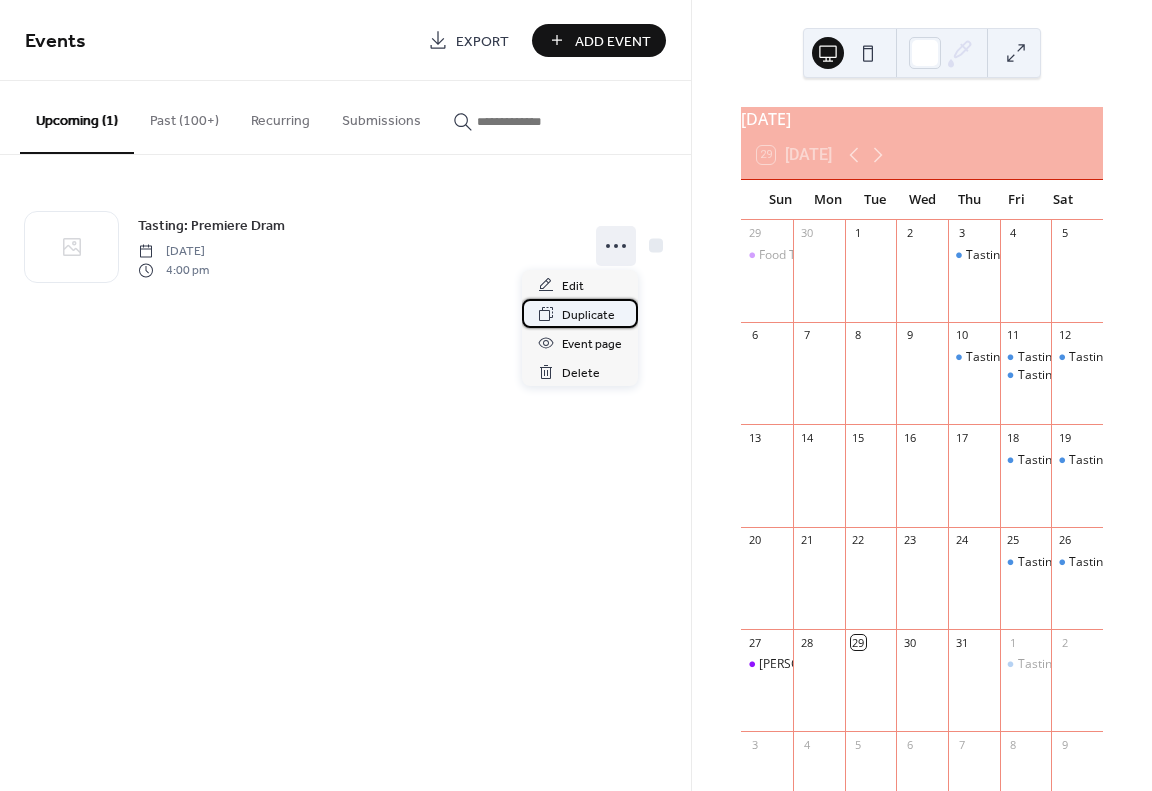 click on "Duplicate" at bounding box center (588, 315) 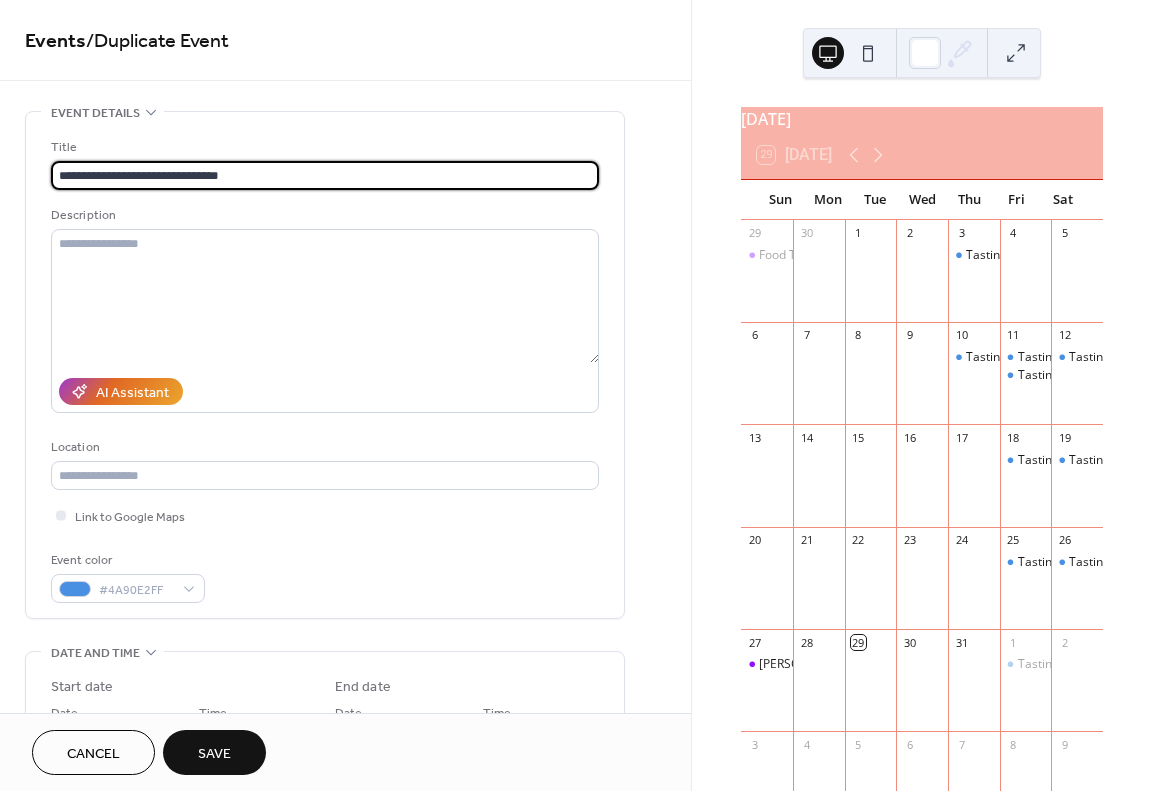 type on "**********" 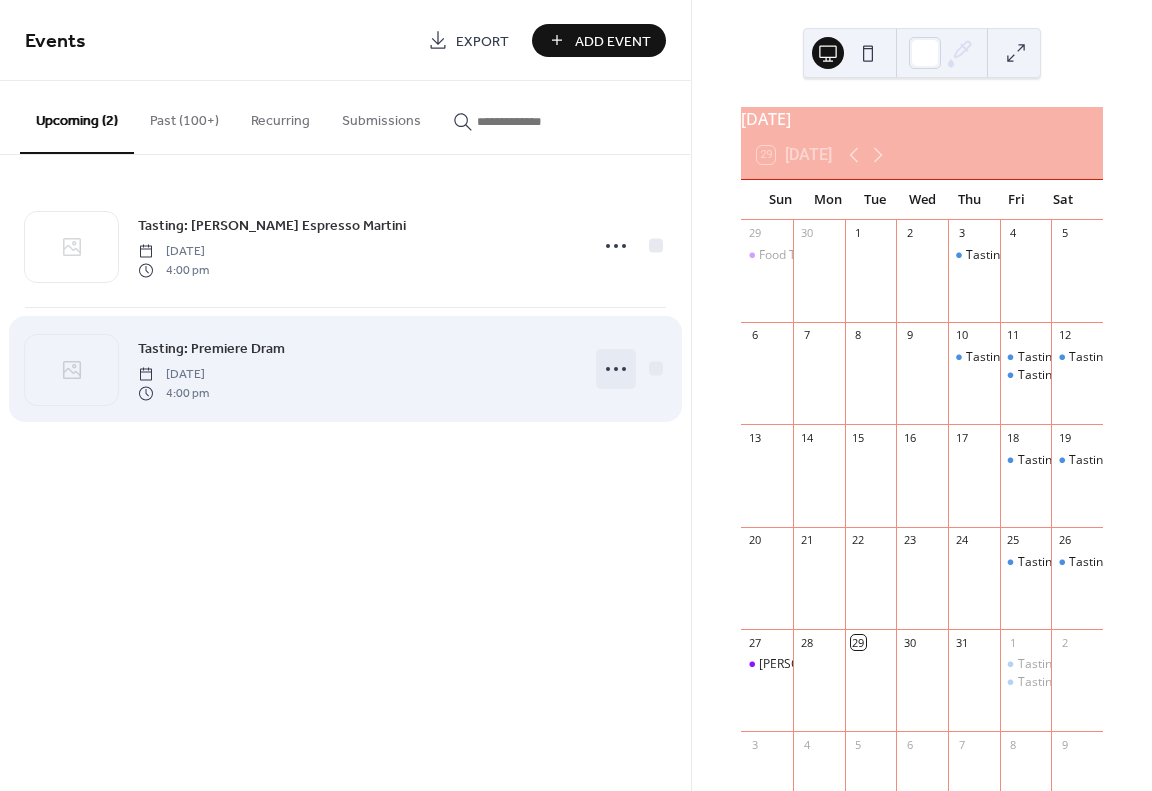 click 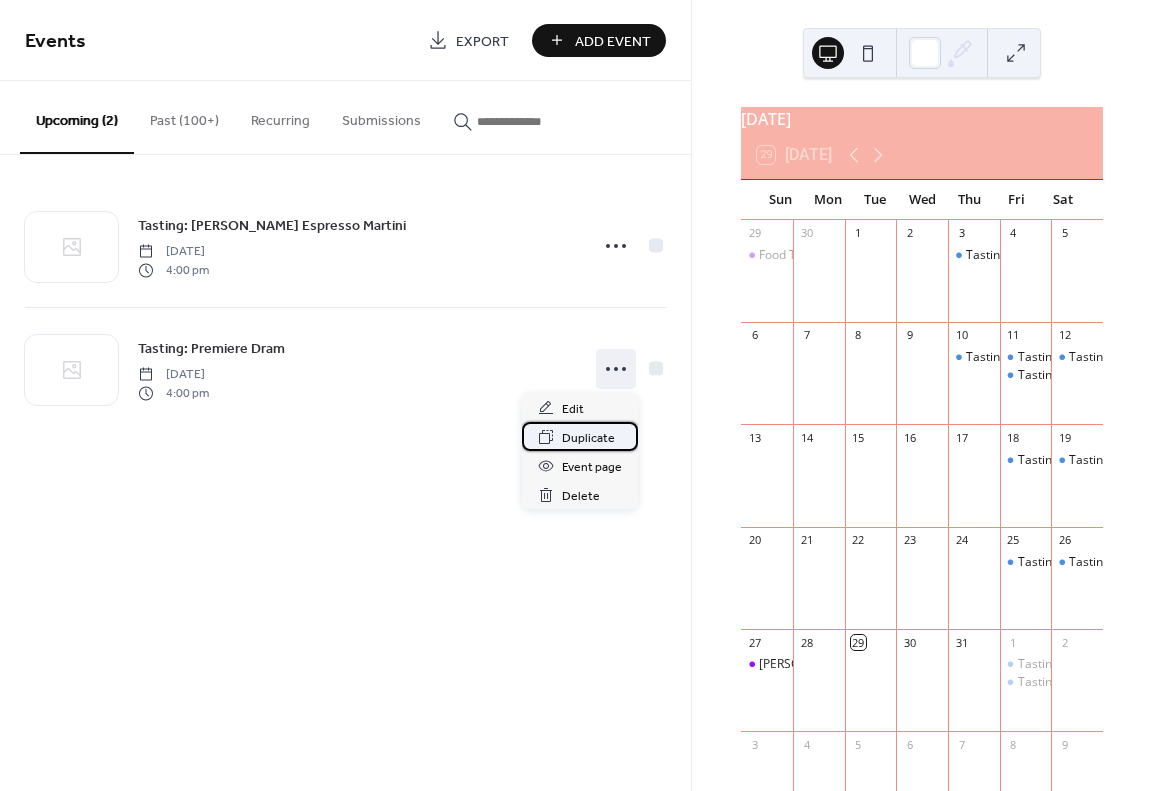 click on "Duplicate" at bounding box center (588, 438) 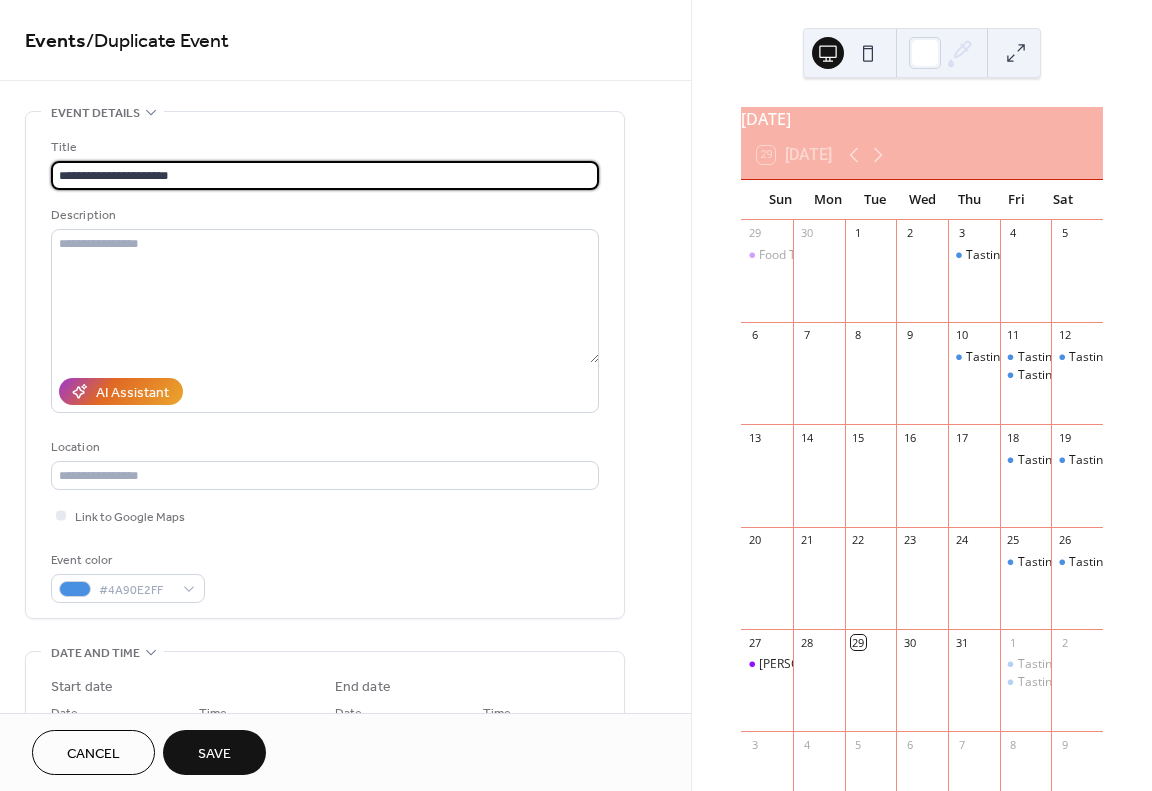 type on "**********" 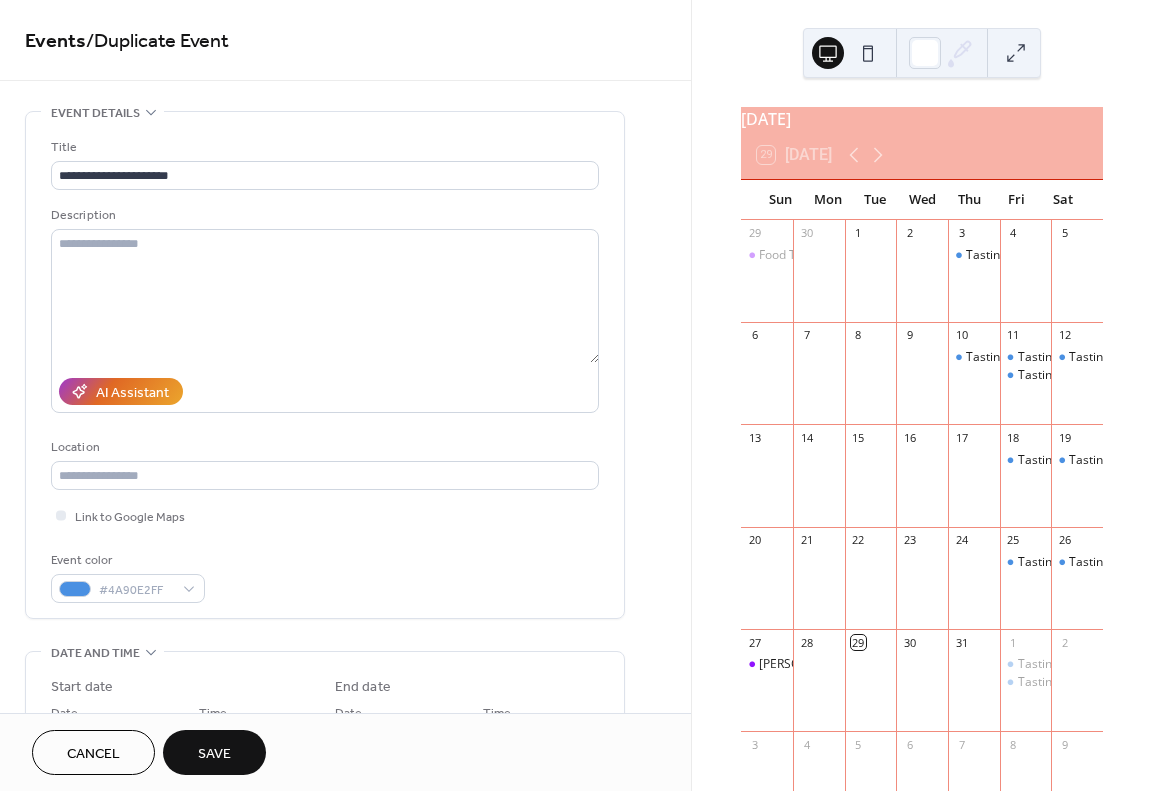 click on "Save" at bounding box center (214, 754) 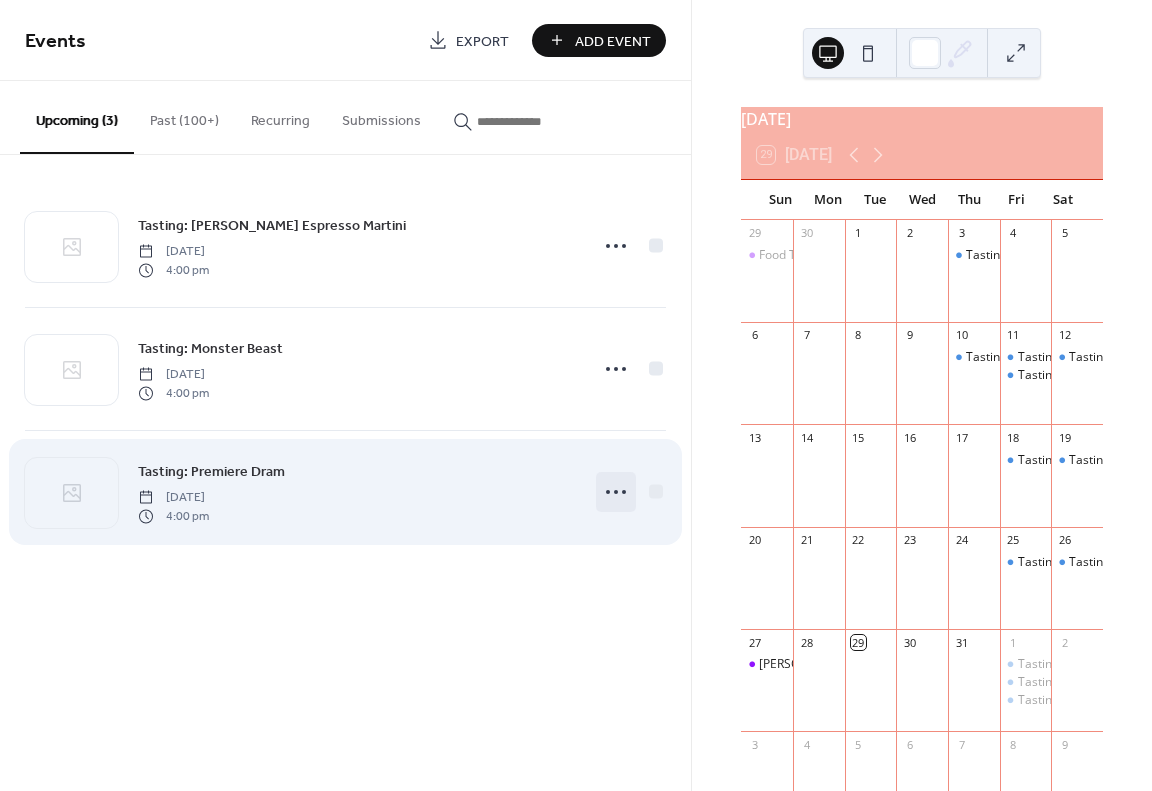 click 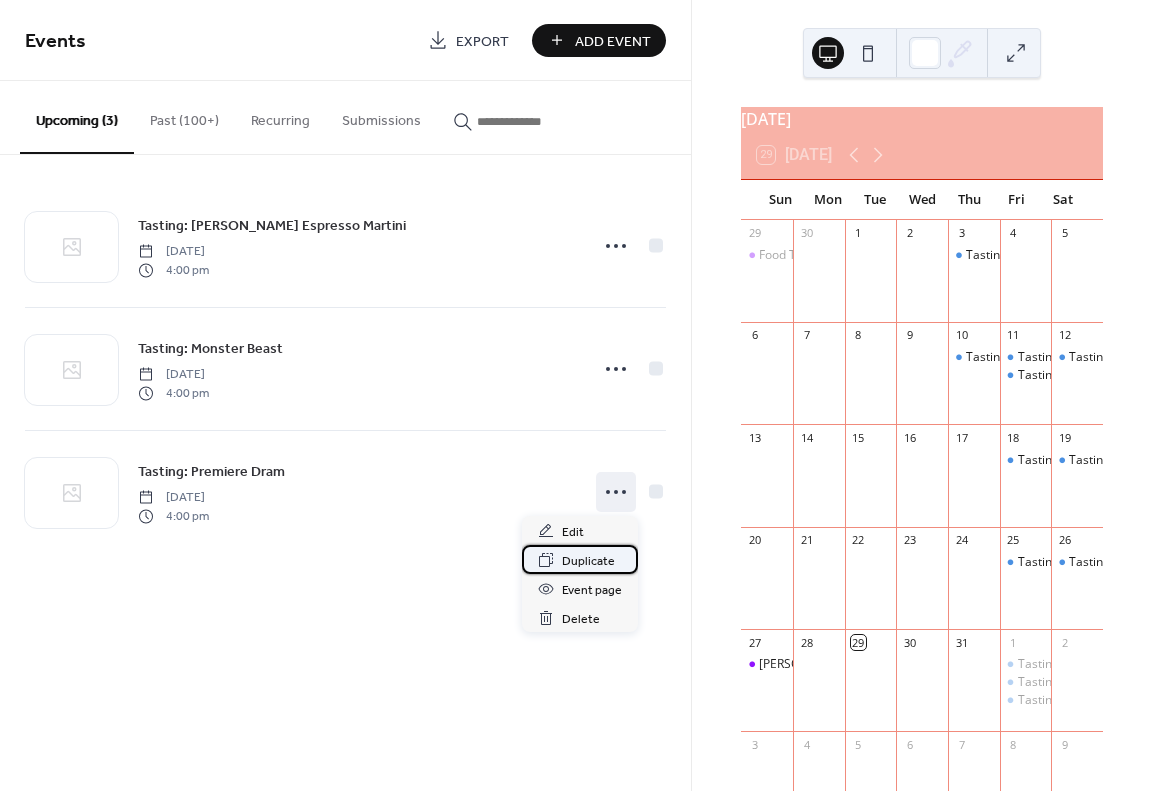 click on "Duplicate" at bounding box center [588, 561] 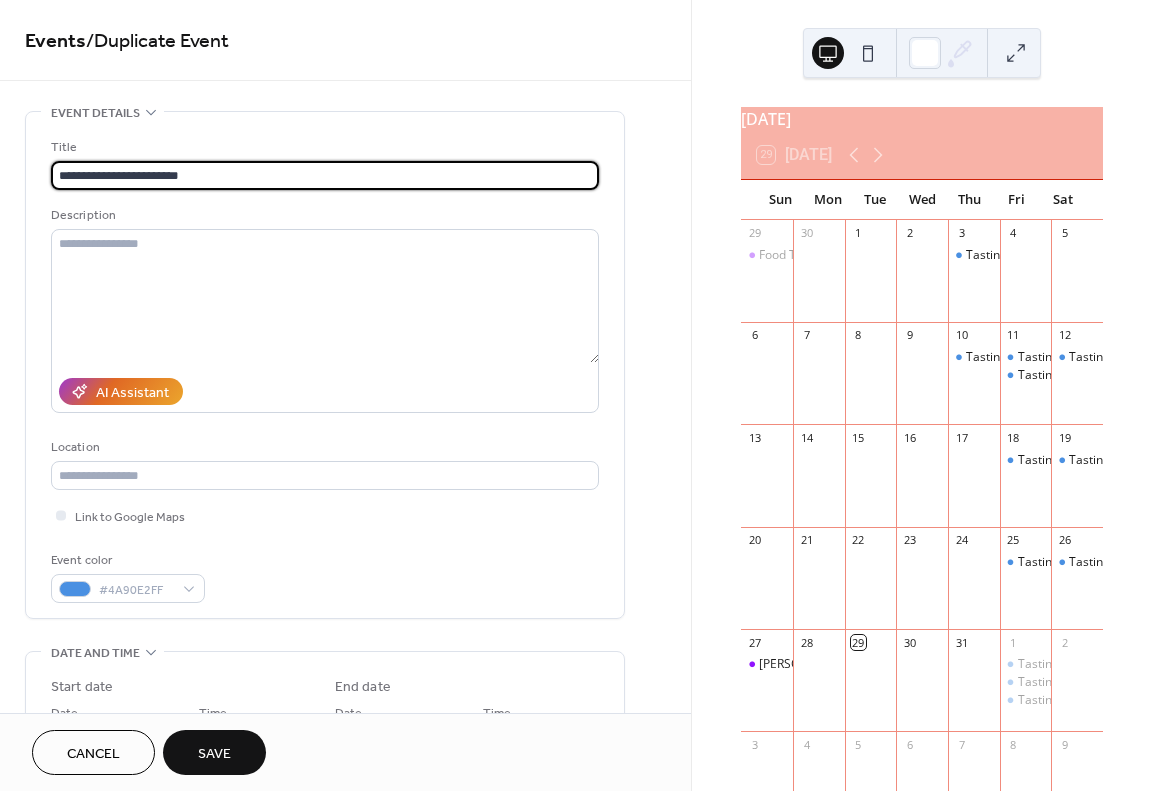 type on "**********" 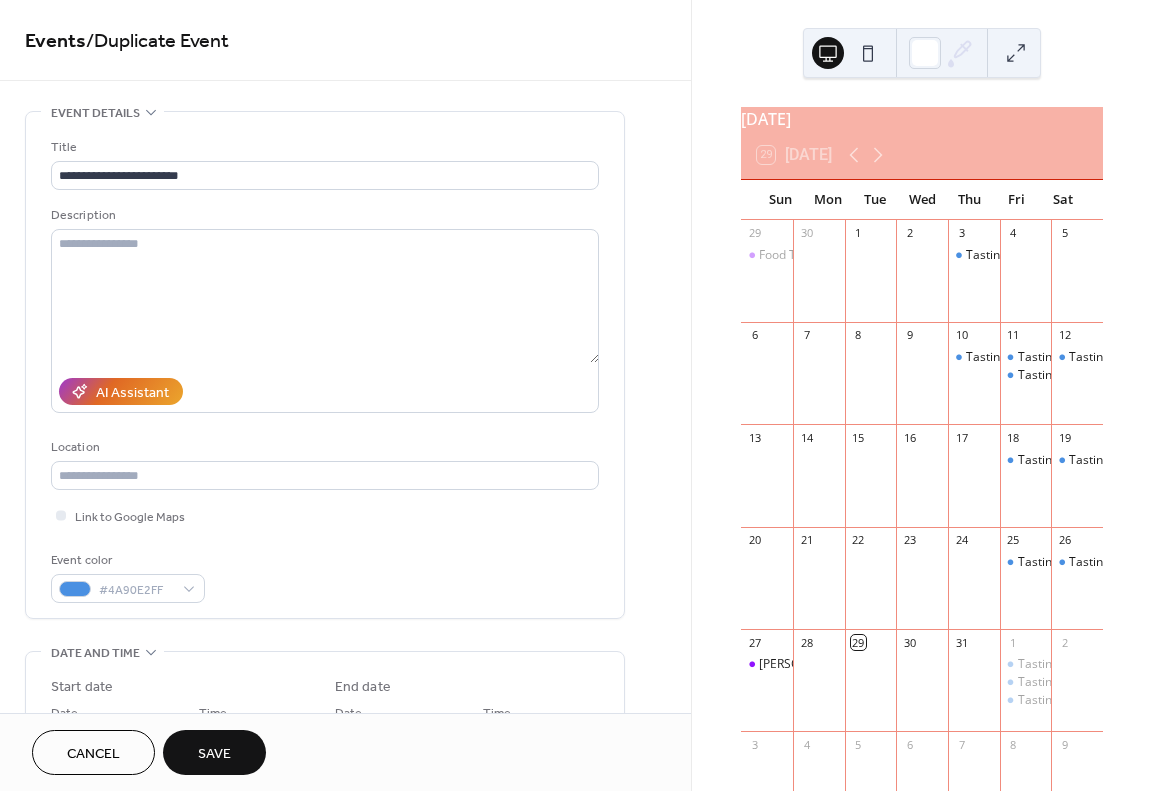 click on "Save" at bounding box center [214, 754] 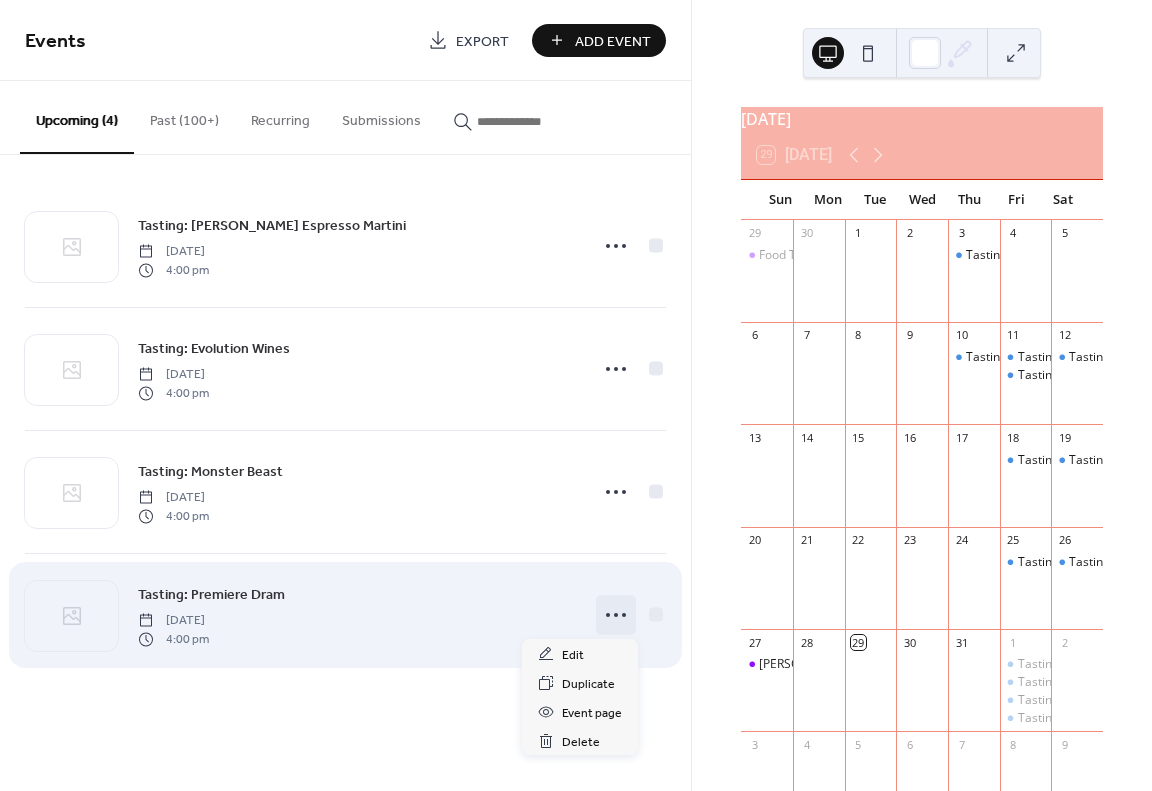 click 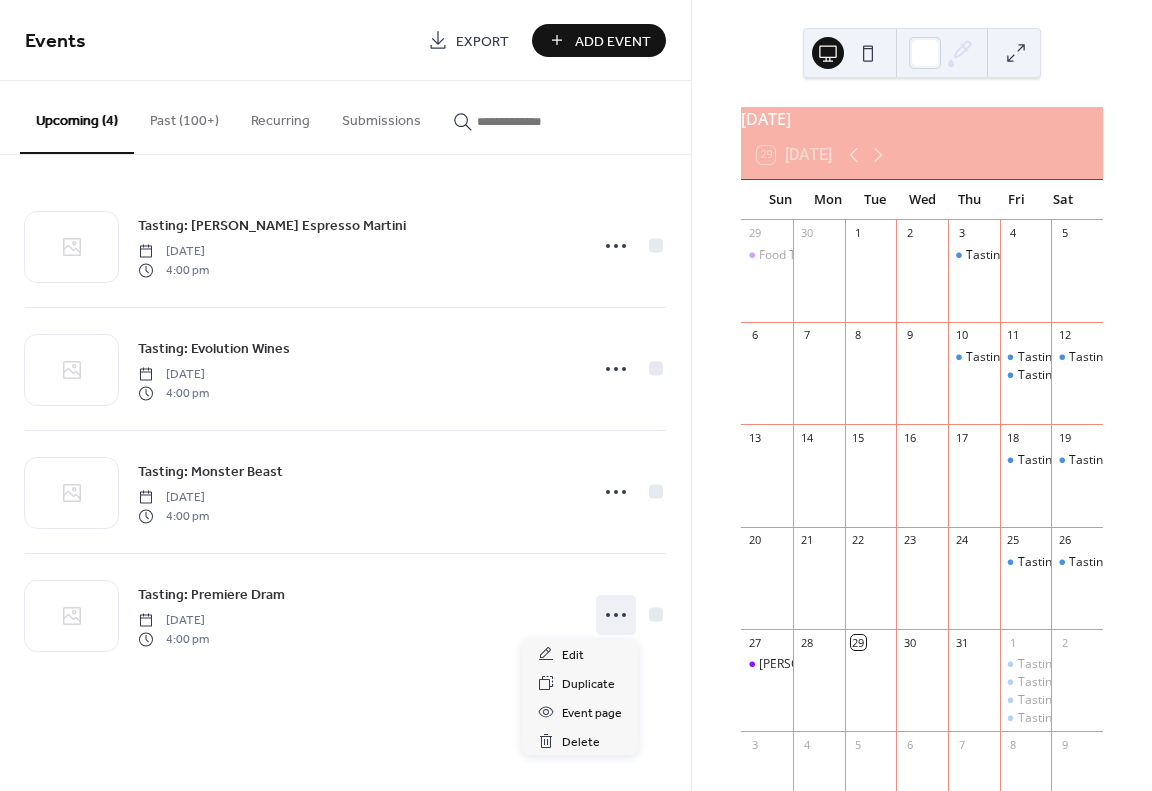 click on "Tasting: [PERSON_NAME] Espresso Martini [DATE] 4:00 pm Tasting: Evolution Wines [DATE] 4:00 pm Tasting: Monster Beast [DATE] 4:00 pm Tasting: Premiere Dram [DATE] 4:00 pm" at bounding box center [345, 430] 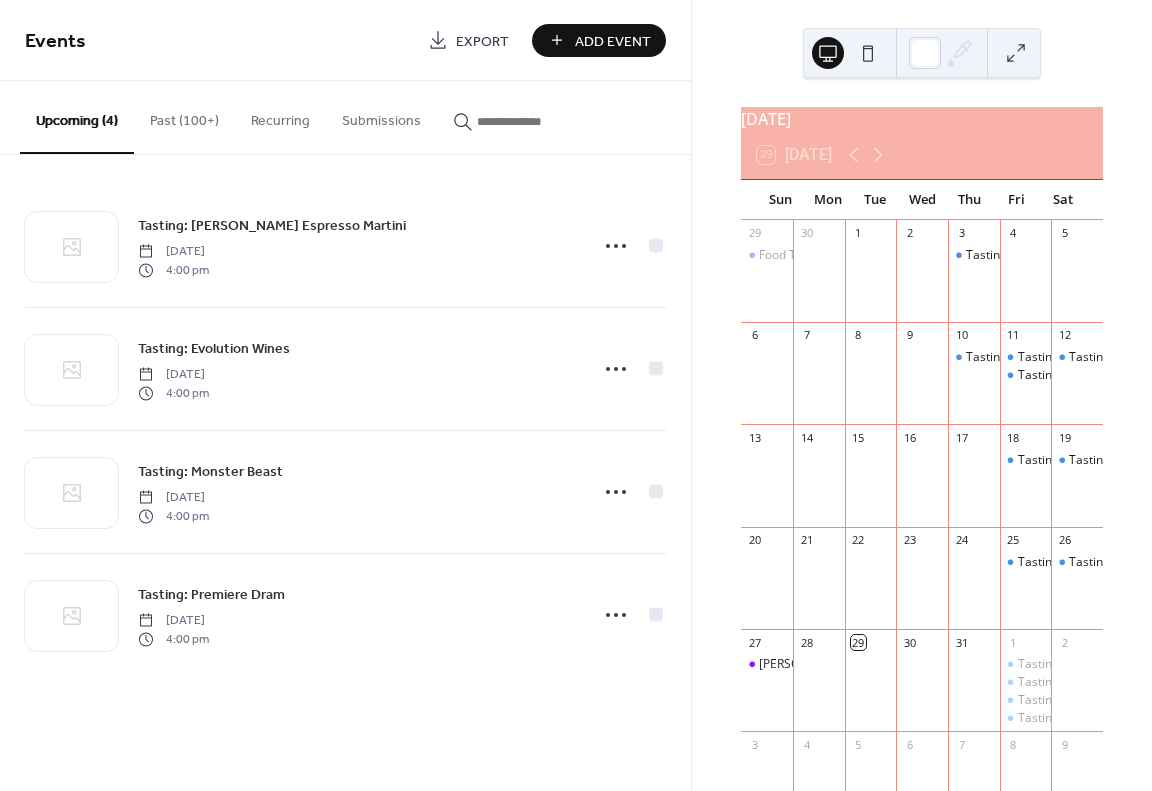 click on "Events Export Add Event" at bounding box center [345, 40] 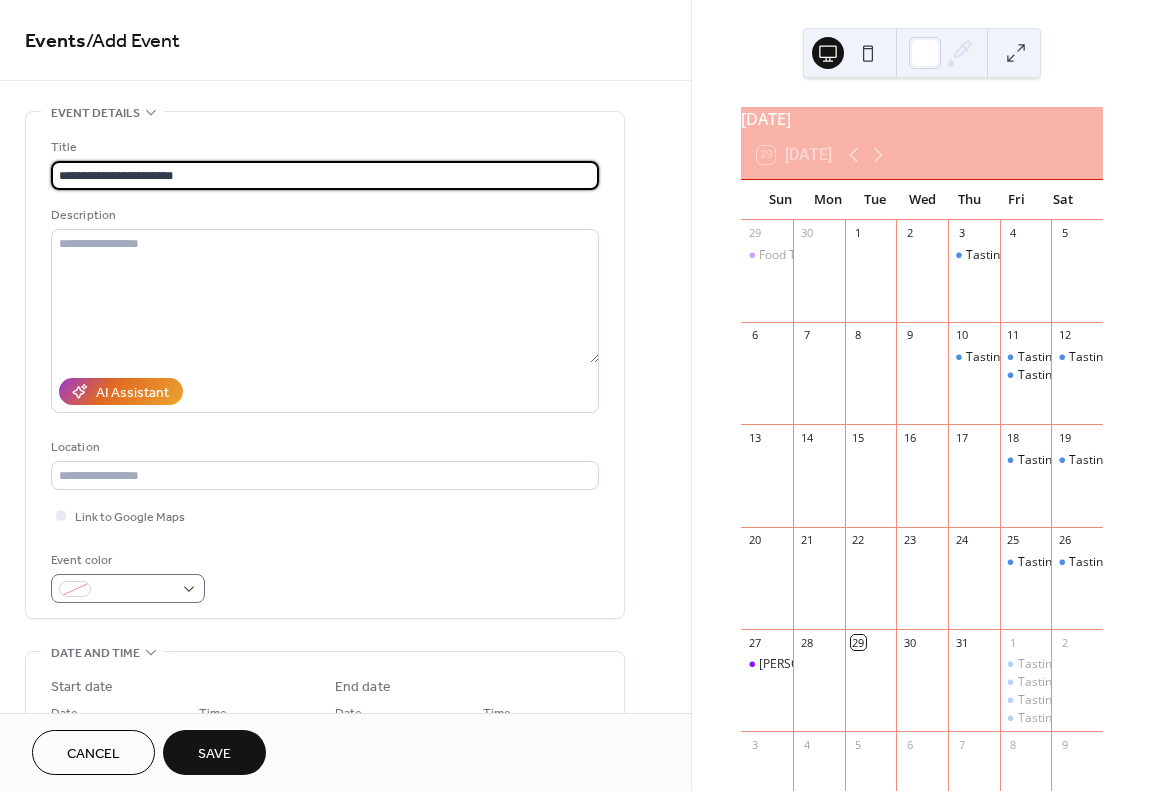 type on "**********" 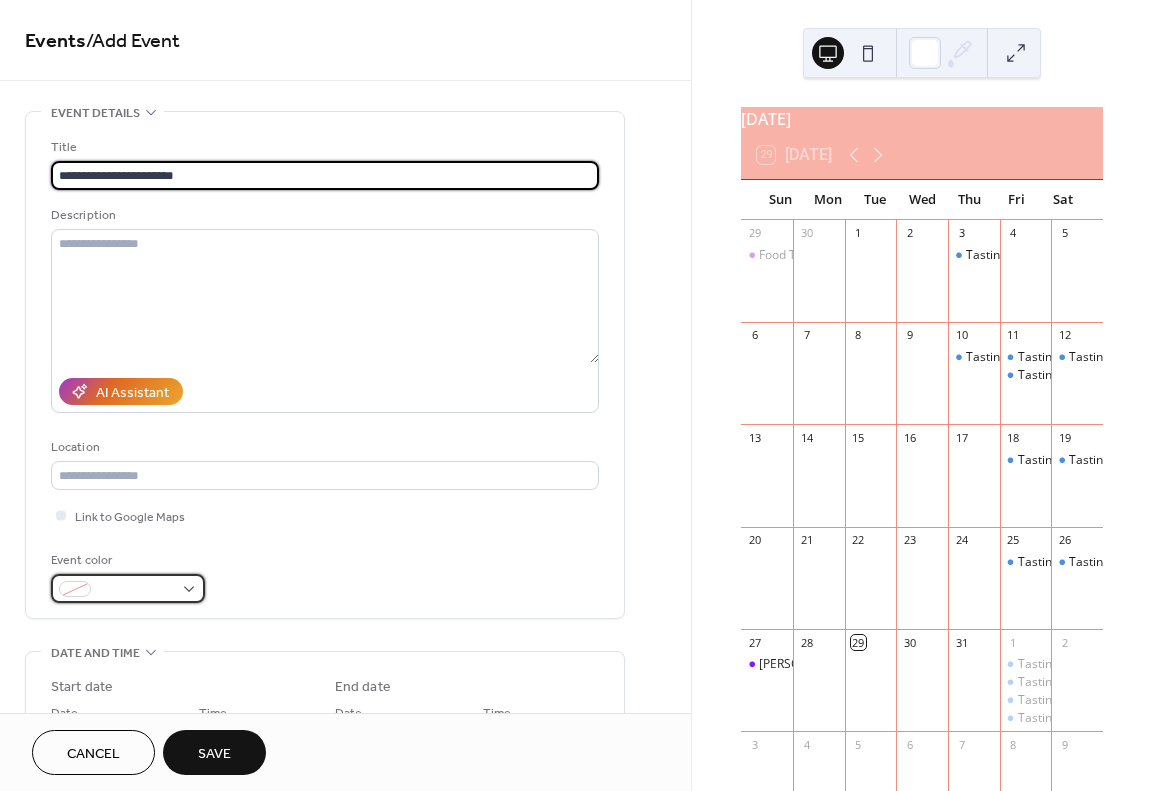 click at bounding box center (136, 590) 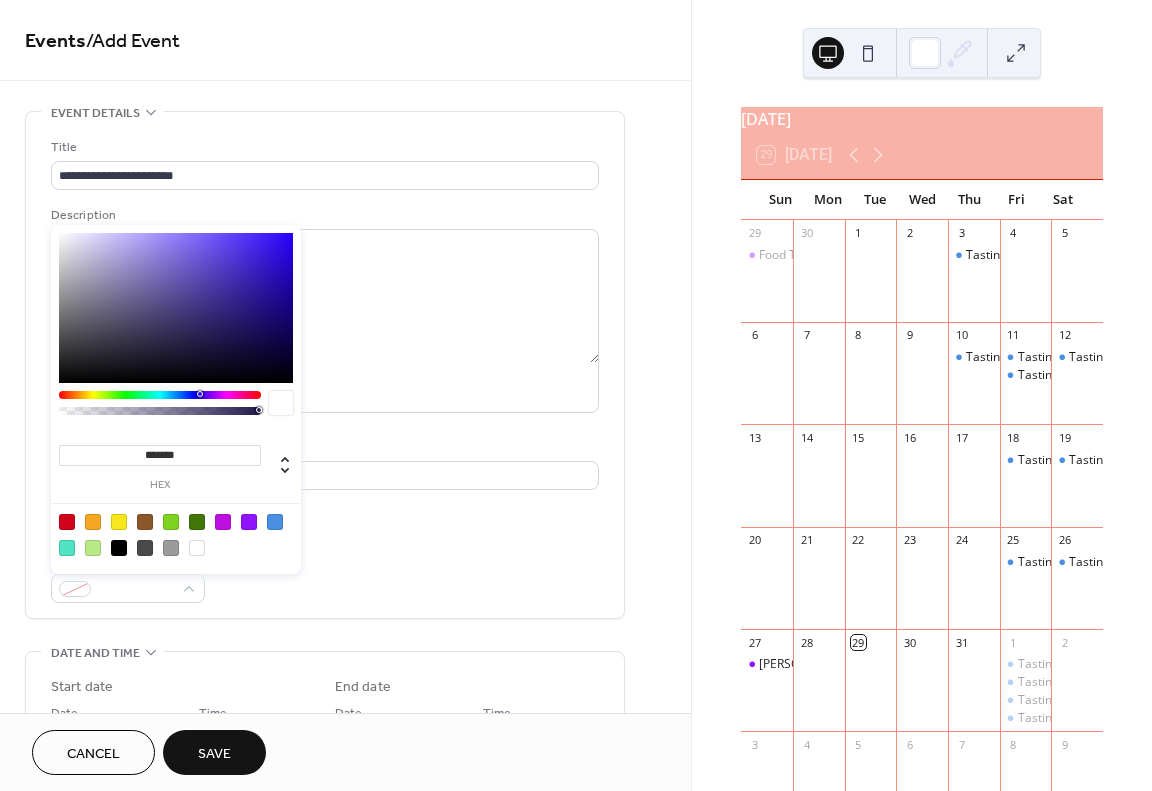 click at bounding box center [275, 522] 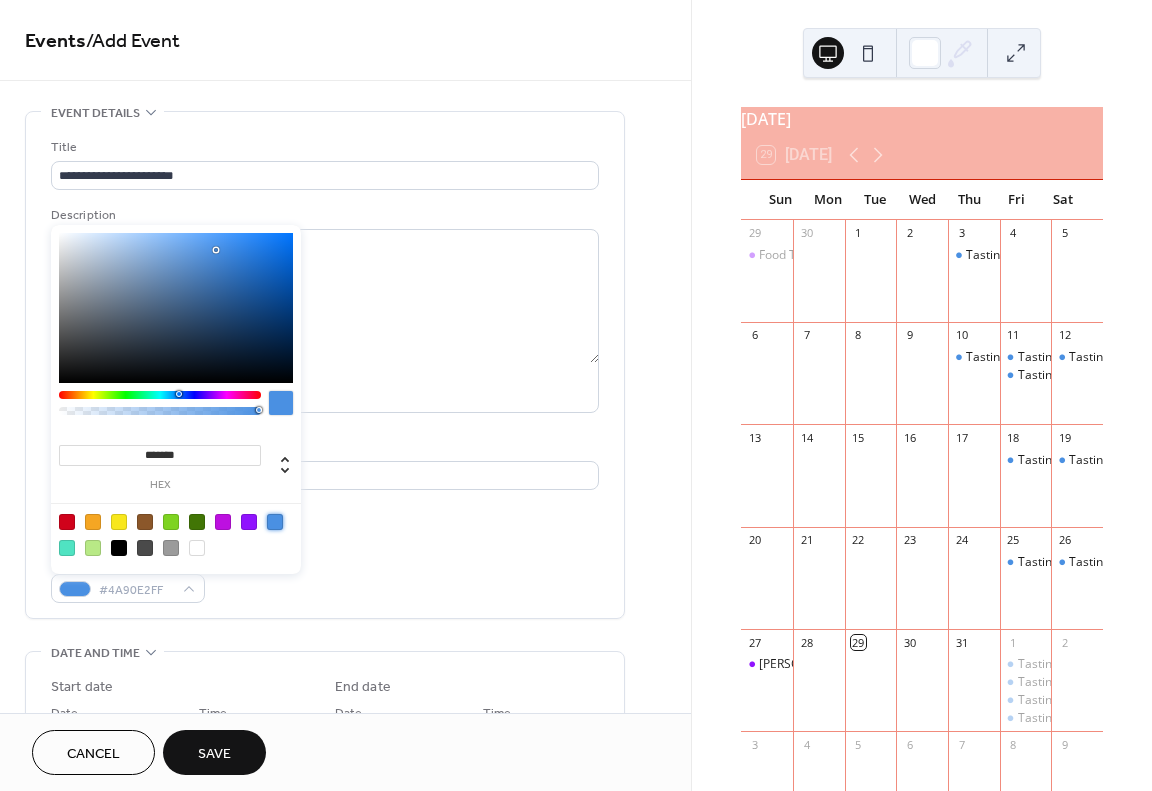 click on "Link to Google Maps" at bounding box center (325, 515) 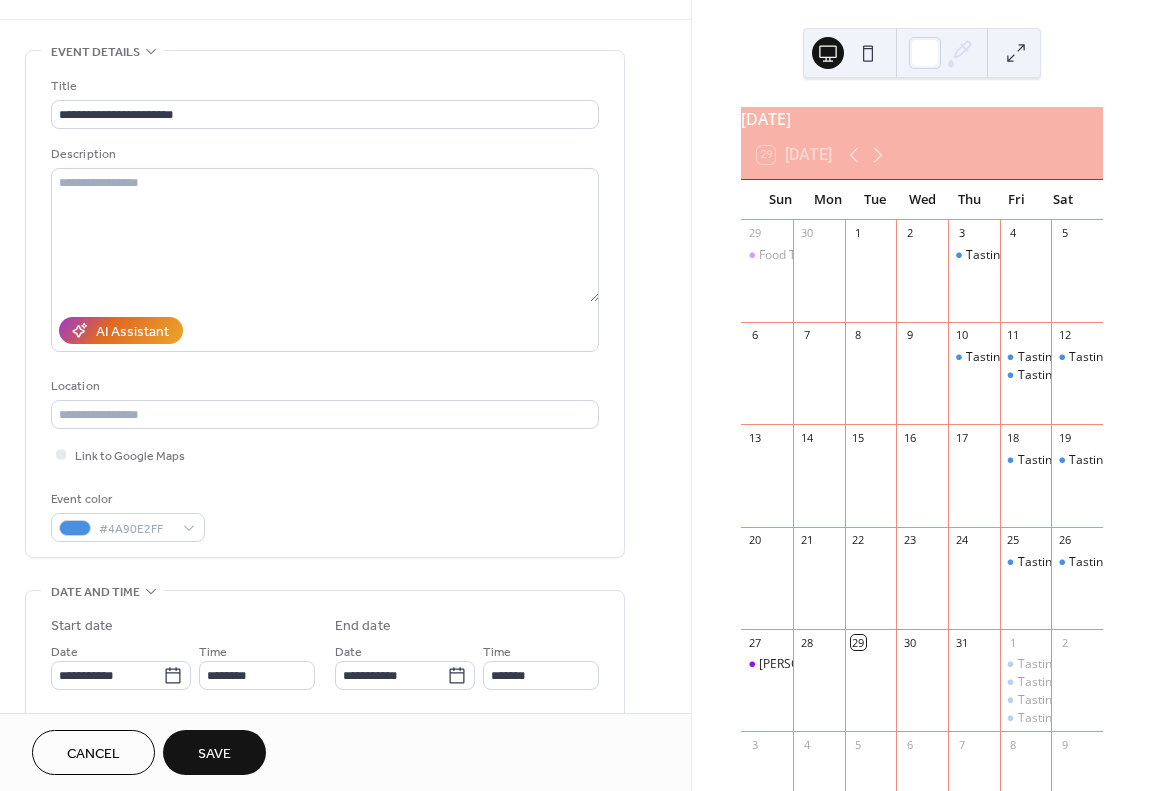 scroll, scrollTop: 300, scrollLeft: 0, axis: vertical 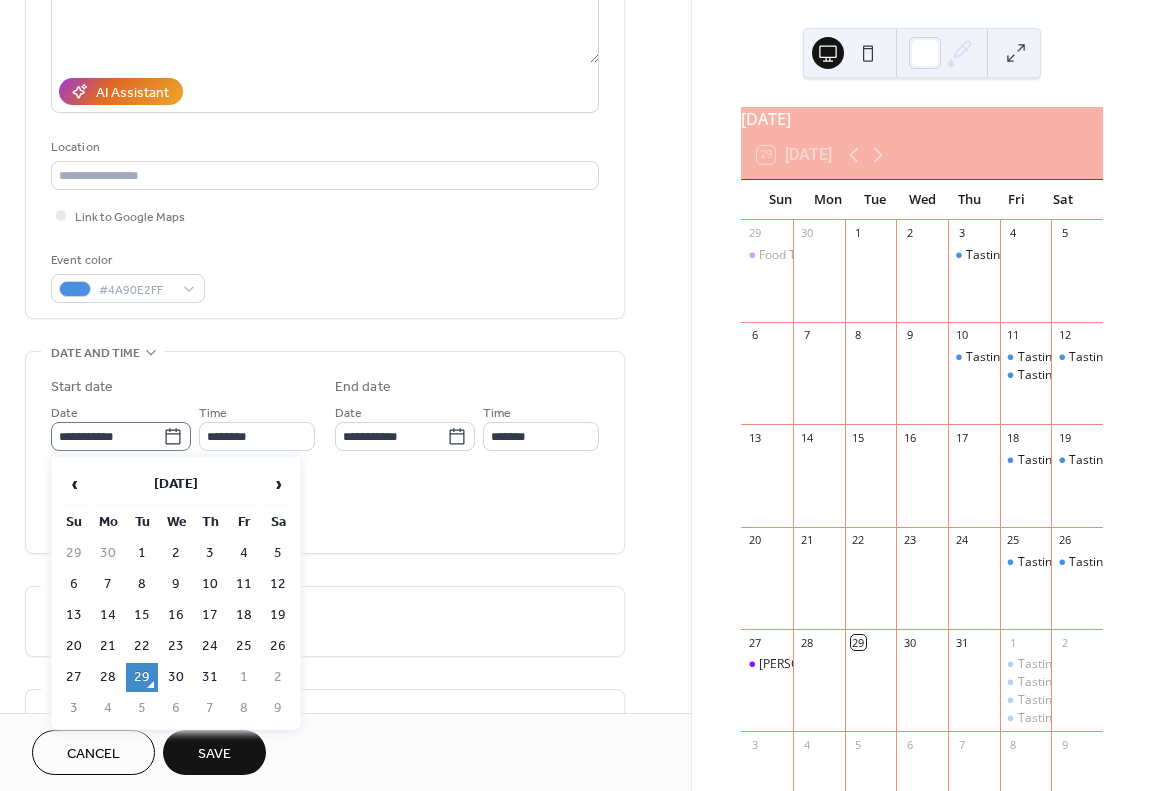 click 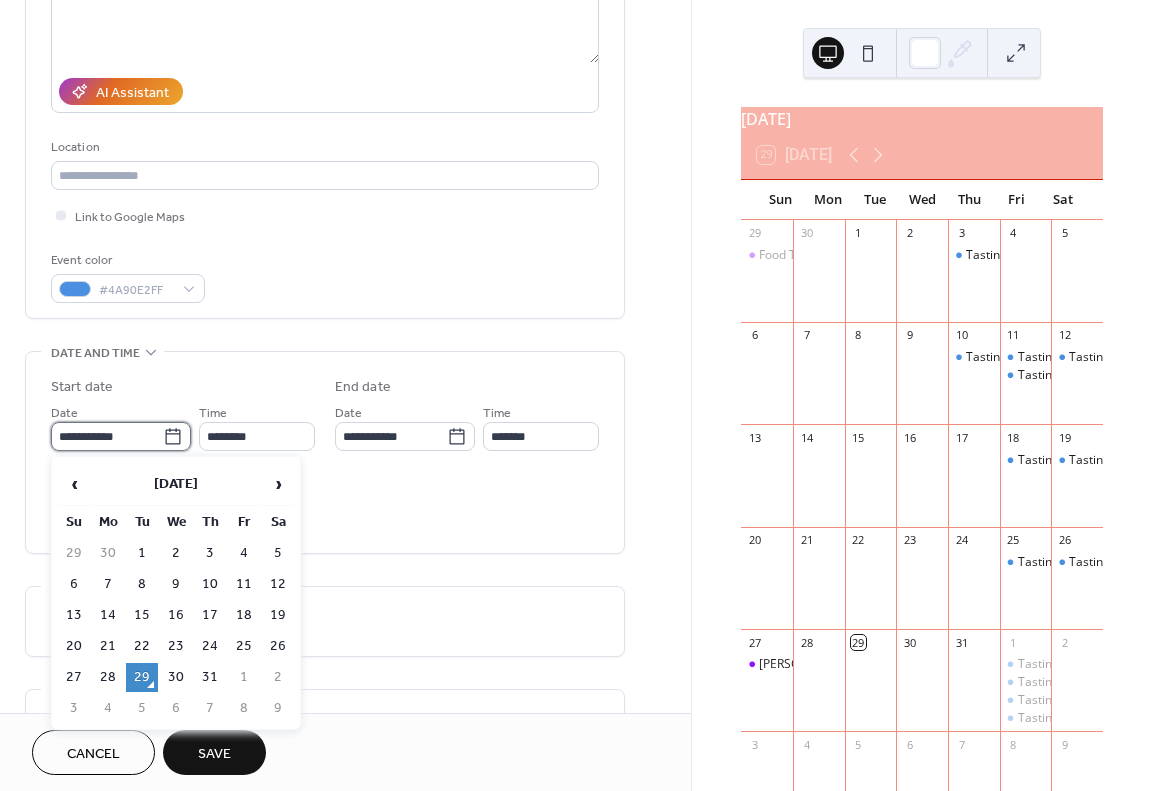 click on "**********" at bounding box center [107, 436] 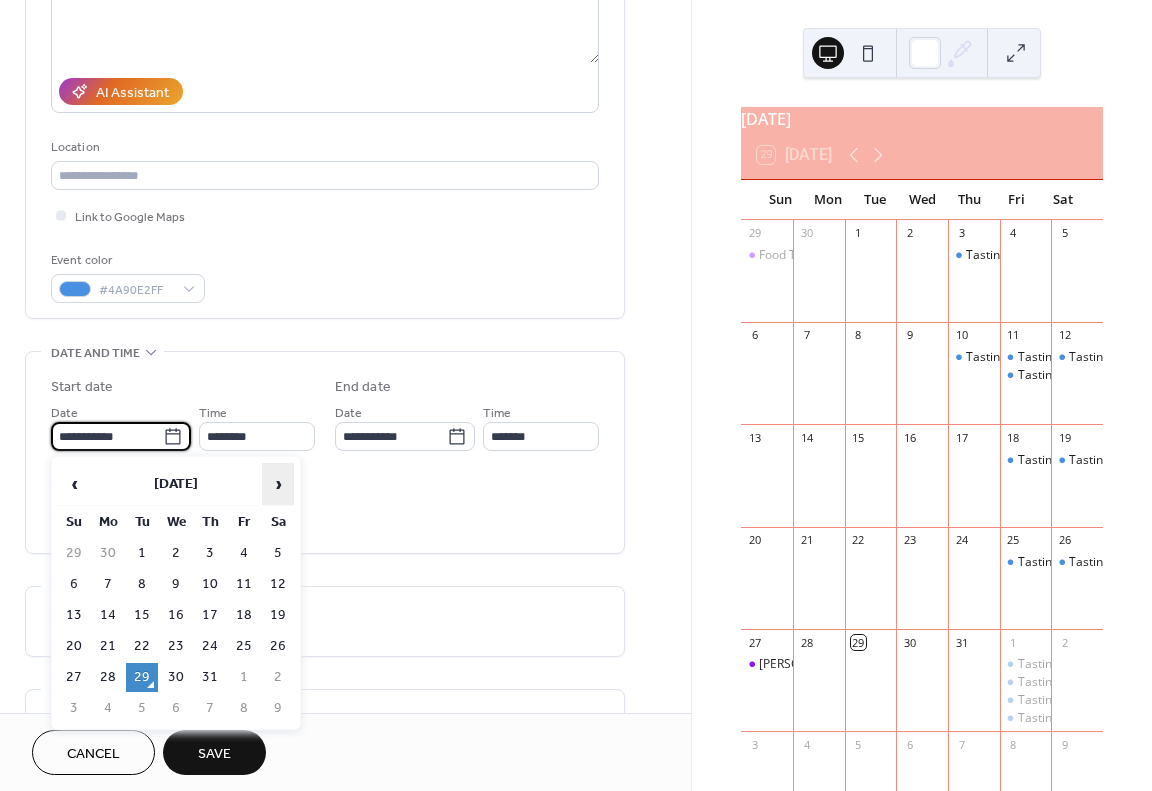 click on "›" at bounding box center [278, 484] 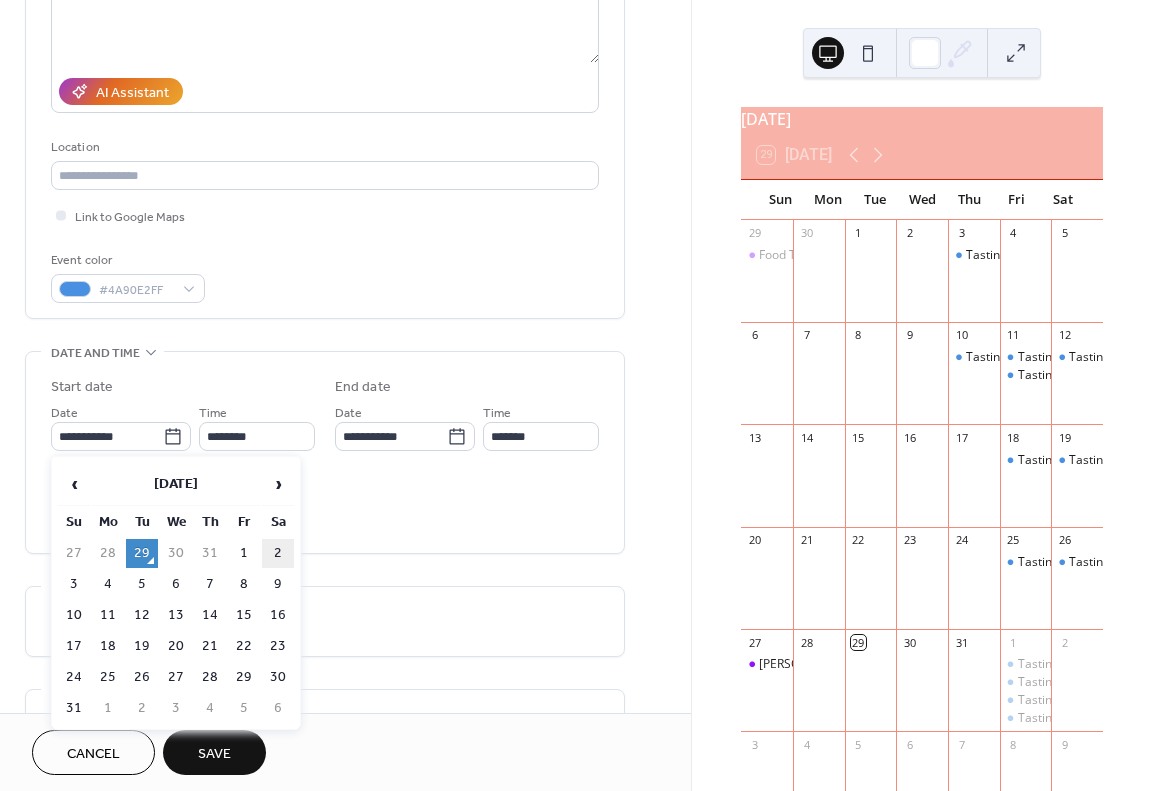 click on "2" at bounding box center (278, 553) 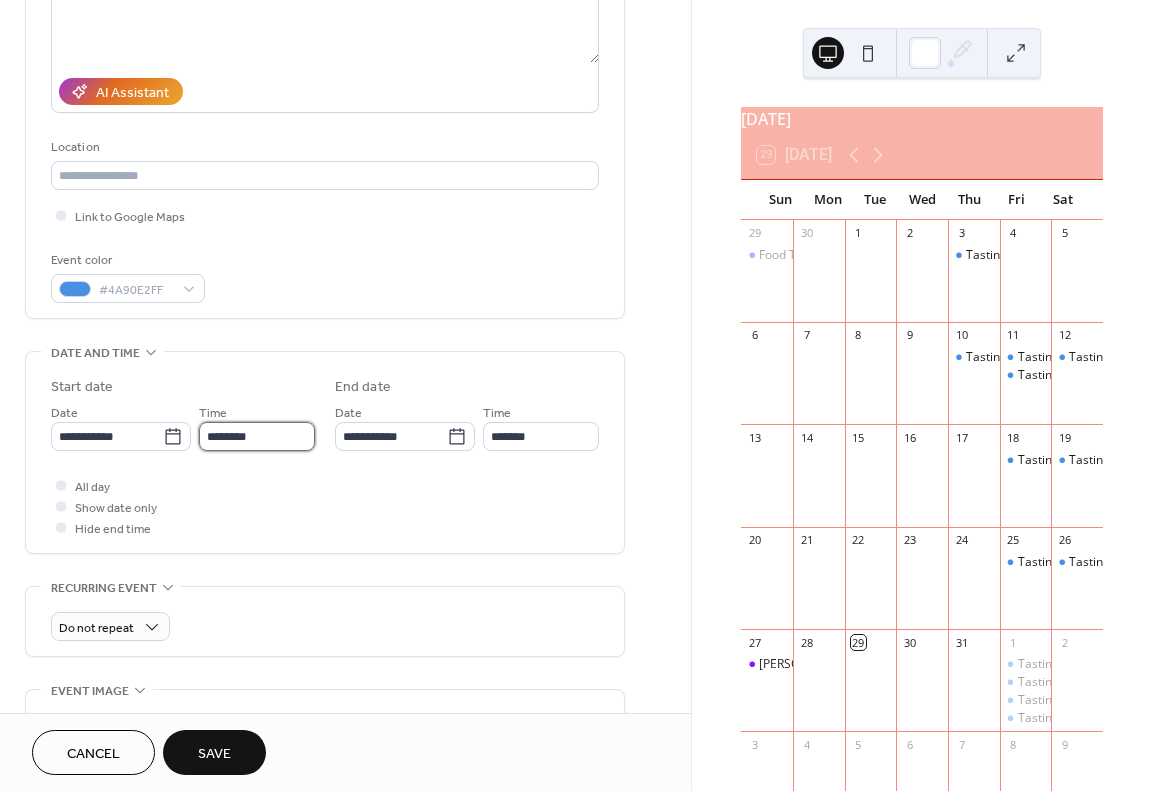 click on "********" at bounding box center (257, 436) 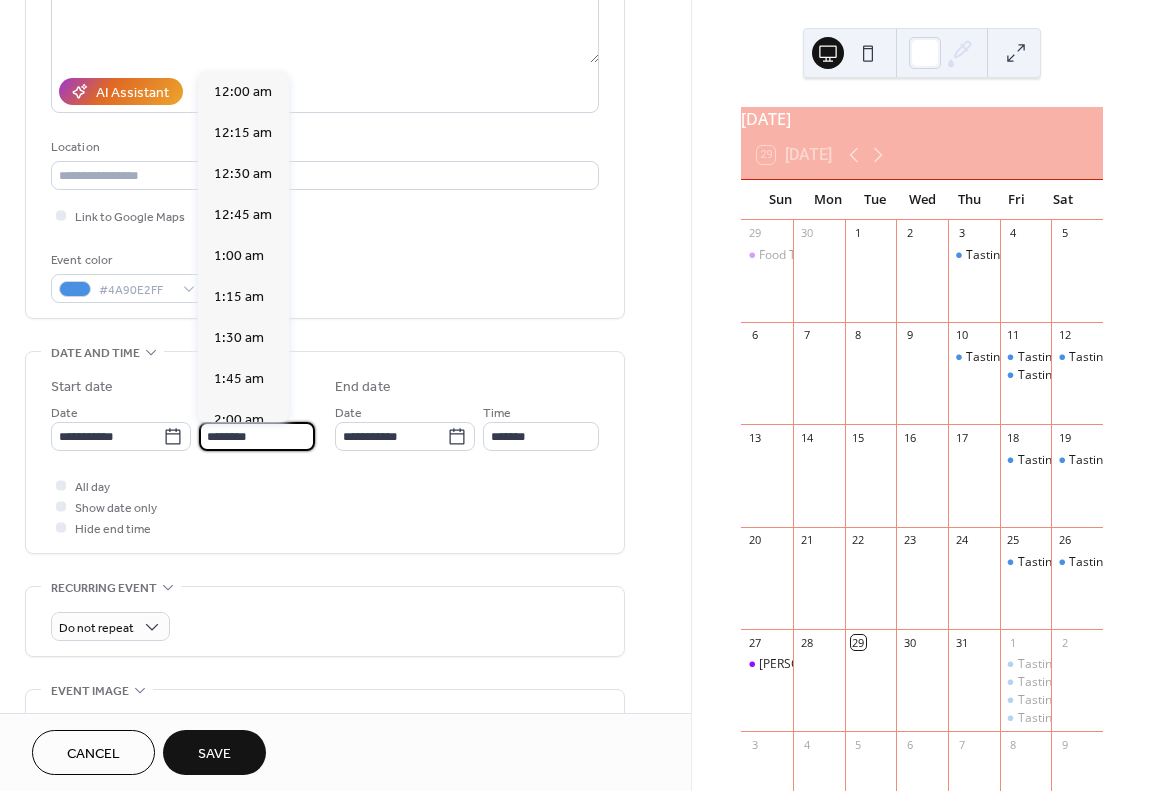 scroll, scrollTop: 1968, scrollLeft: 0, axis: vertical 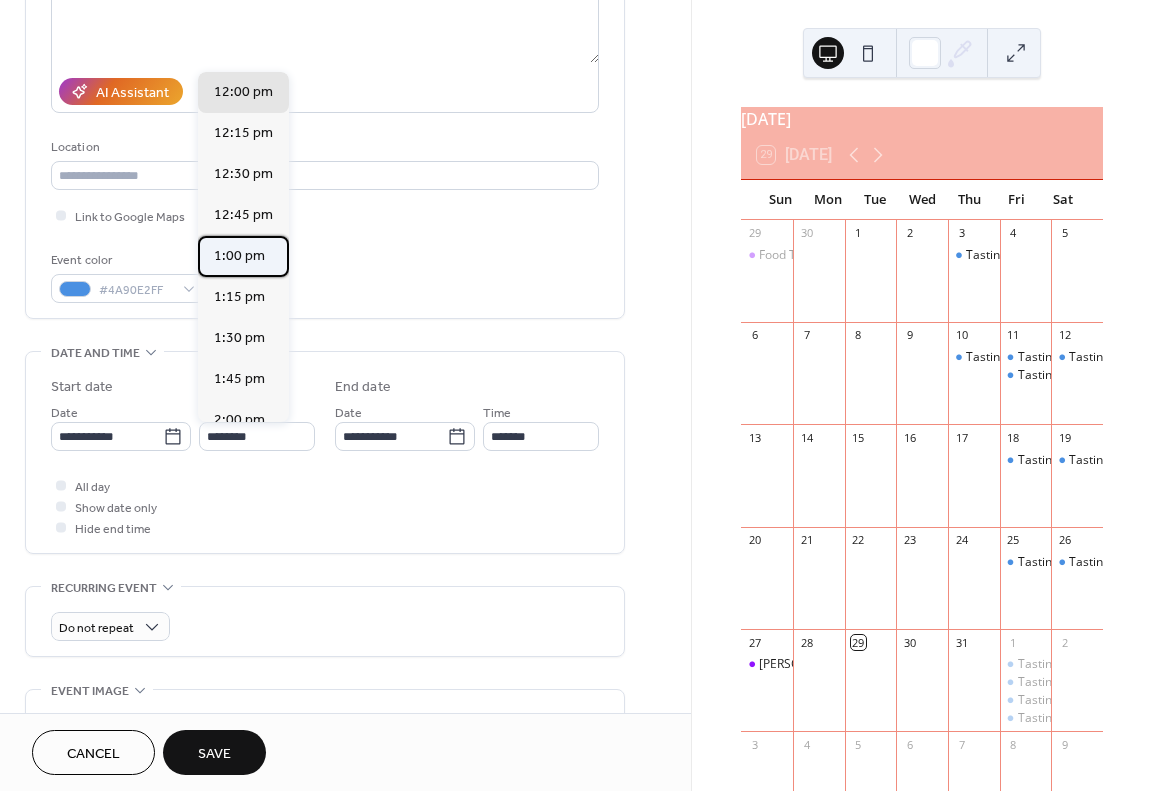 click on "1:00 pm" at bounding box center [239, 256] 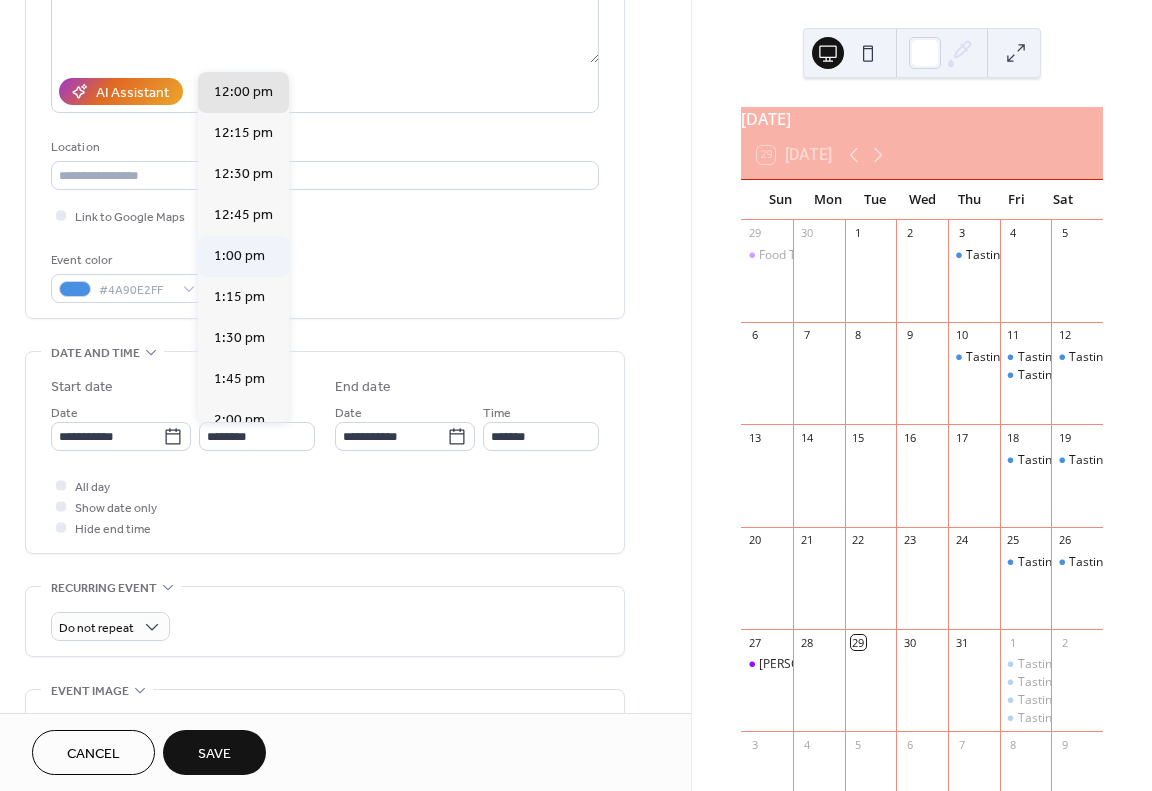 type on "*******" 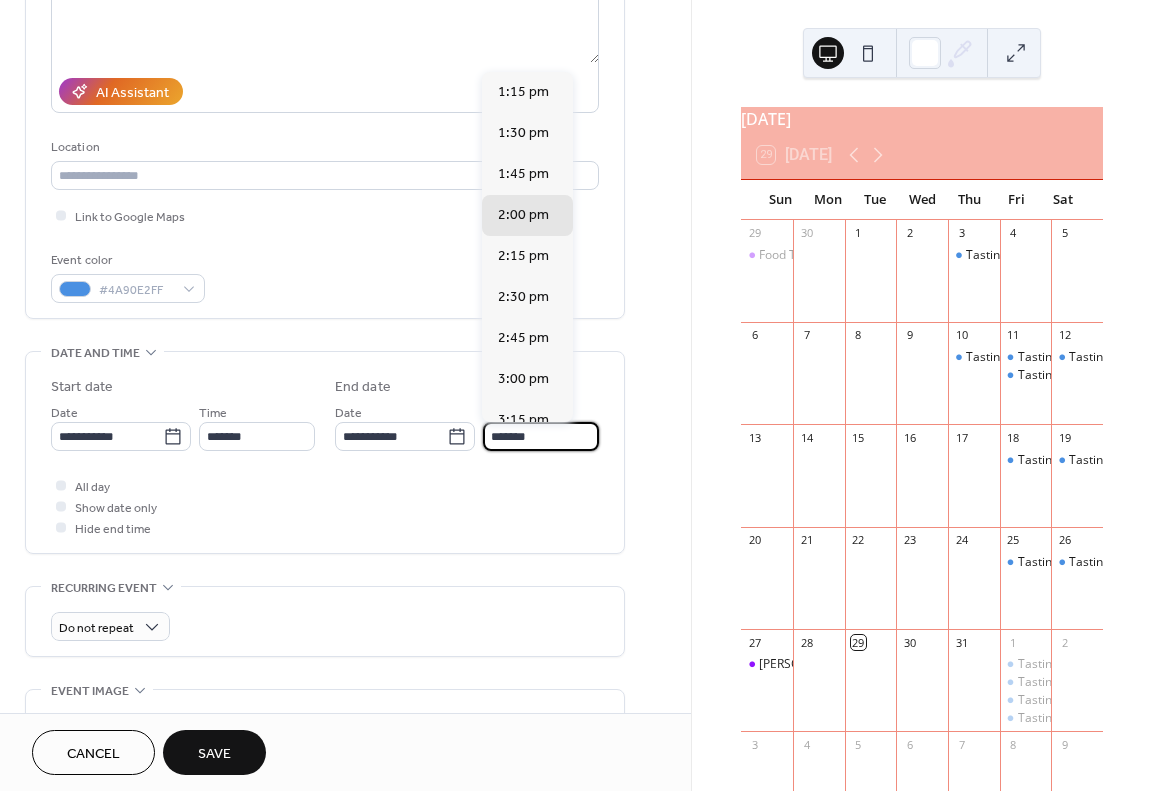 click on "*******" at bounding box center (541, 436) 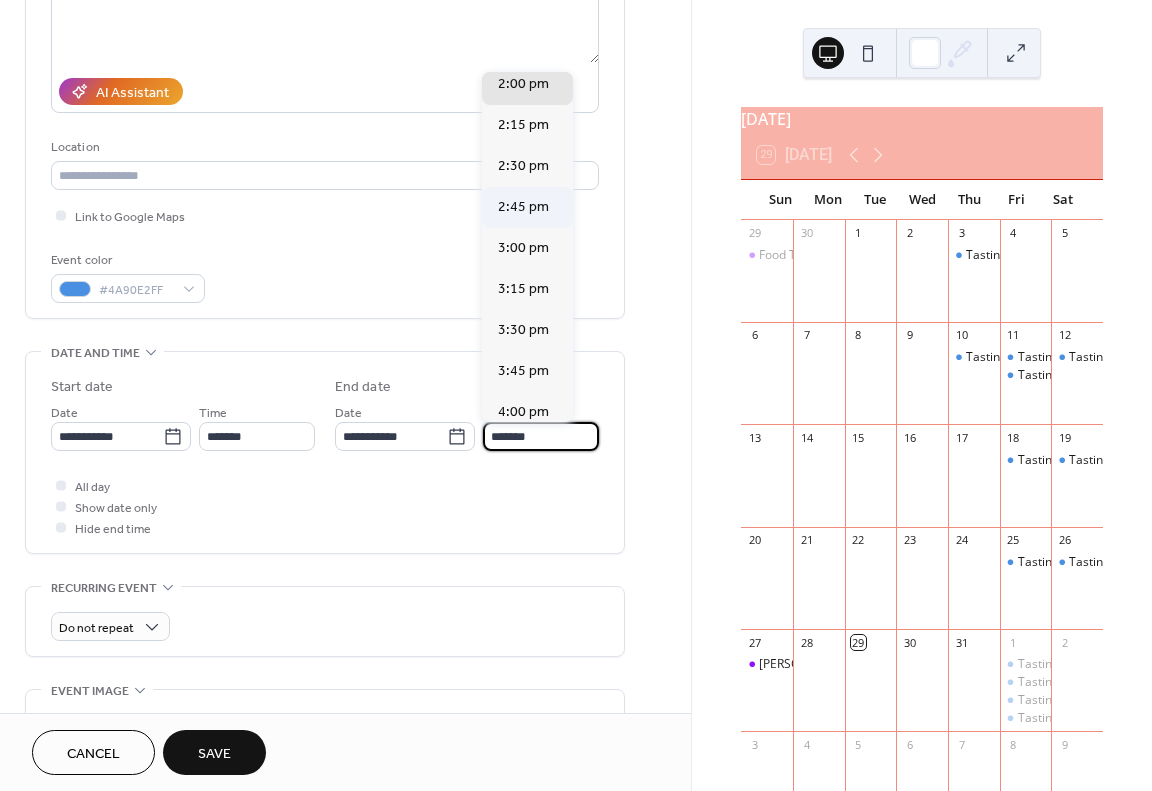 scroll, scrollTop: 200, scrollLeft: 0, axis: vertical 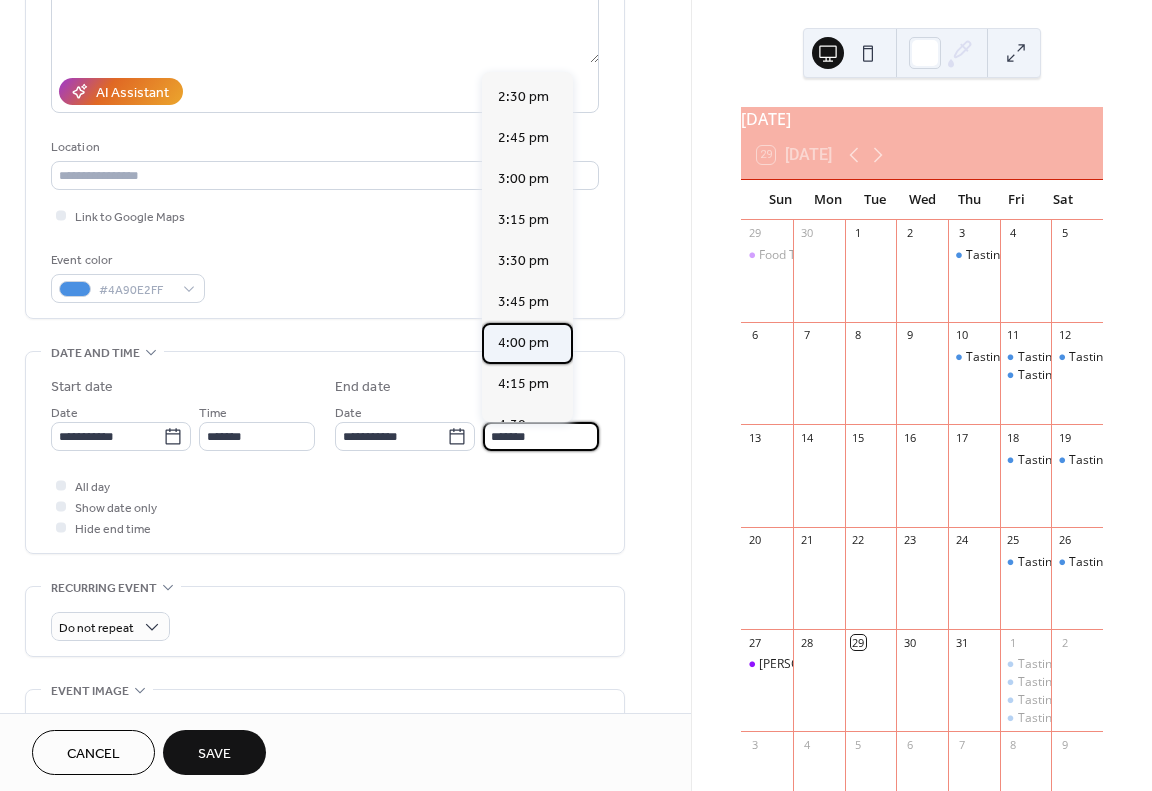 click on "4:00 pm" at bounding box center [523, 343] 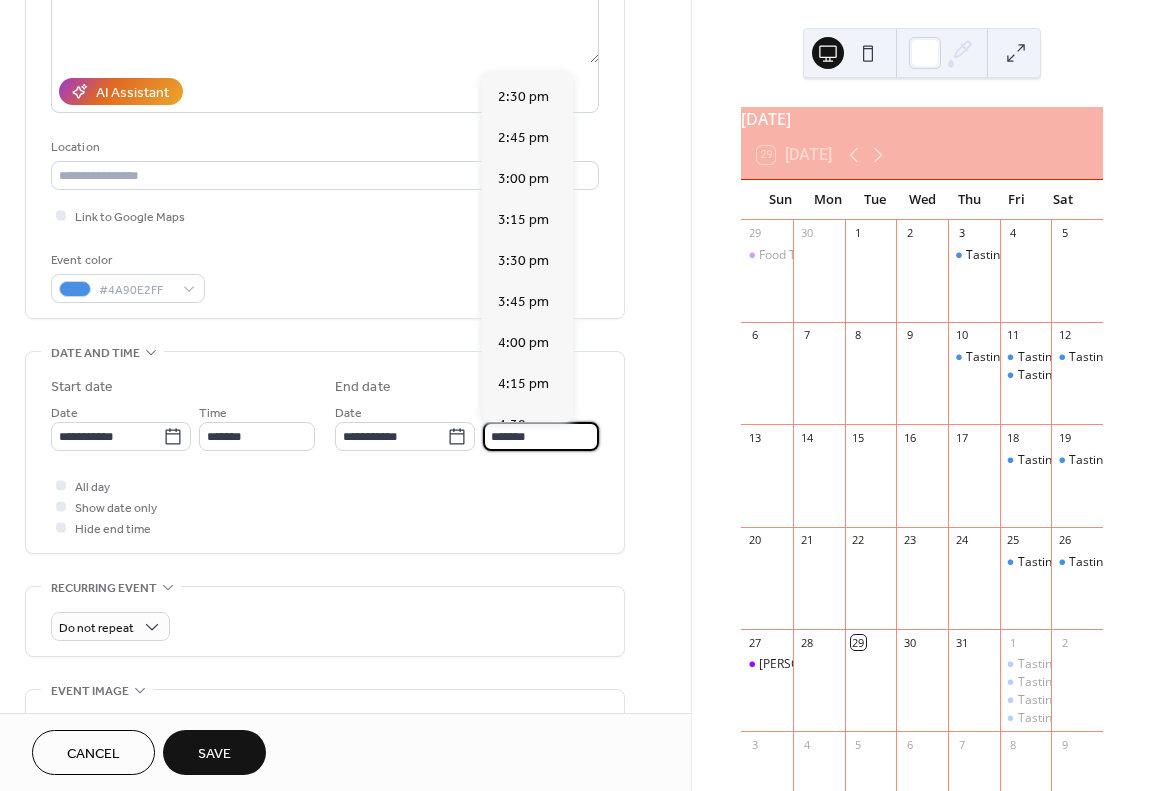 type on "*******" 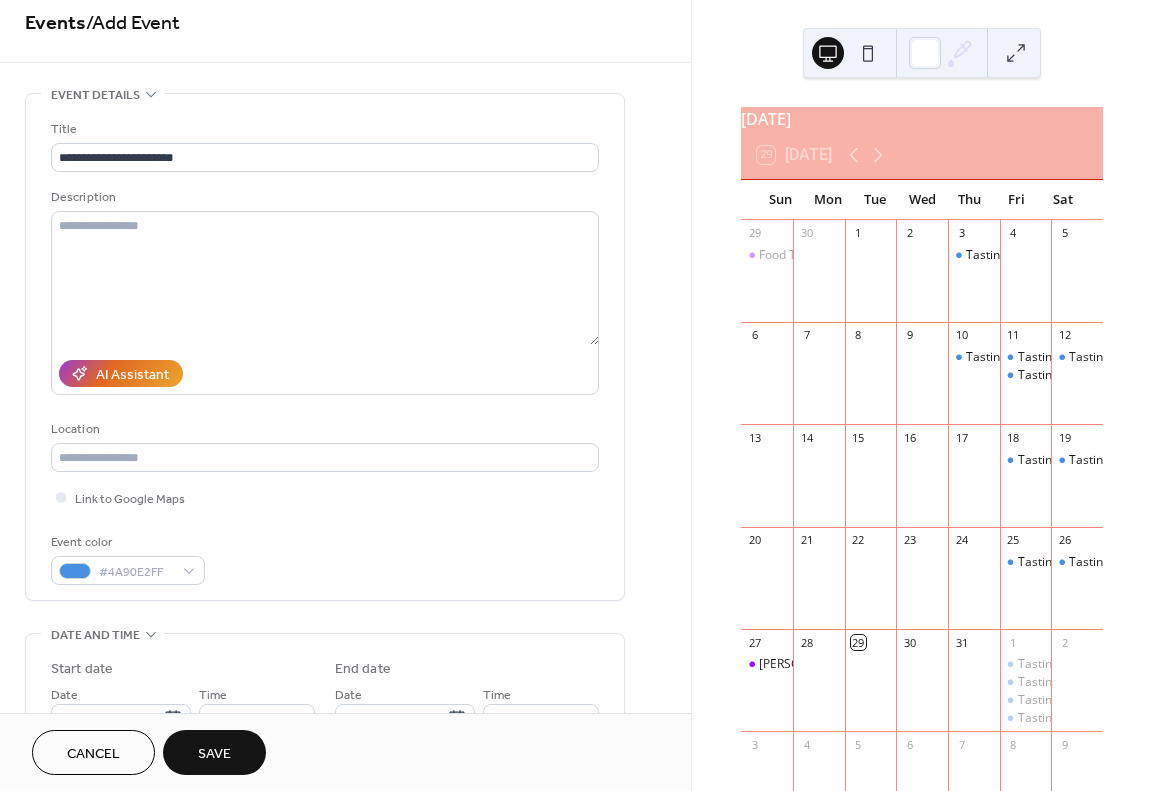 scroll, scrollTop: 0, scrollLeft: 0, axis: both 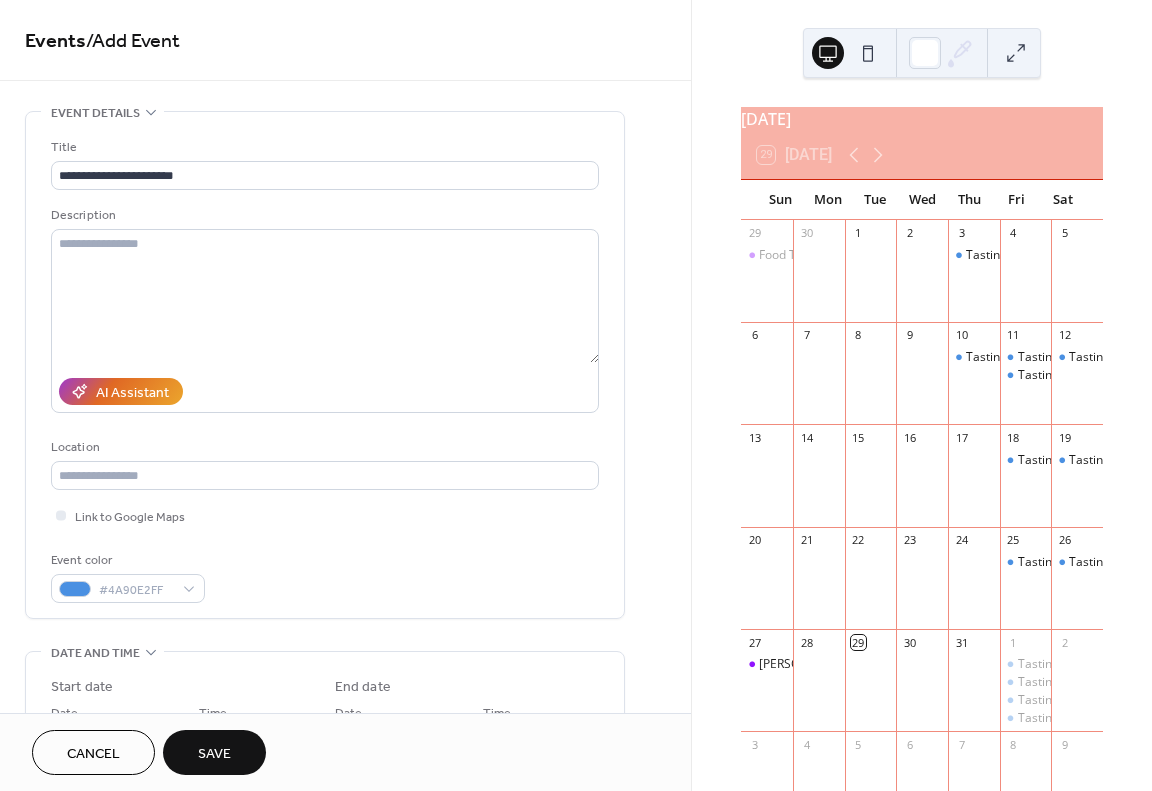click on "Save" at bounding box center (214, 754) 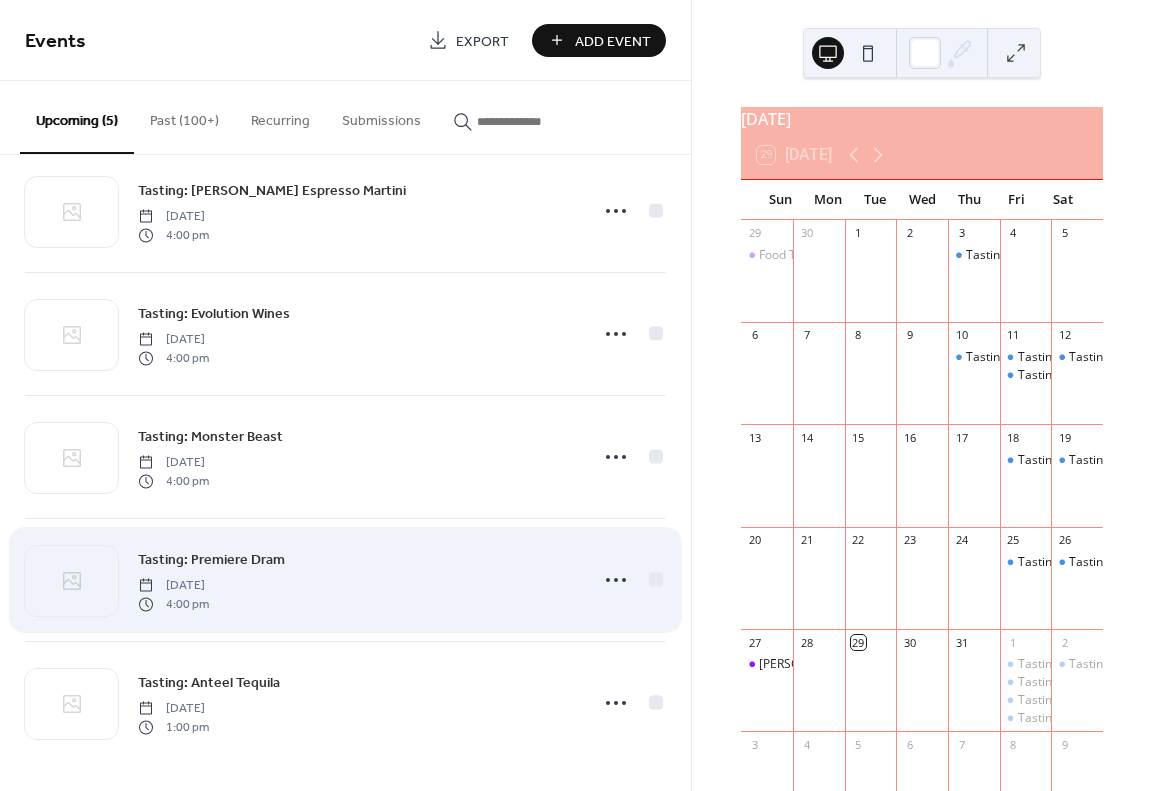 scroll, scrollTop: 38, scrollLeft: 0, axis: vertical 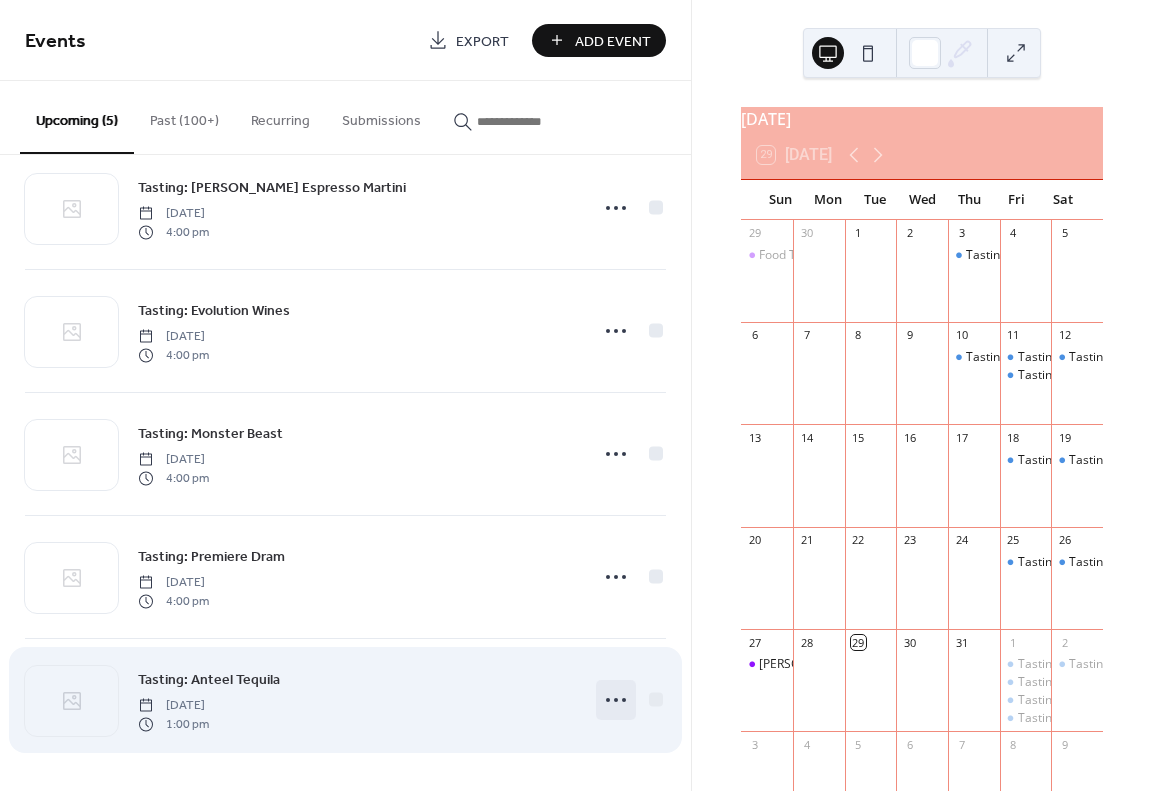 click 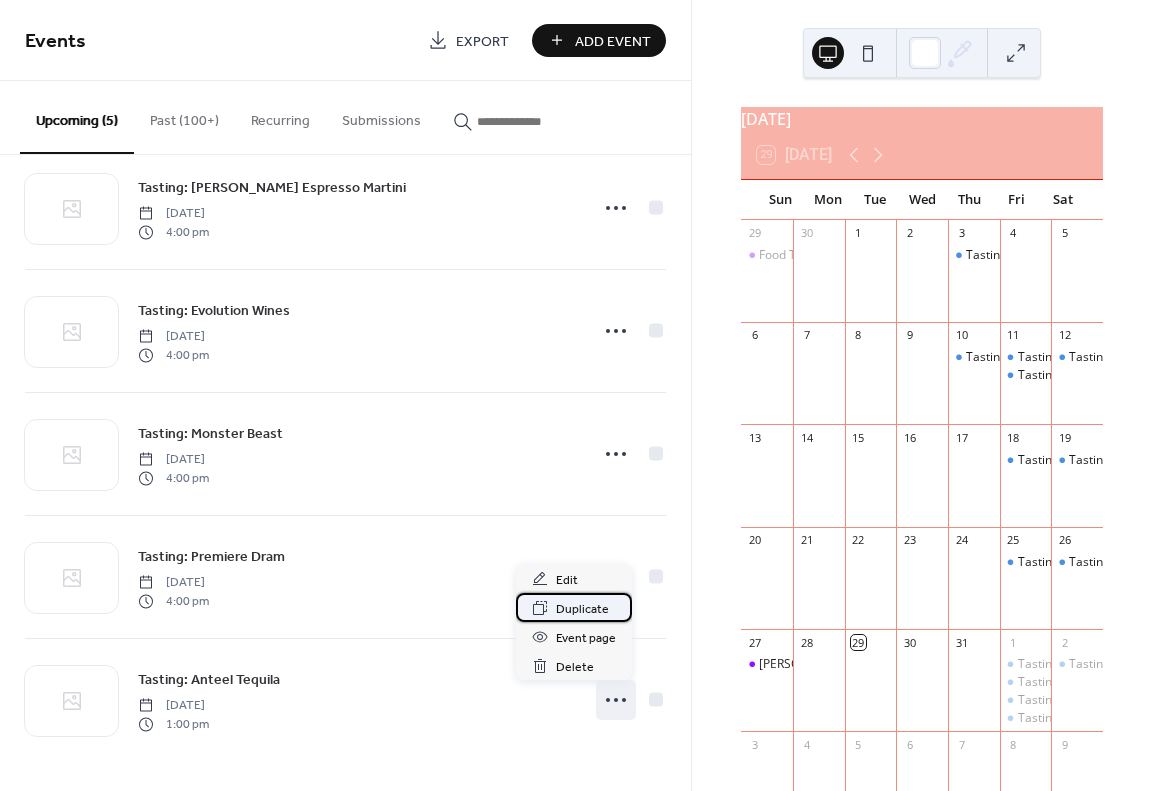 click on "Duplicate" at bounding box center (582, 609) 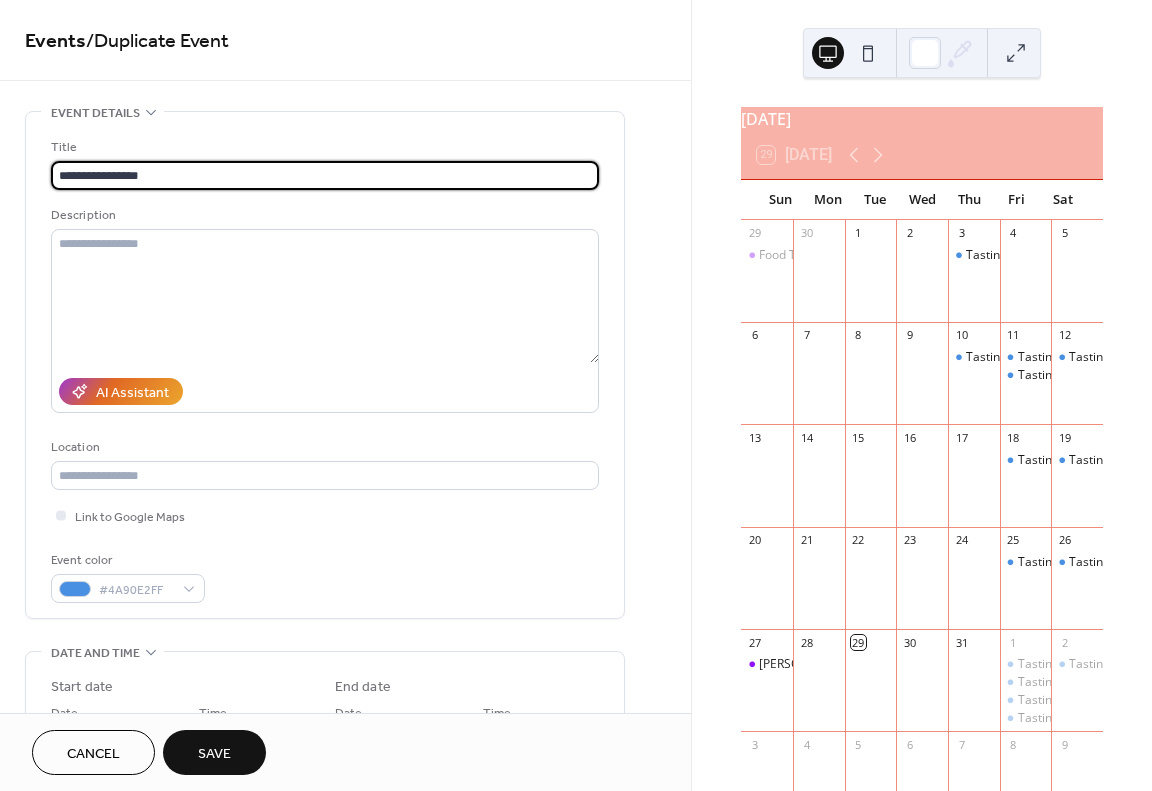 scroll, scrollTop: 200, scrollLeft: 0, axis: vertical 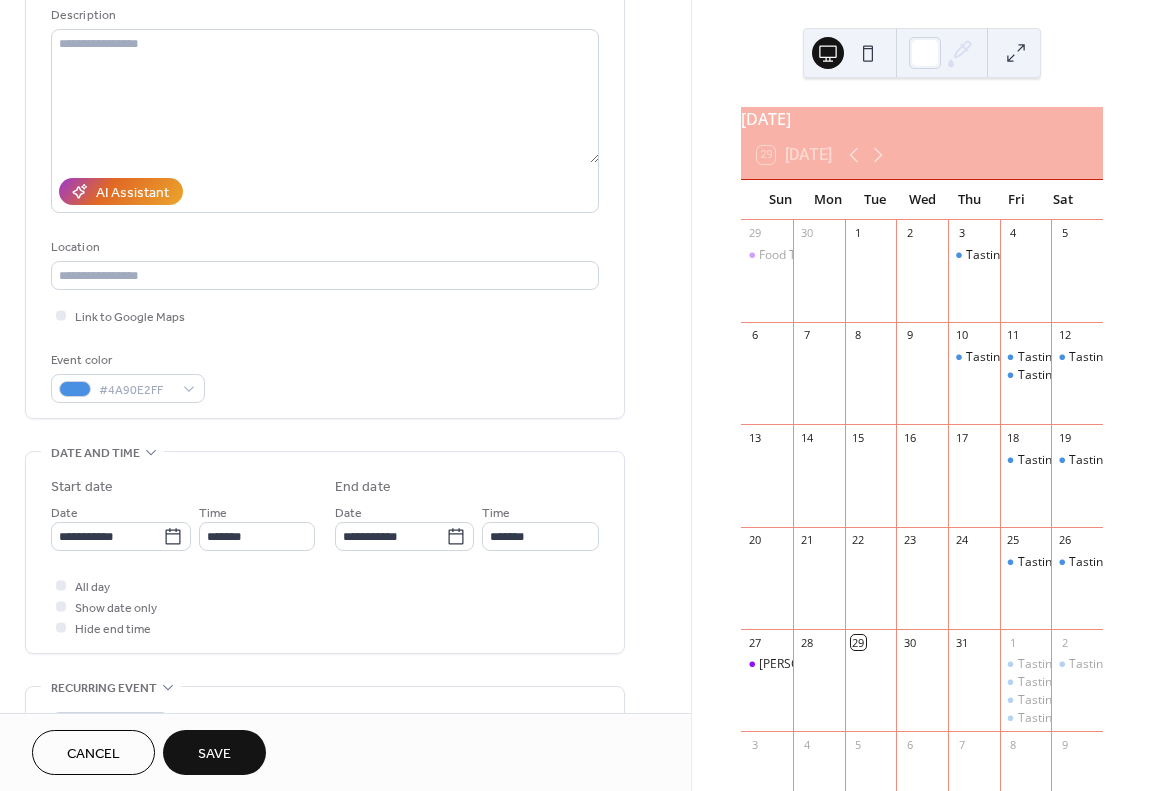 type on "**********" 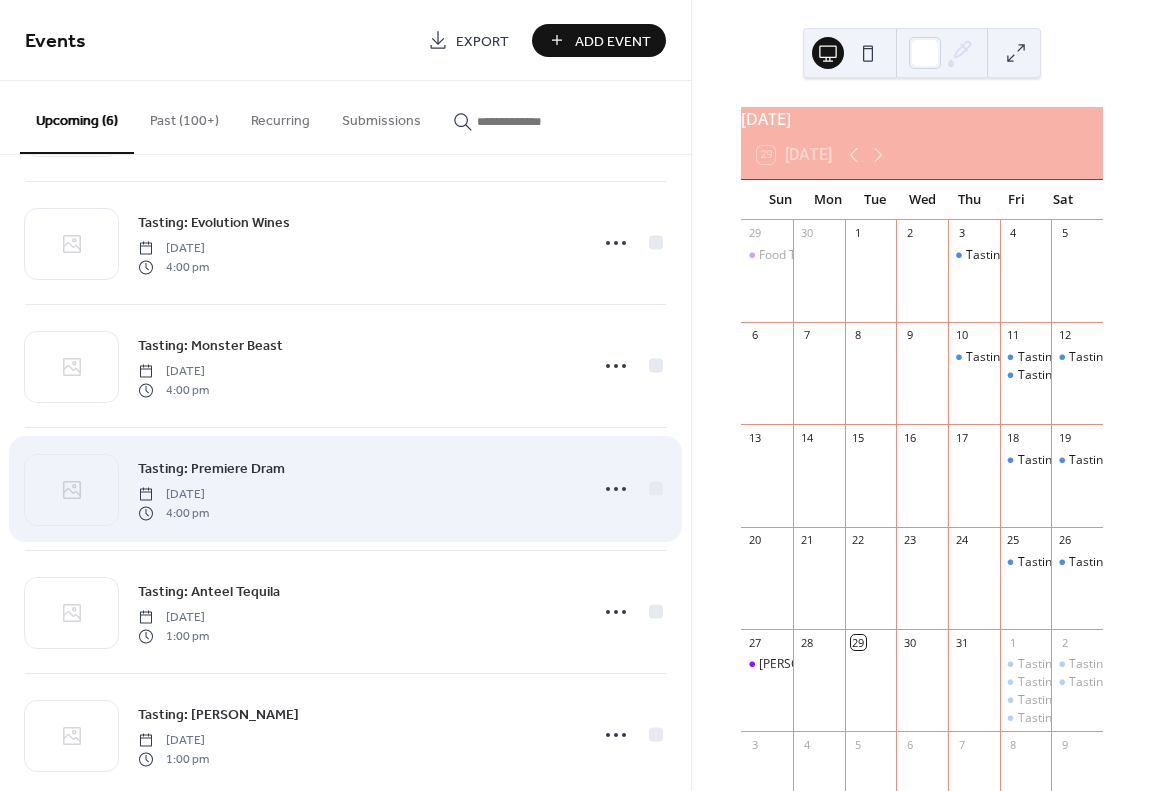 scroll, scrollTop: 161, scrollLeft: 0, axis: vertical 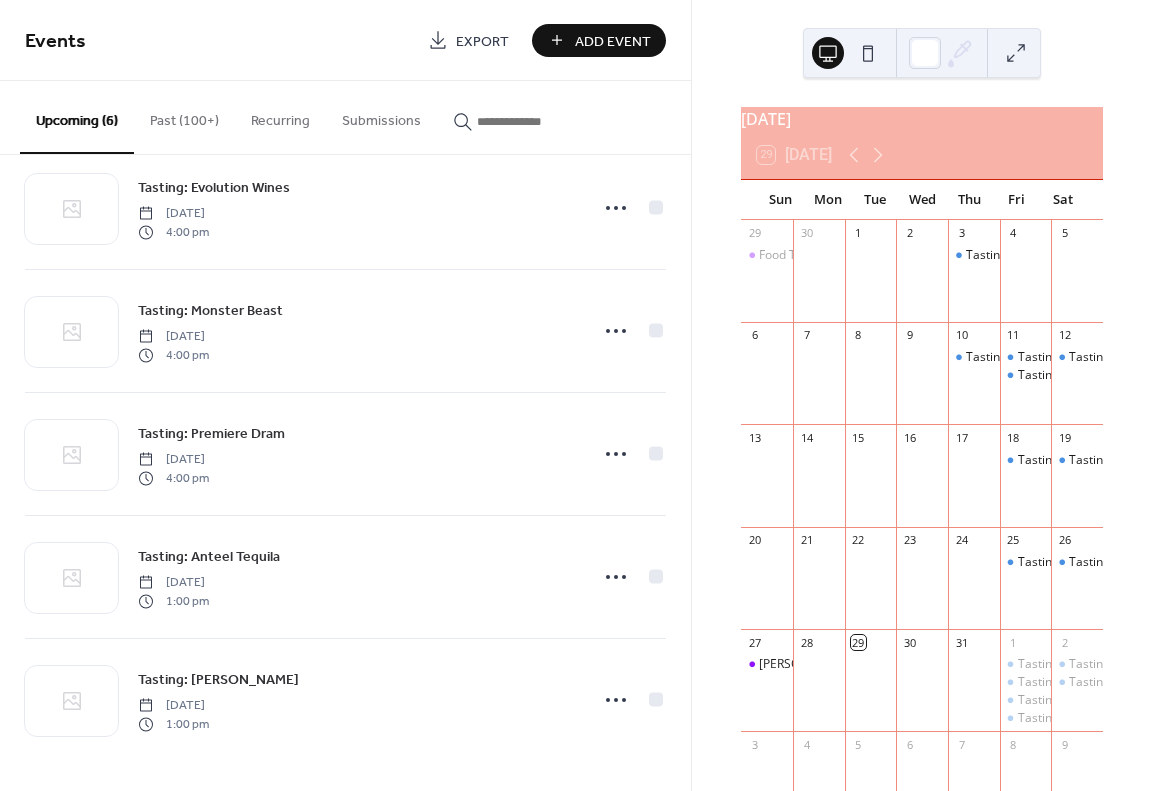 click on "Add Event" at bounding box center [599, 40] 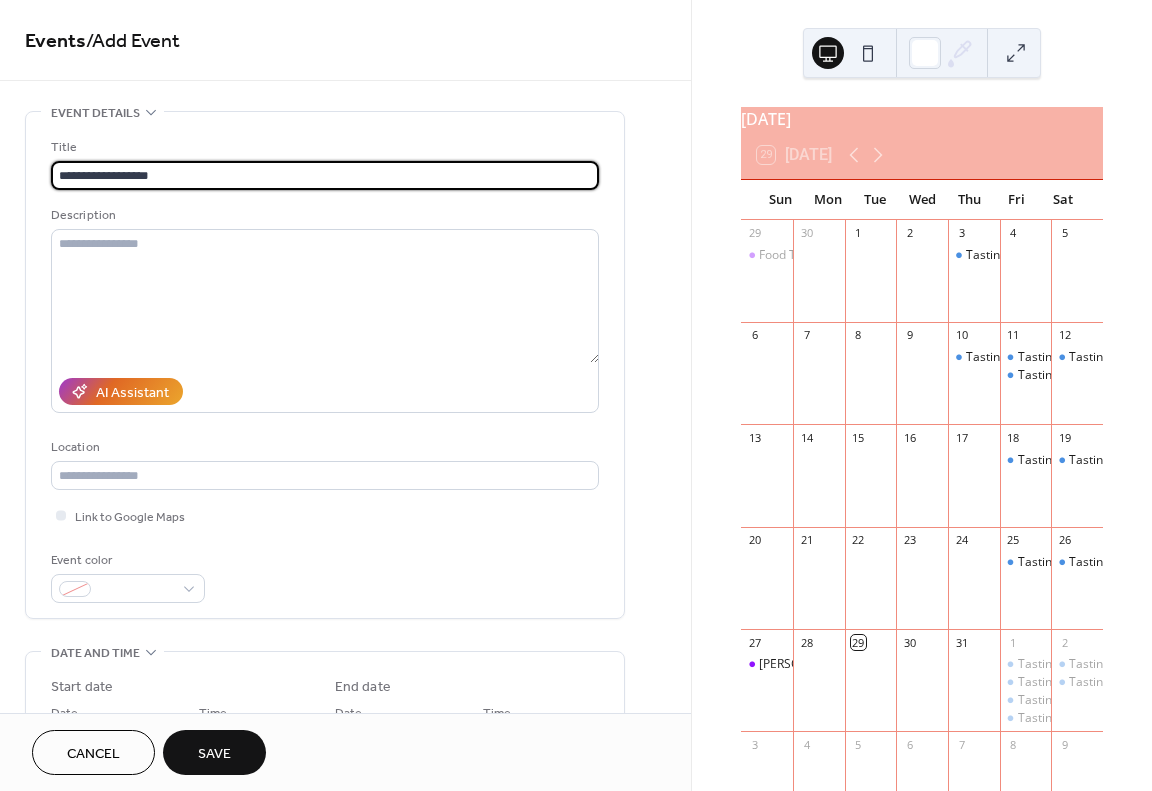 type on "**********" 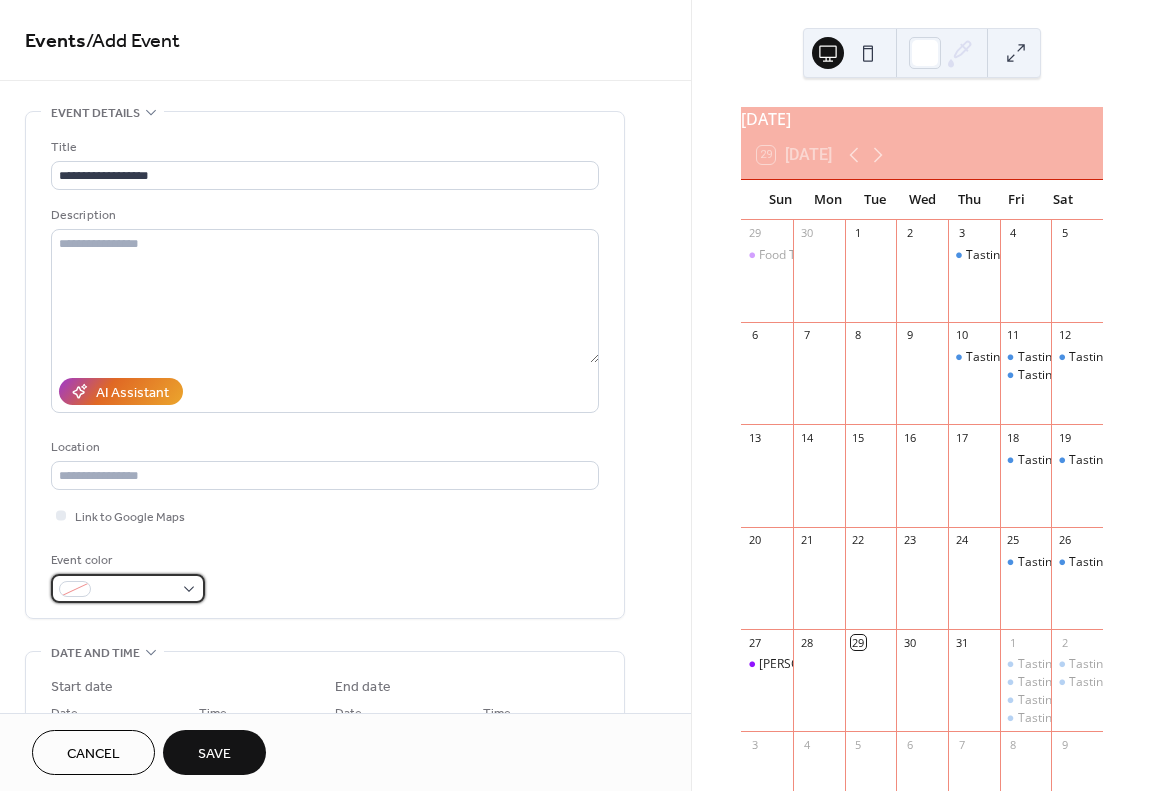 click at bounding box center [136, 590] 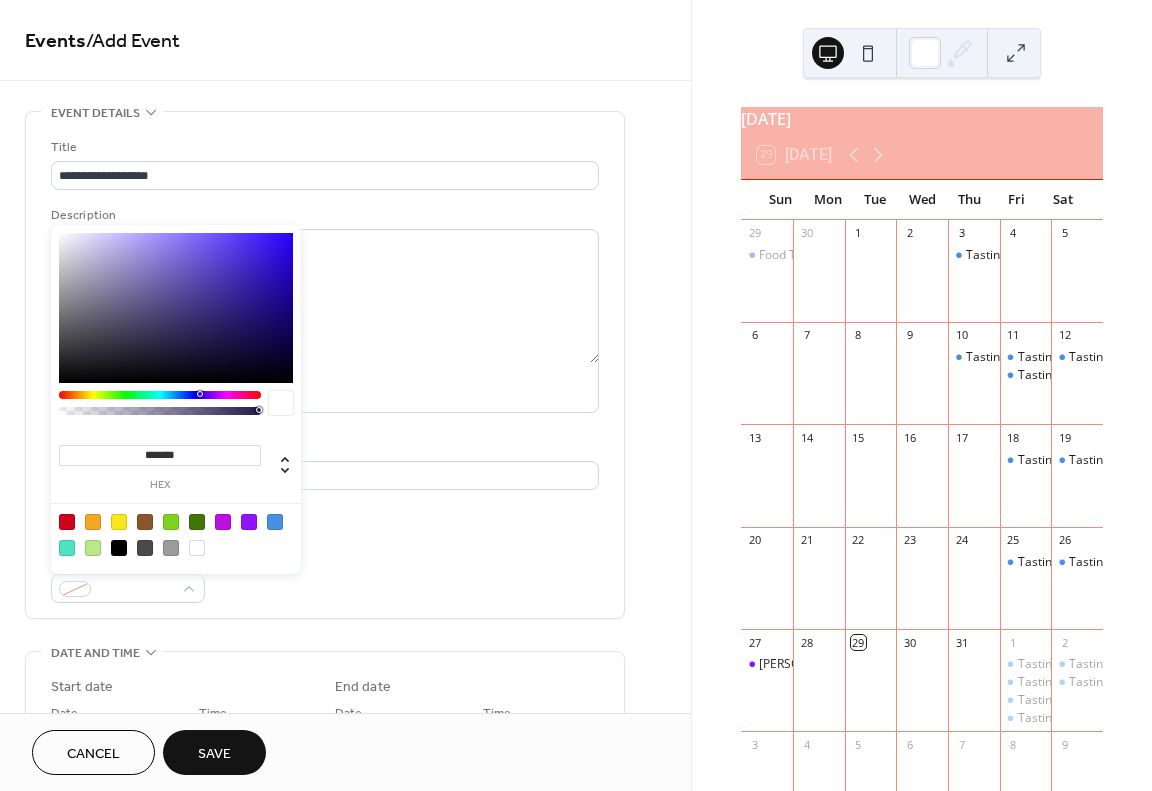 click at bounding box center (275, 522) 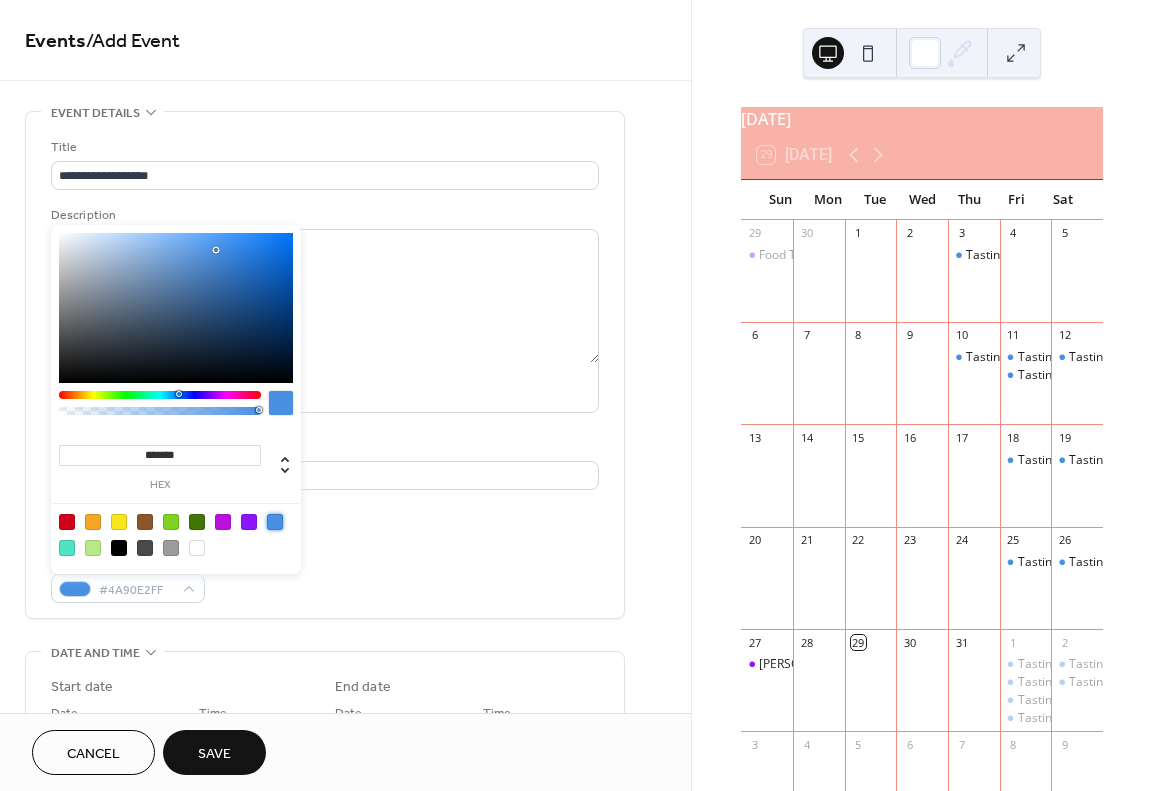 type on "*******" 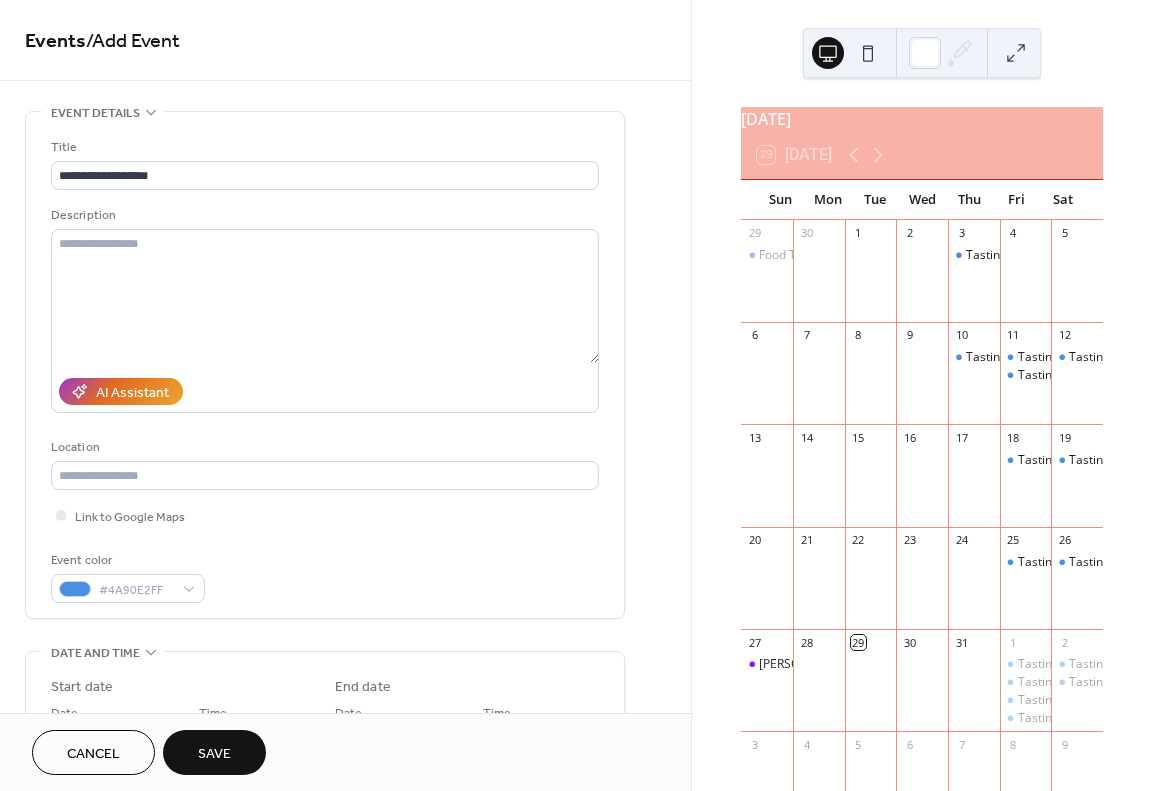 click on "**********" at bounding box center [345, 720] 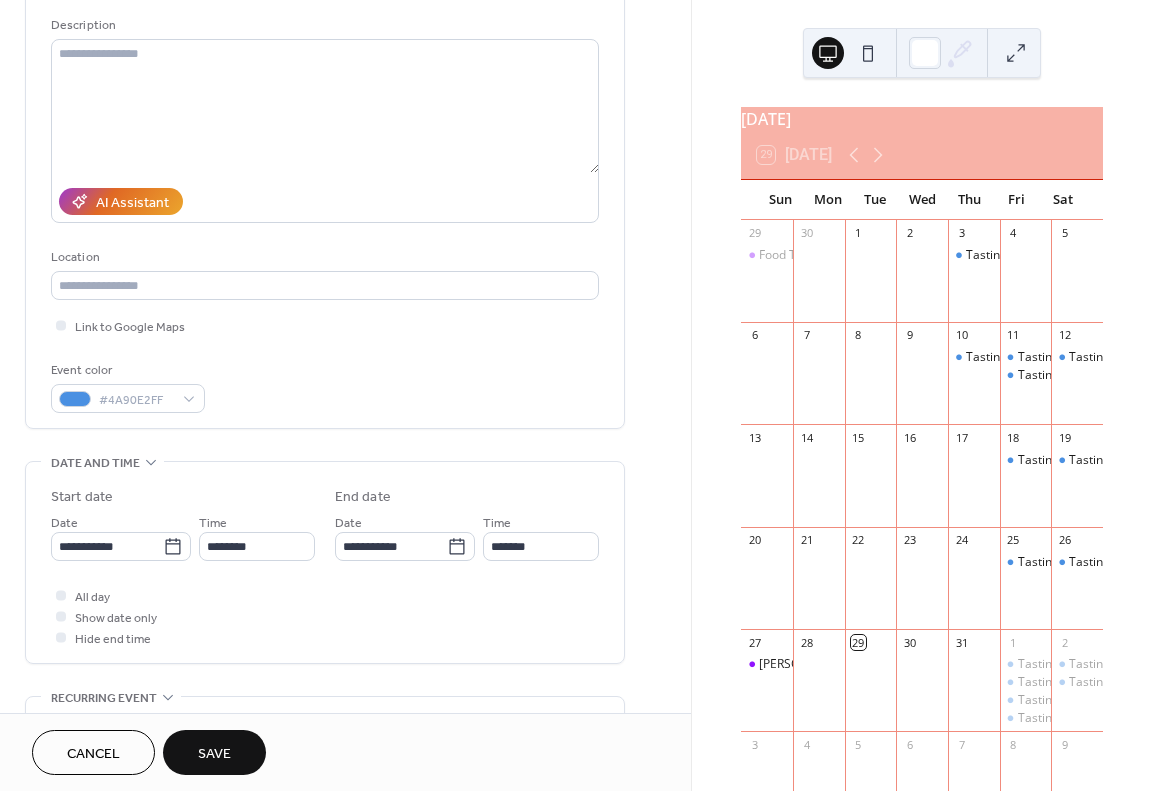 scroll, scrollTop: 300, scrollLeft: 0, axis: vertical 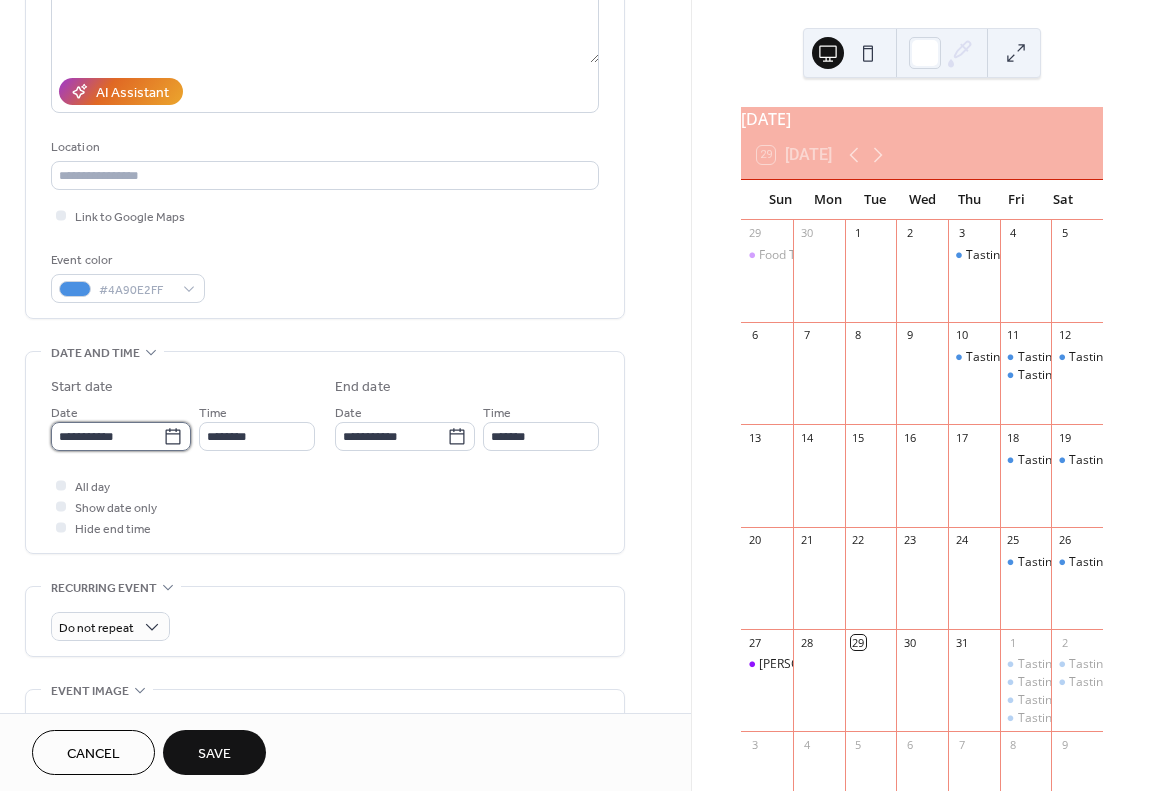 click on "**********" at bounding box center [107, 436] 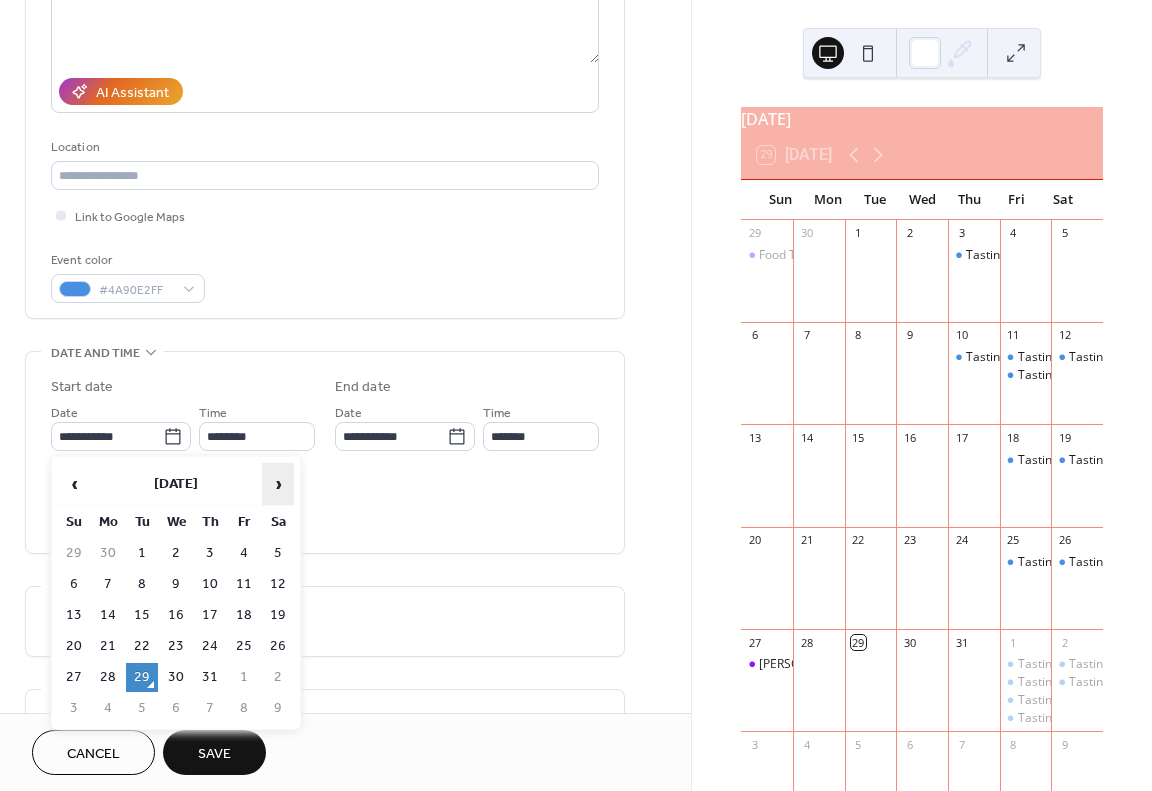 click on "›" at bounding box center [278, 484] 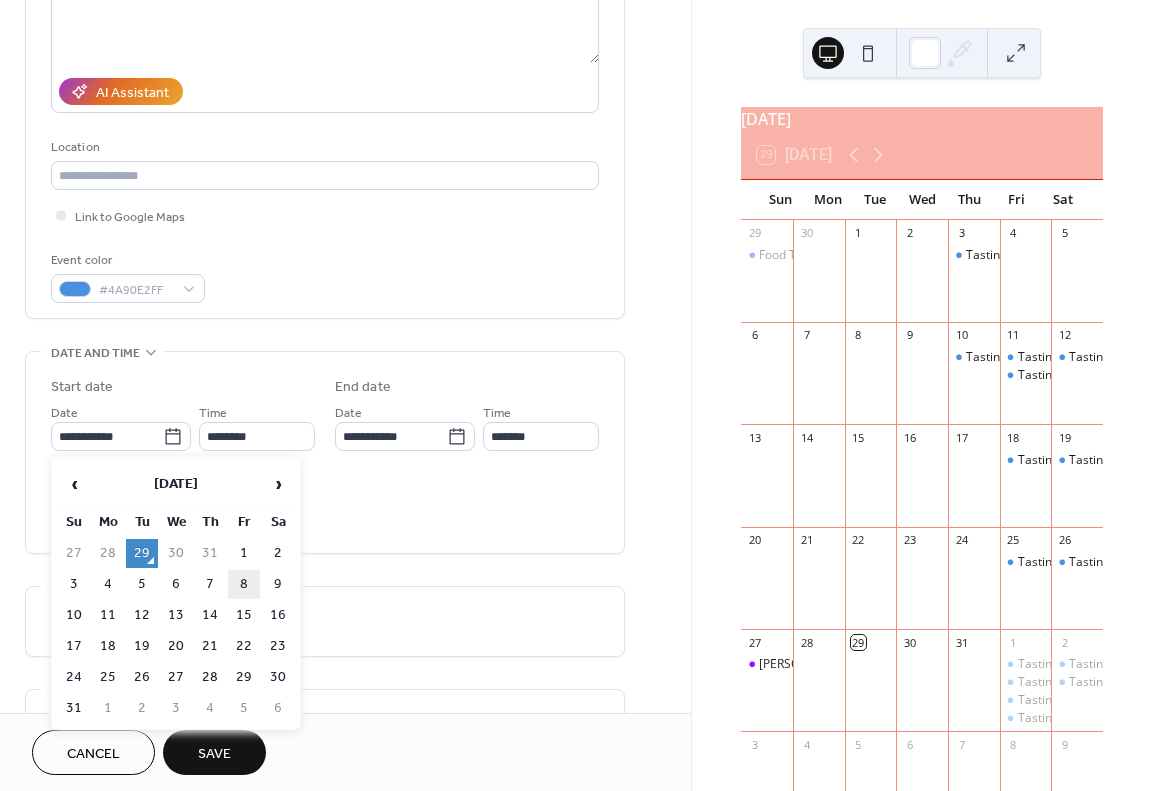 click on "8" at bounding box center [244, 584] 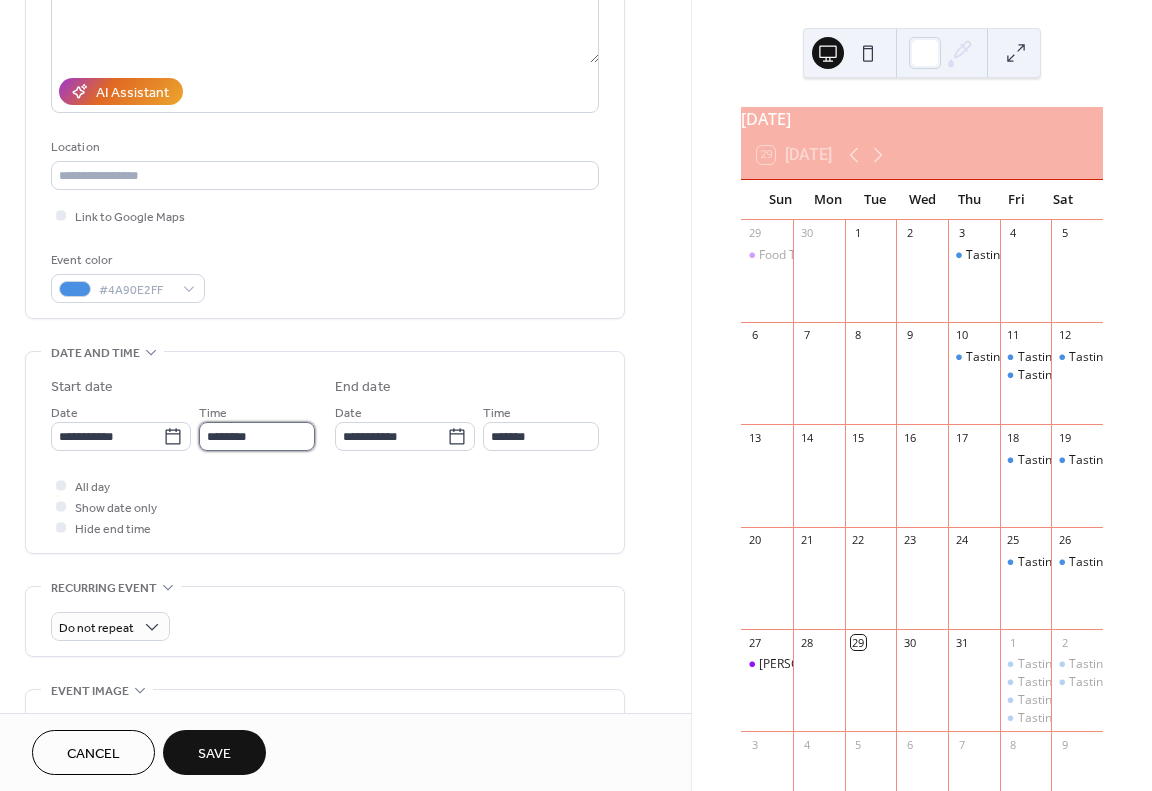 click on "**********" at bounding box center [576, 395] 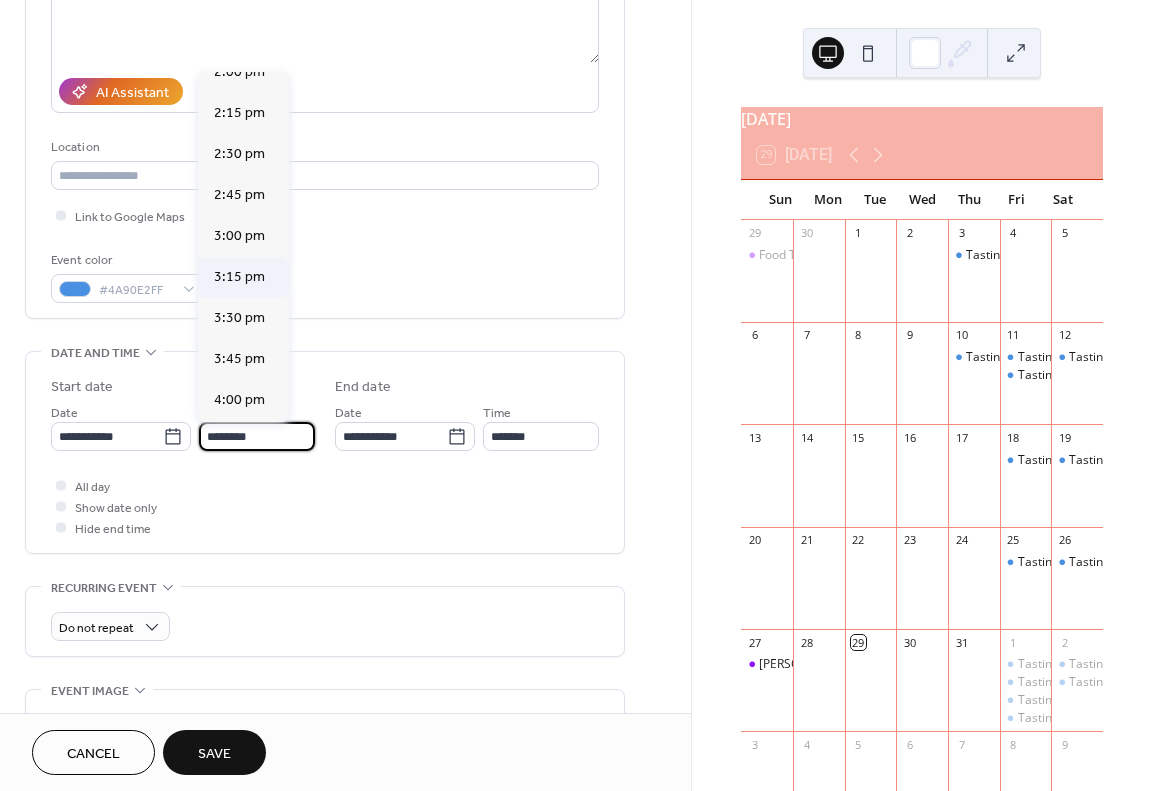 scroll, scrollTop: 2368, scrollLeft: 0, axis: vertical 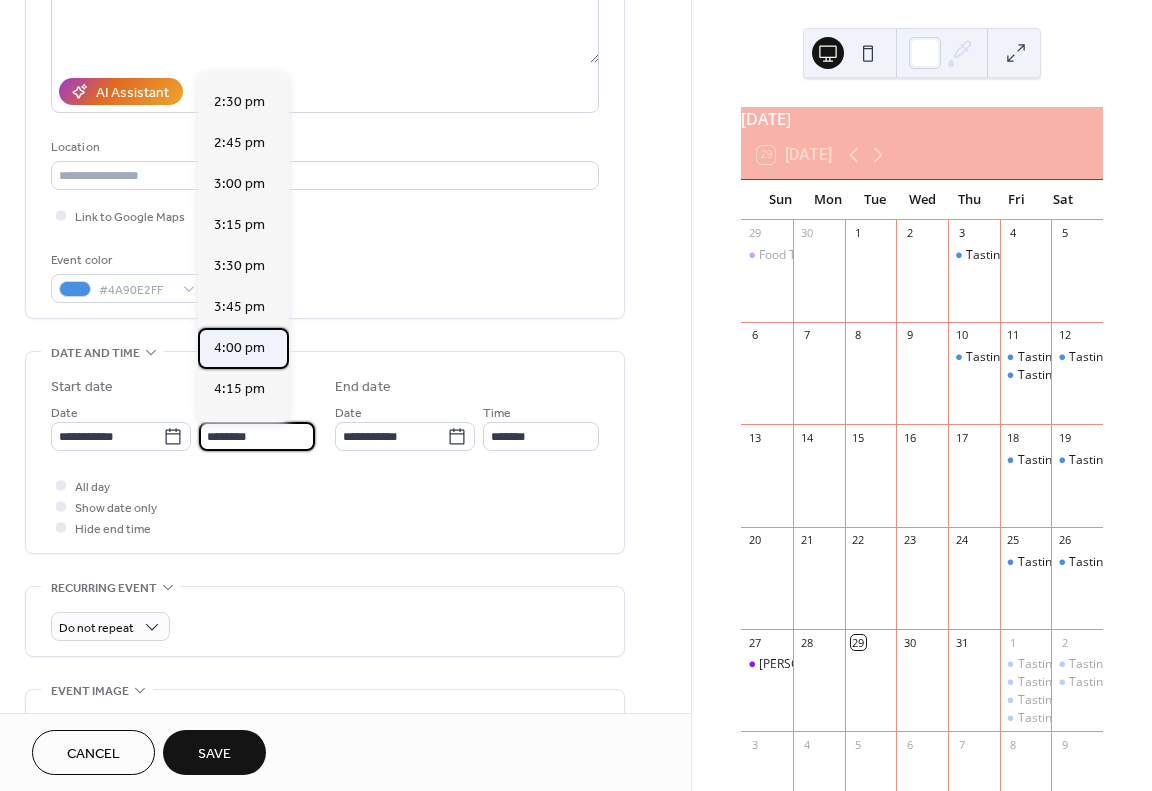 click on "4:00 pm" at bounding box center [239, 348] 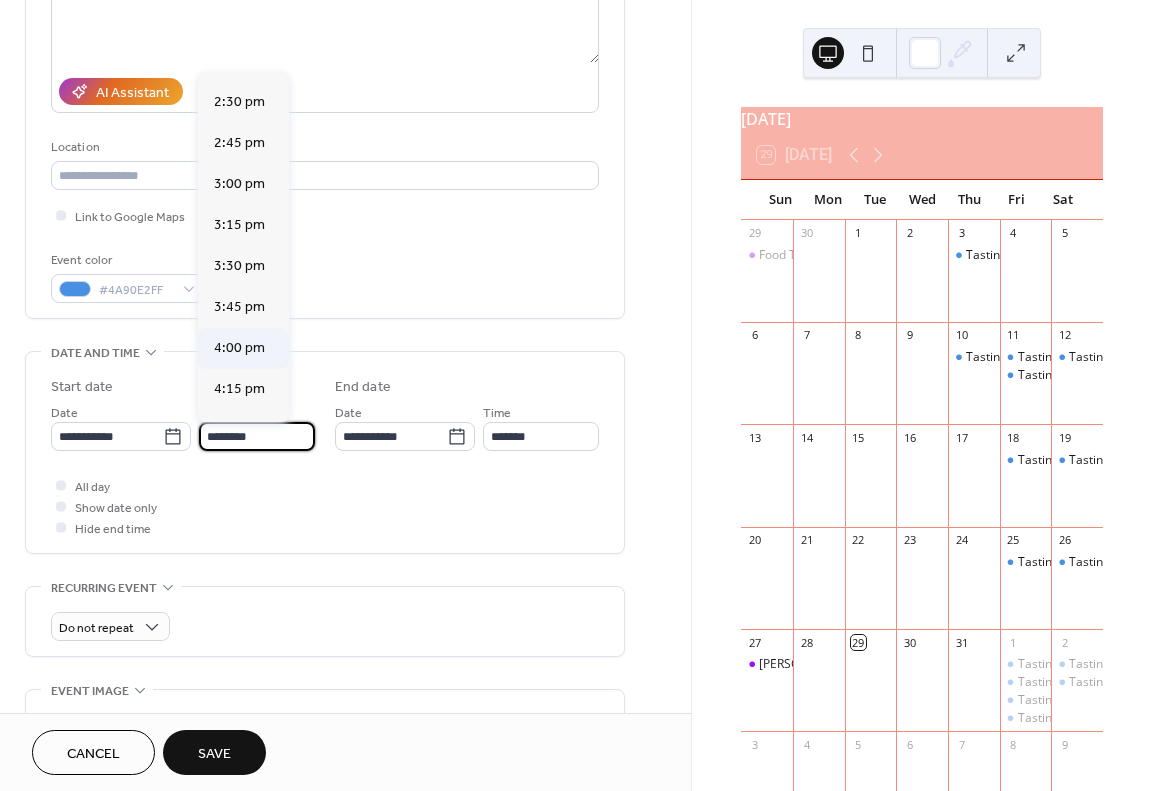 type on "*******" 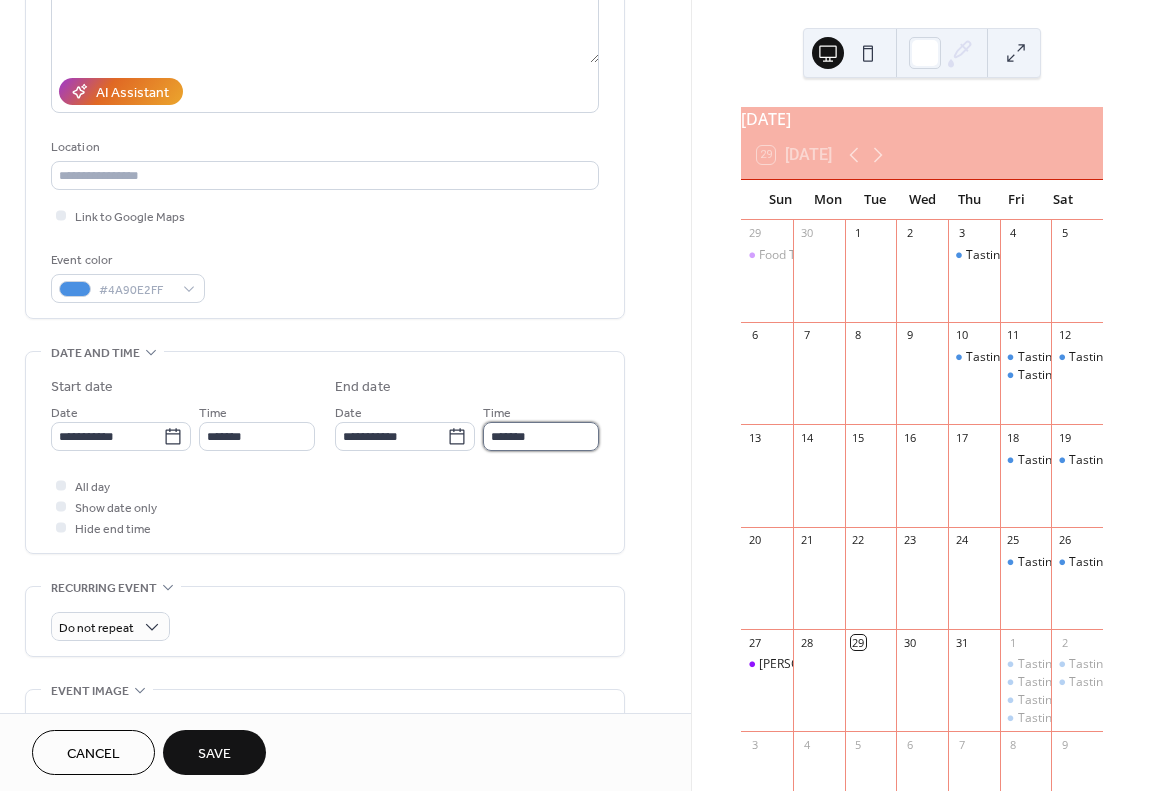 click on "*******" at bounding box center (541, 436) 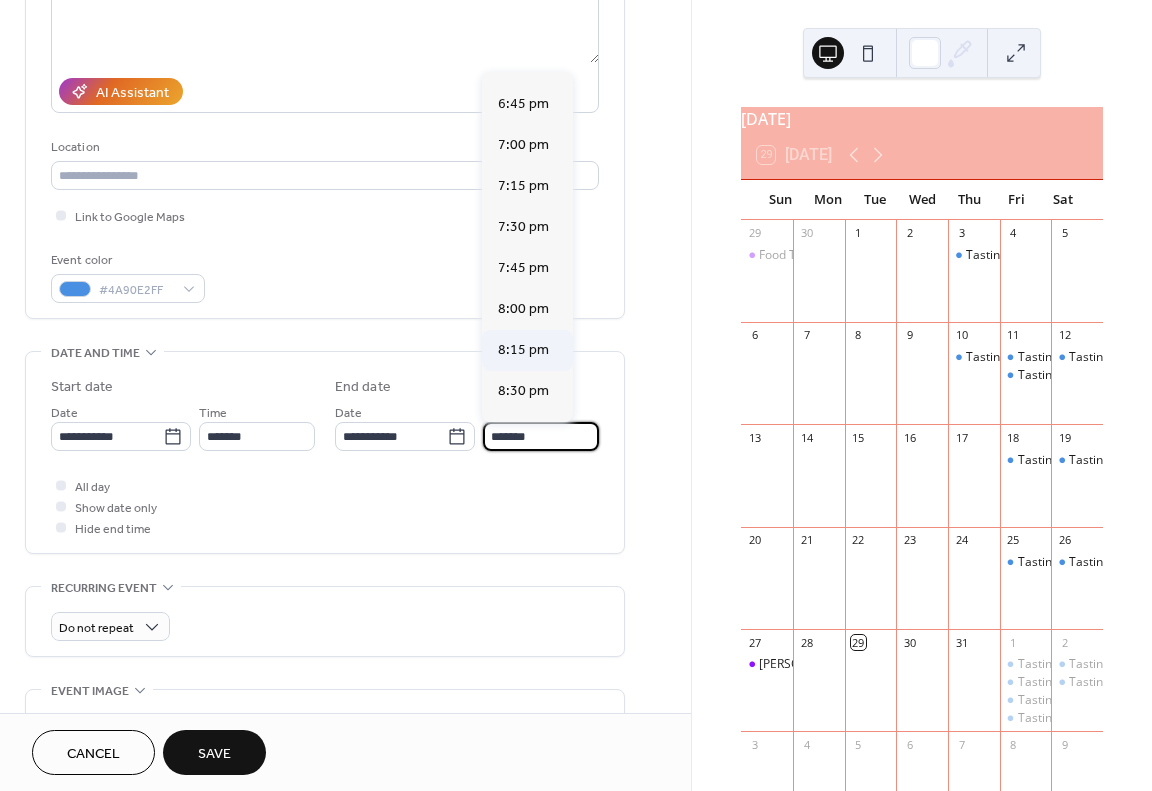 scroll, scrollTop: 400, scrollLeft: 0, axis: vertical 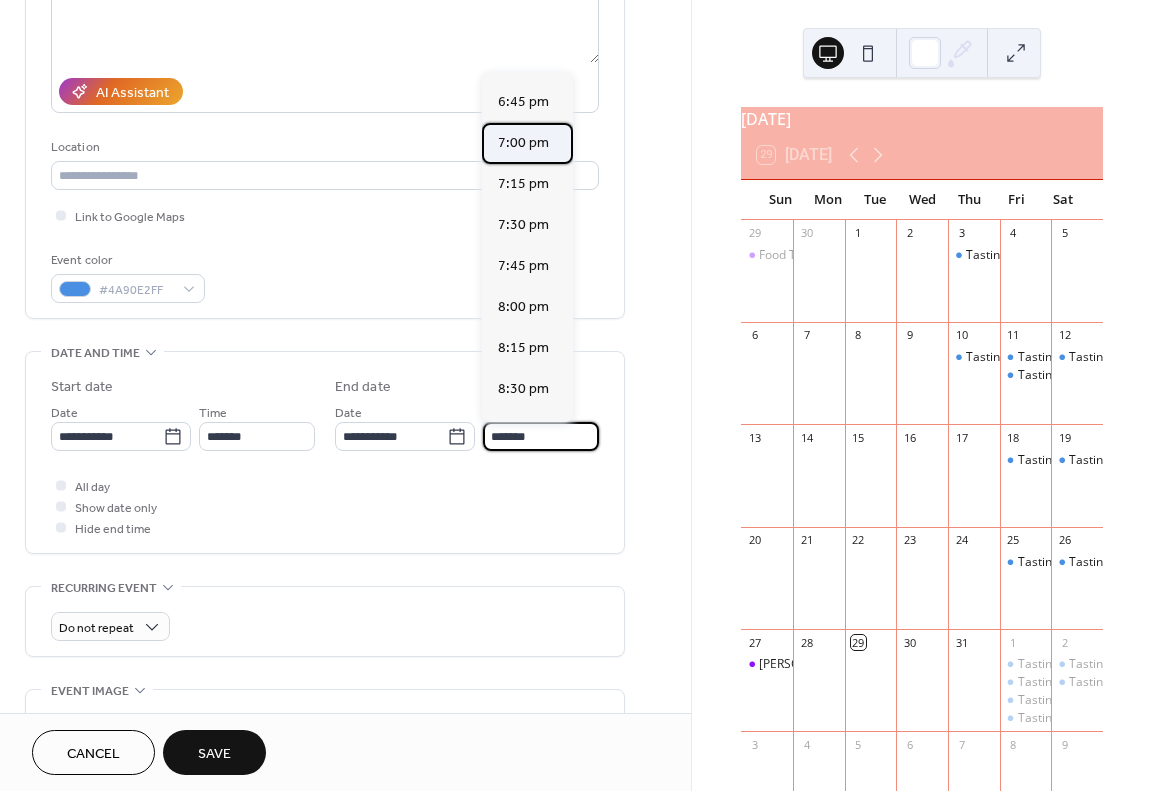 click on "7:00 pm" at bounding box center [523, 143] 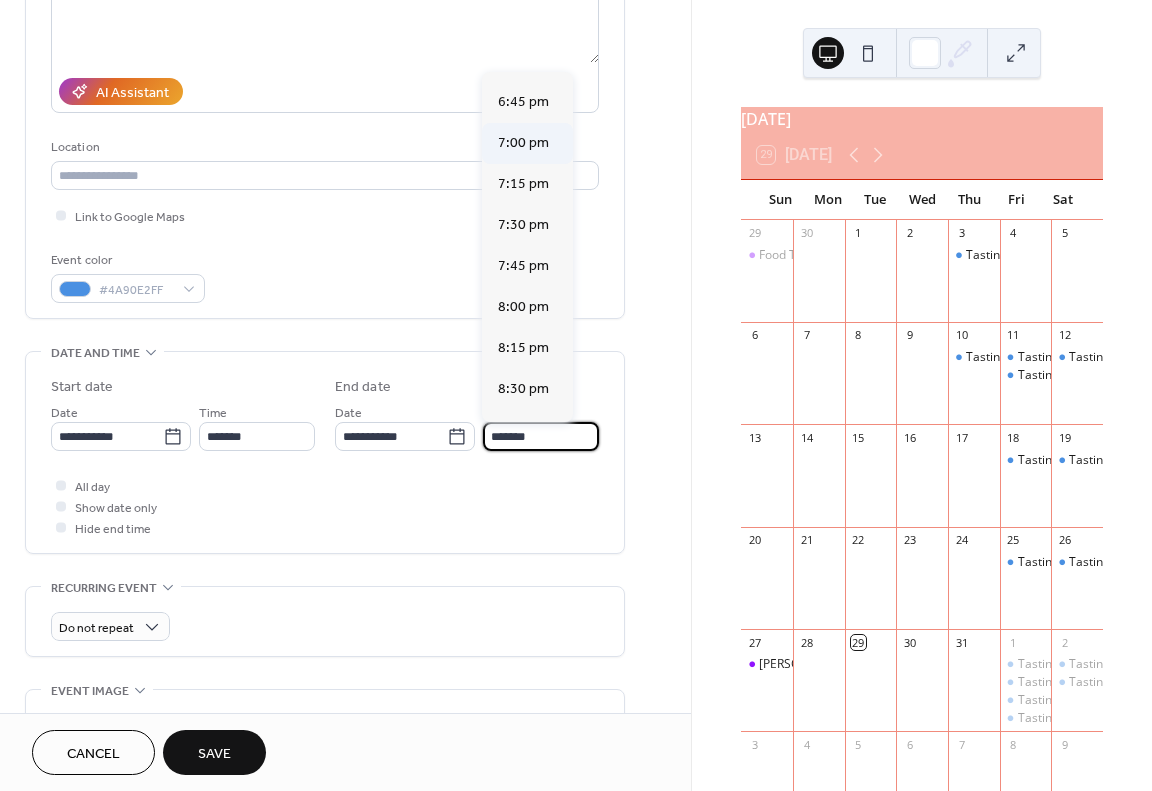 type on "*******" 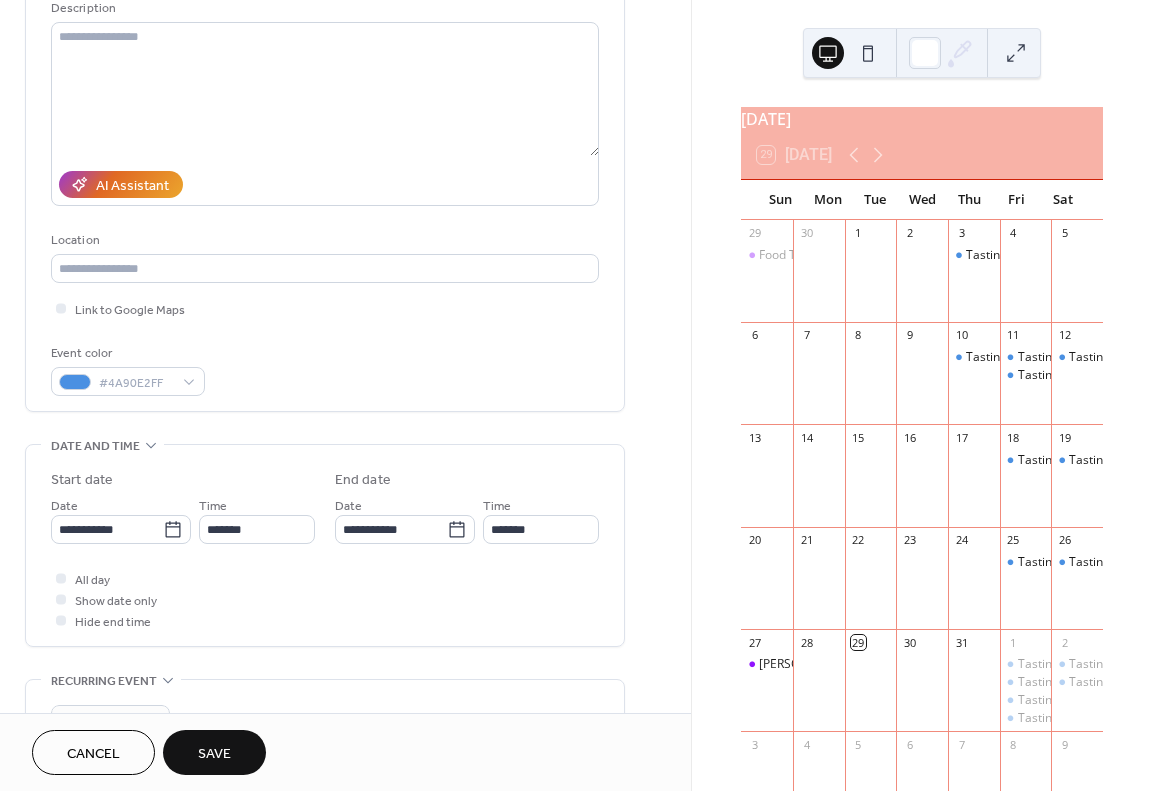 scroll, scrollTop: 300, scrollLeft: 0, axis: vertical 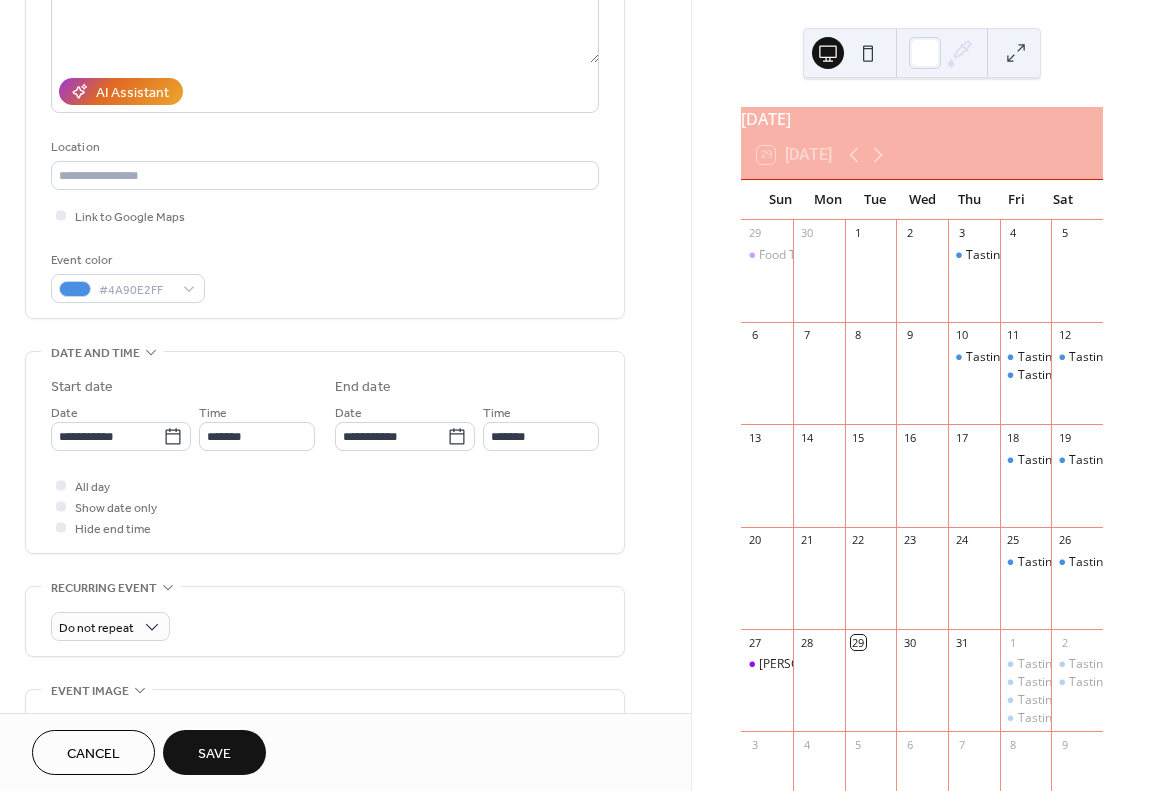 click on "Save" at bounding box center (214, 754) 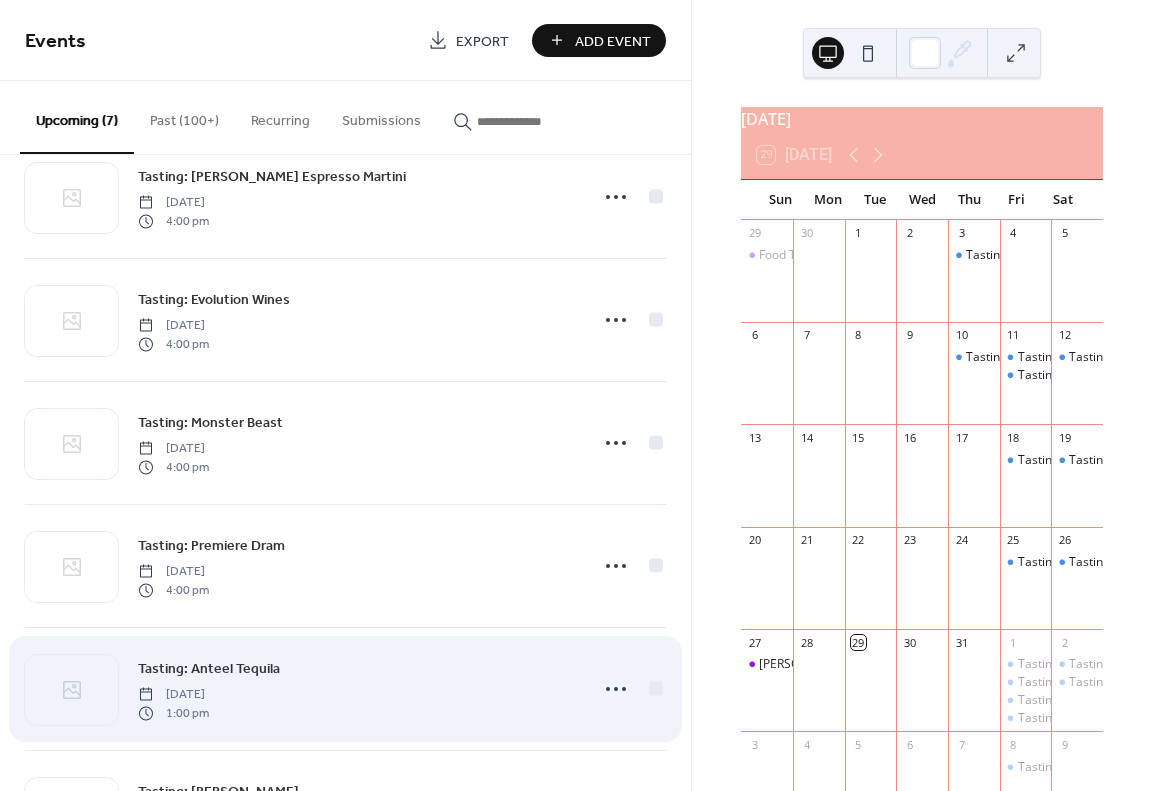 scroll, scrollTop: 284, scrollLeft: 0, axis: vertical 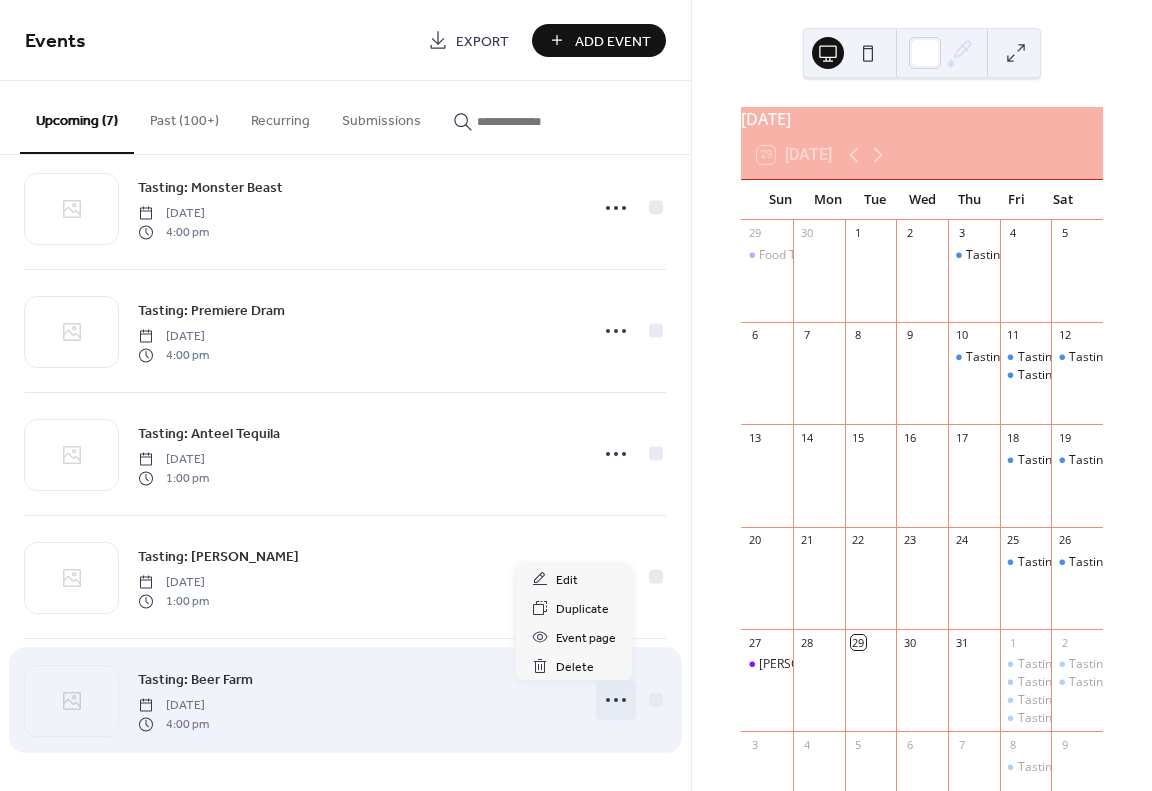click 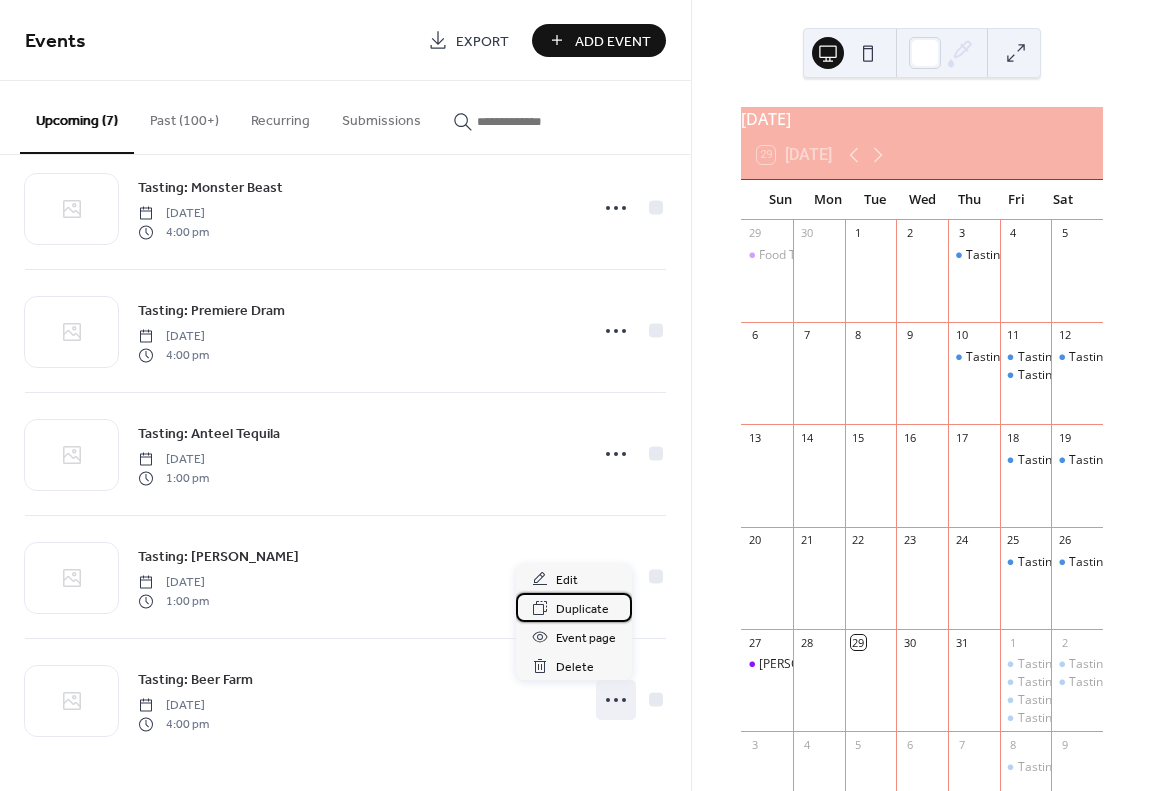 click on "Duplicate" at bounding box center (582, 609) 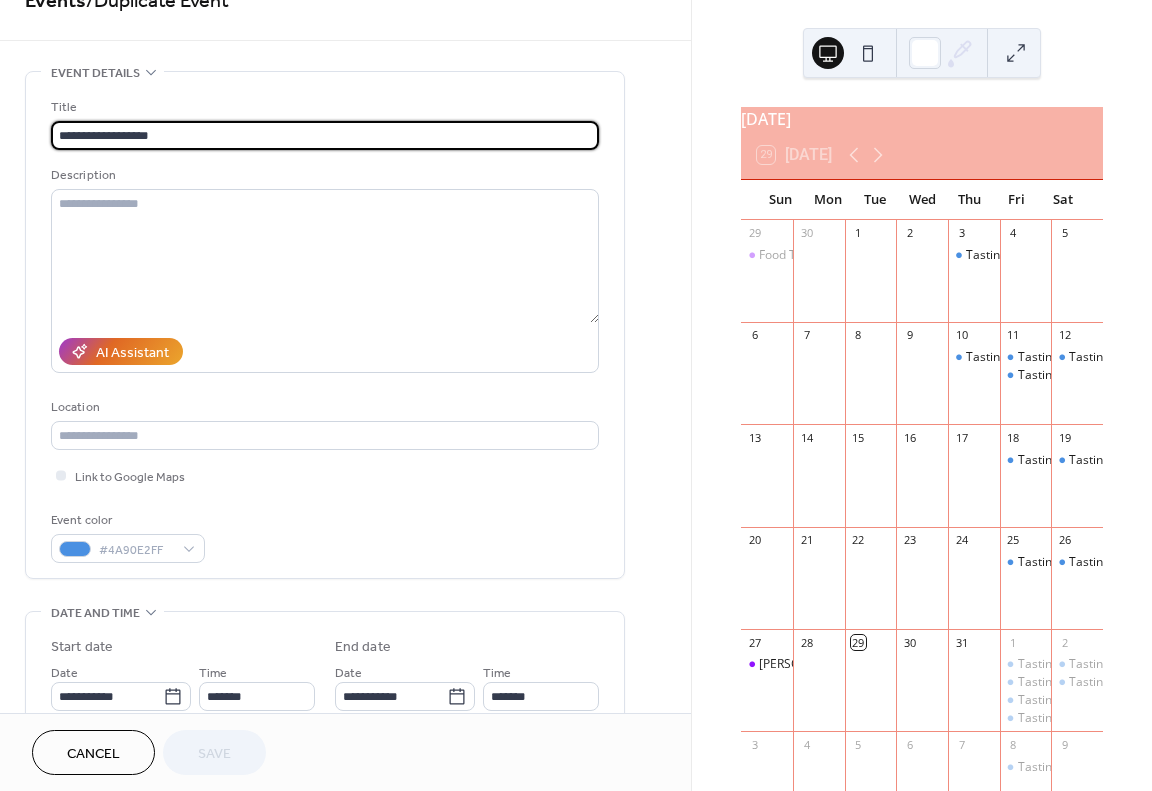 scroll, scrollTop: 0, scrollLeft: 0, axis: both 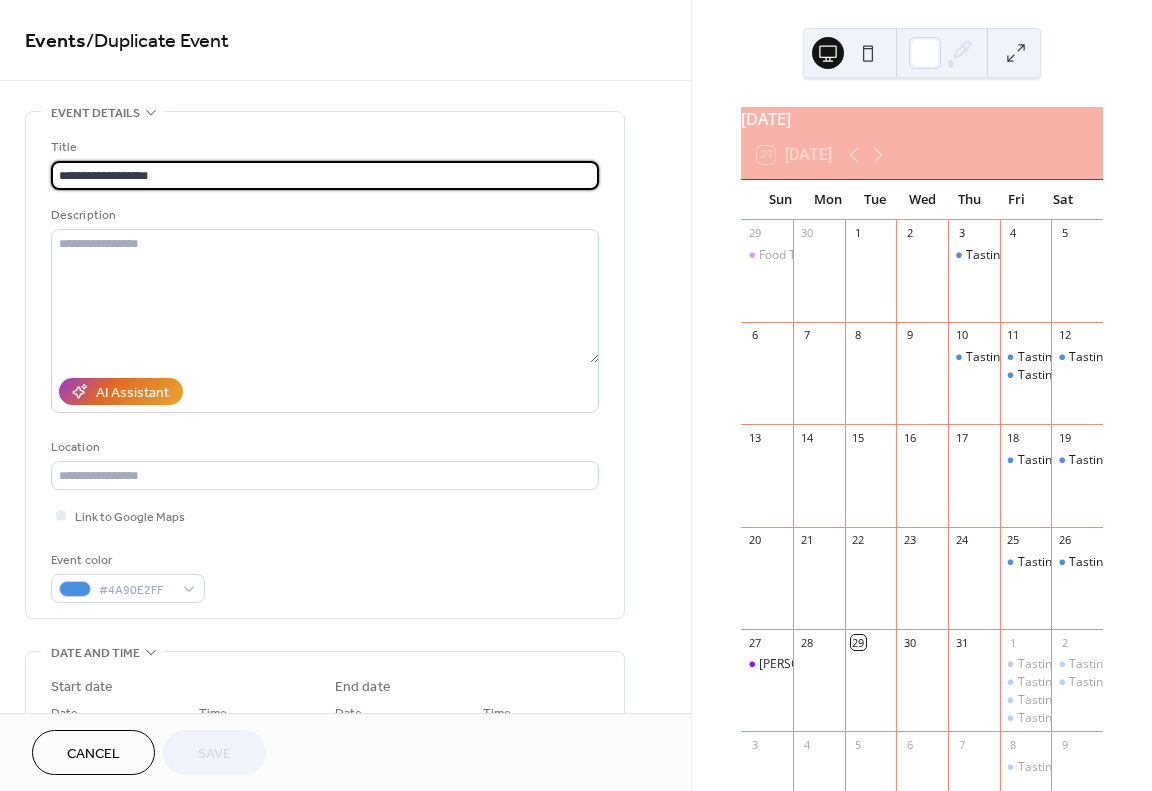 click on "**********" at bounding box center (325, 175) 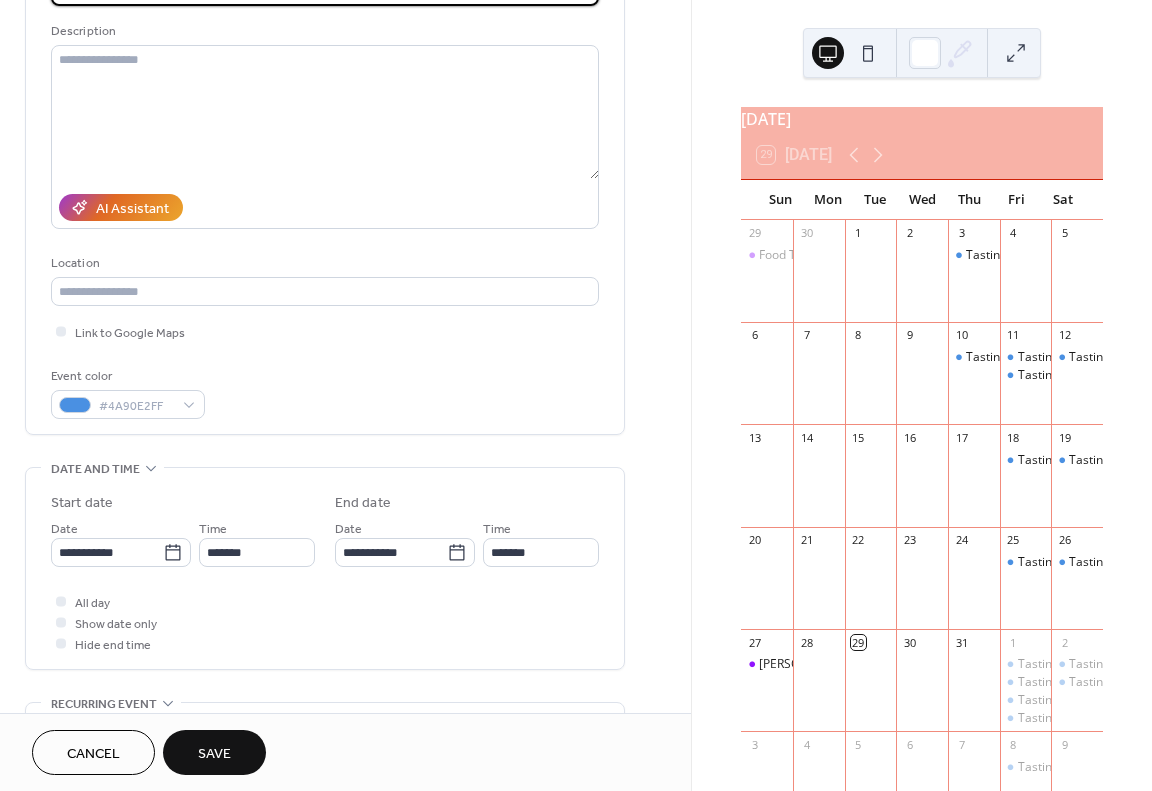scroll, scrollTop: 300, scrollLeft: 0, axis: vertical 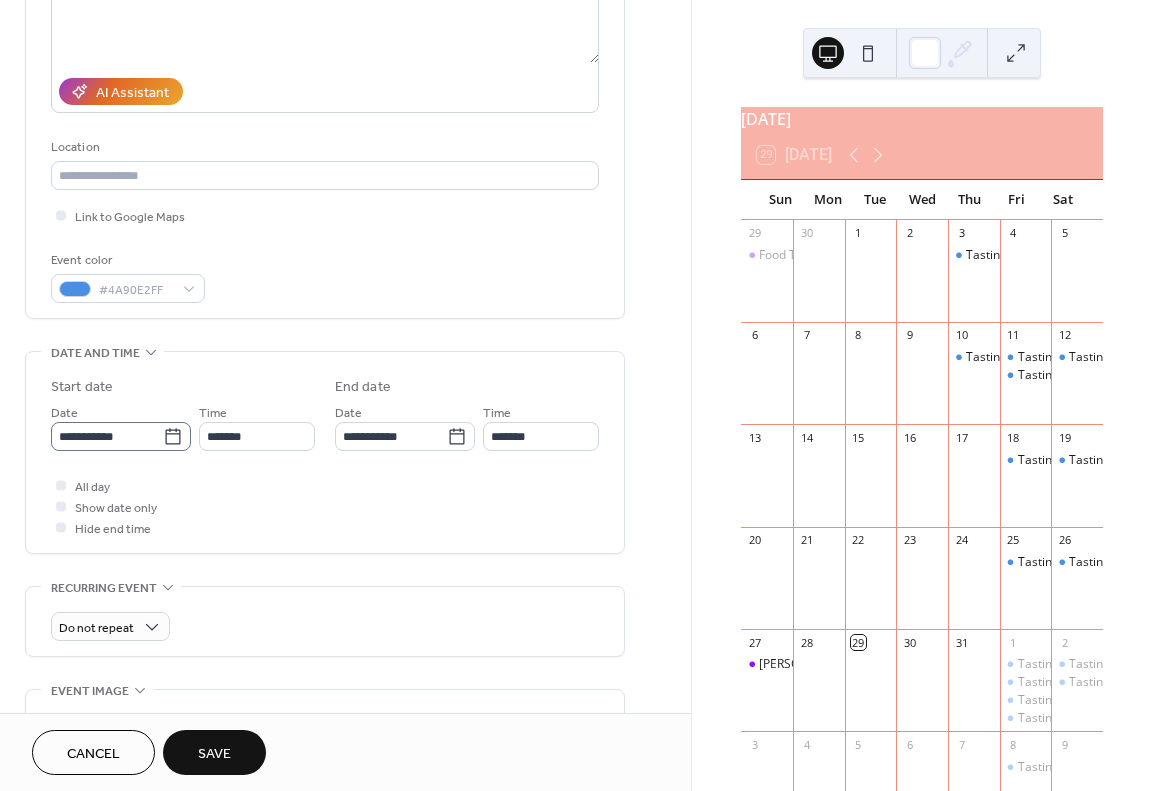 type on "**********" 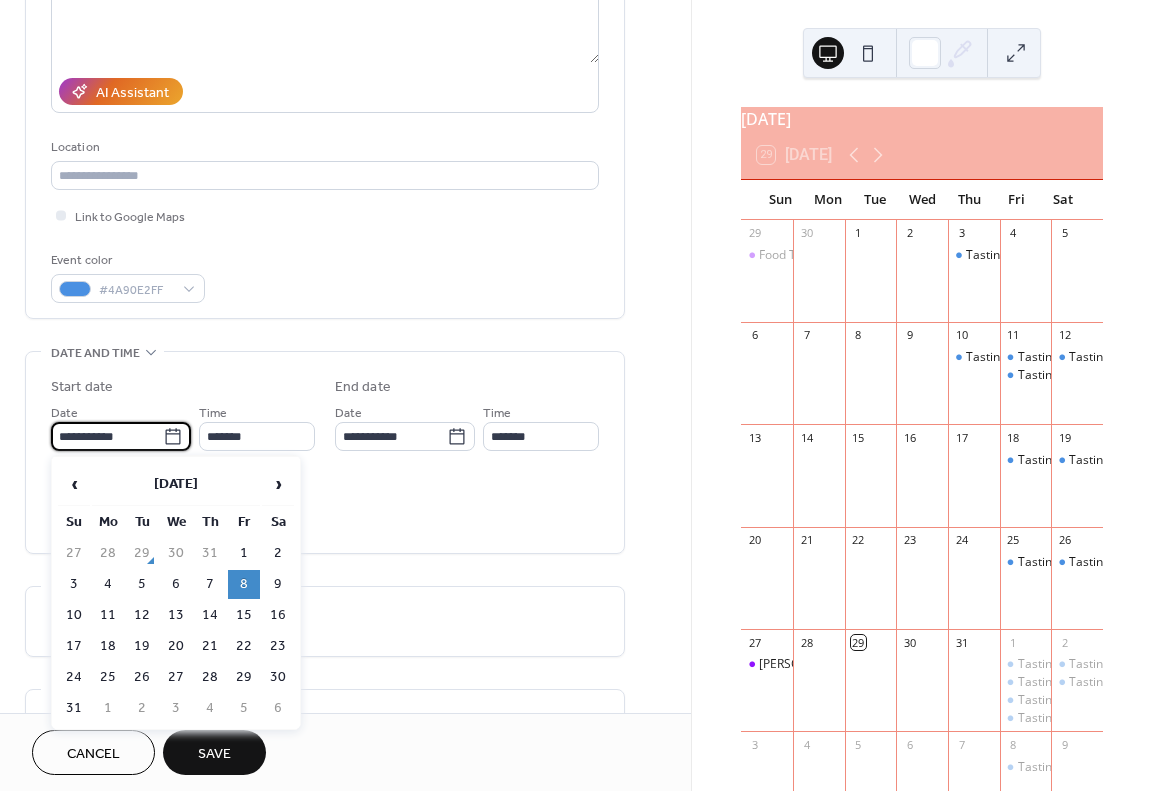 click on "**********" at bounding box center [107, 436] 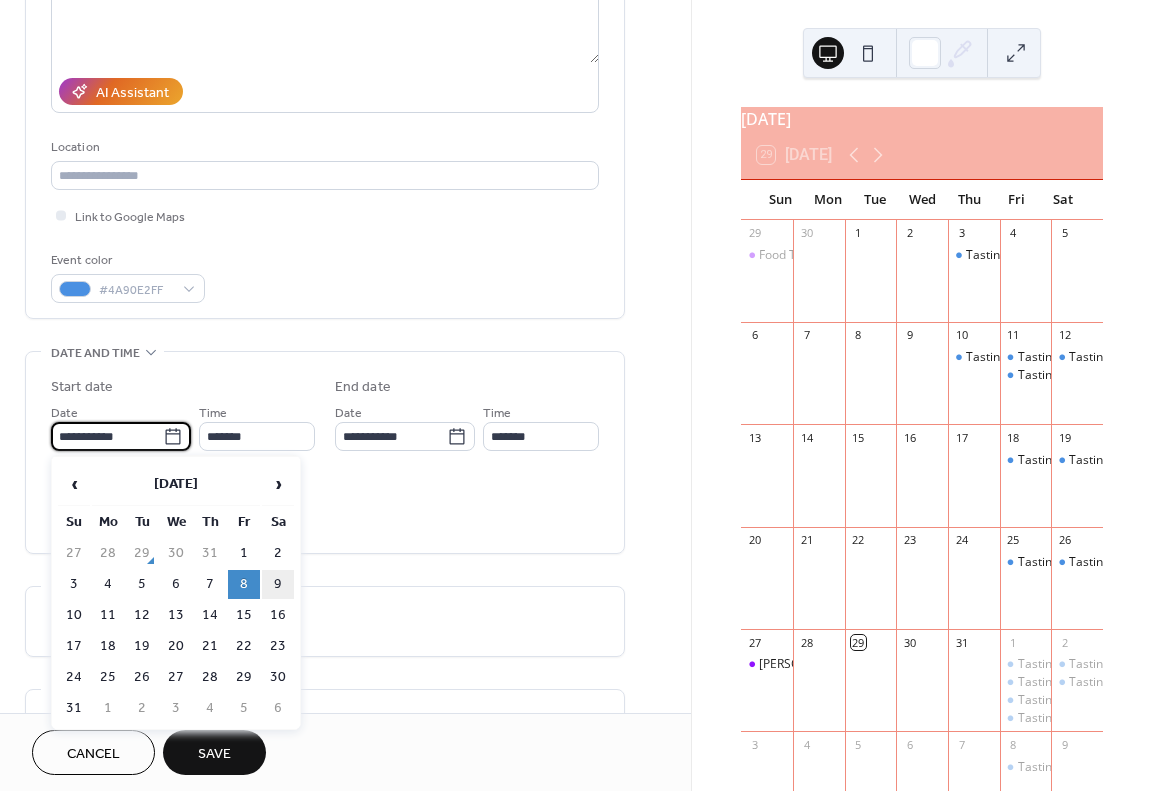 click on "9" at bounding box center [278, 584] 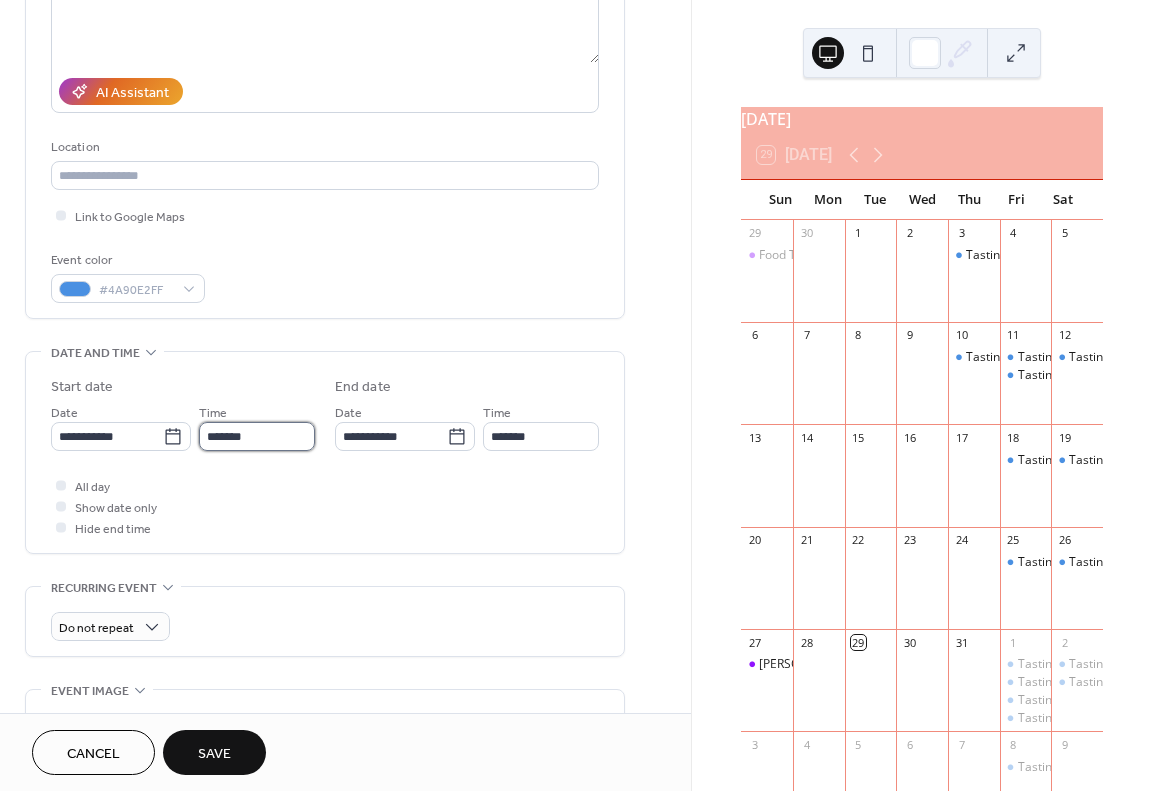 click on "*******" at bounding box center [257, 436] 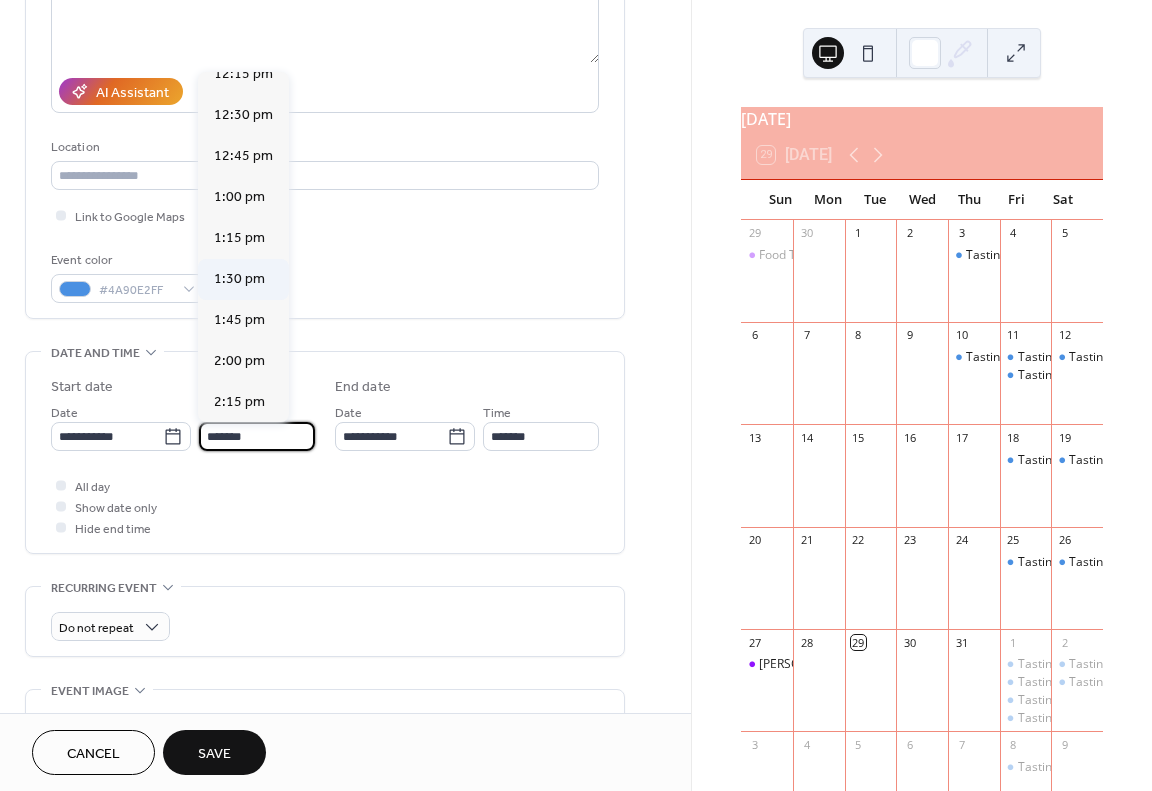 scroll, scrollTop: 2024, scrollLeft: 0, axis: vertical 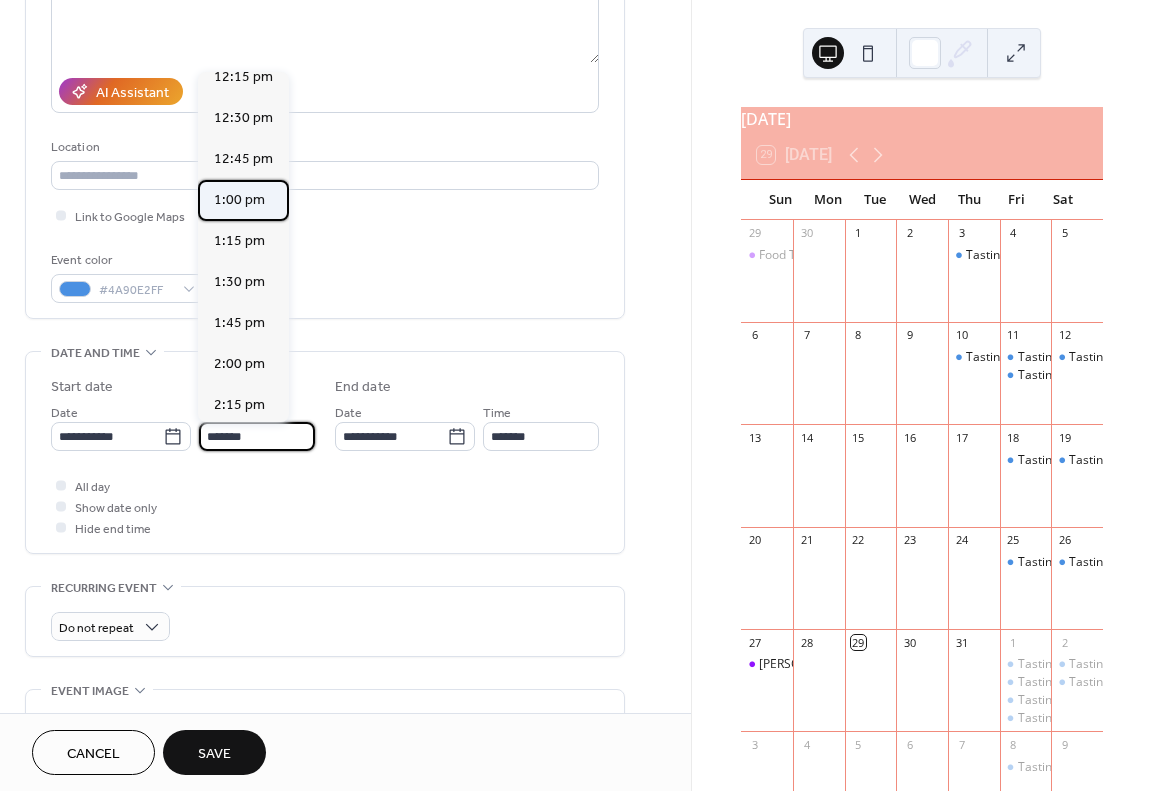 click on "1:00 pm" at bounding box center (239, 200) 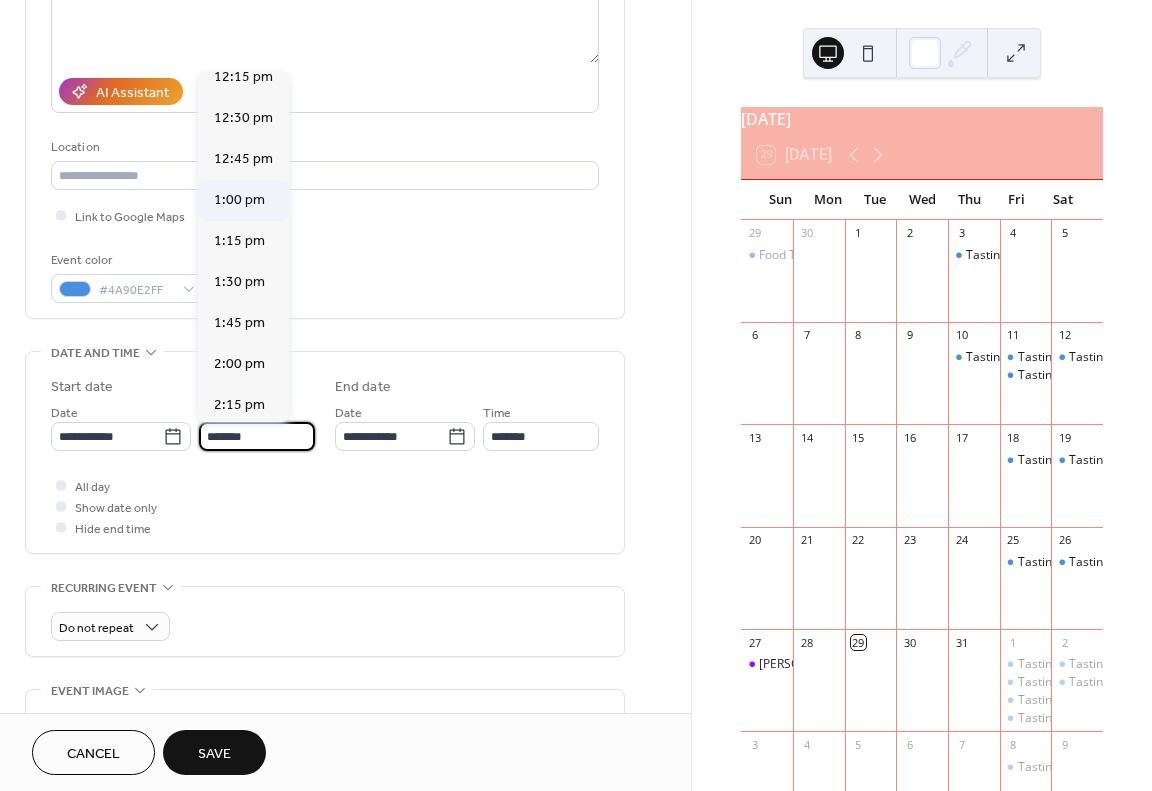 type on "*******" 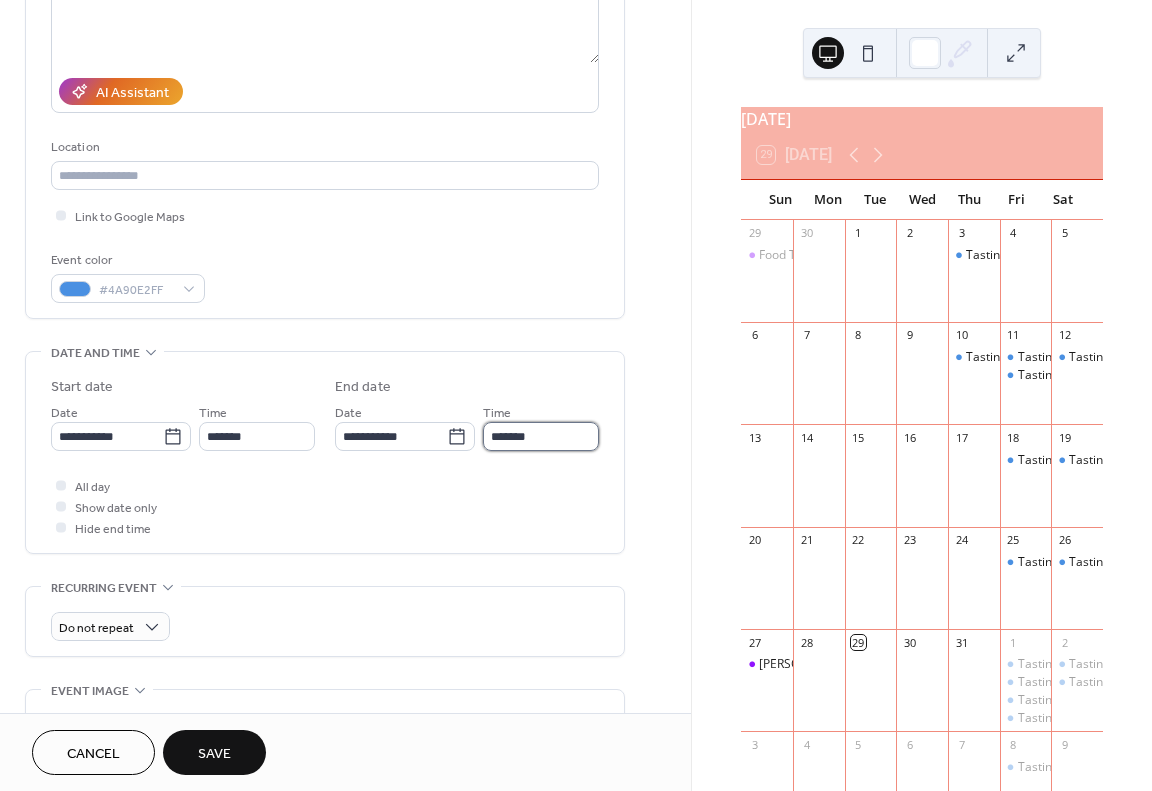 click on "*******" at bounding box center [541, 436] 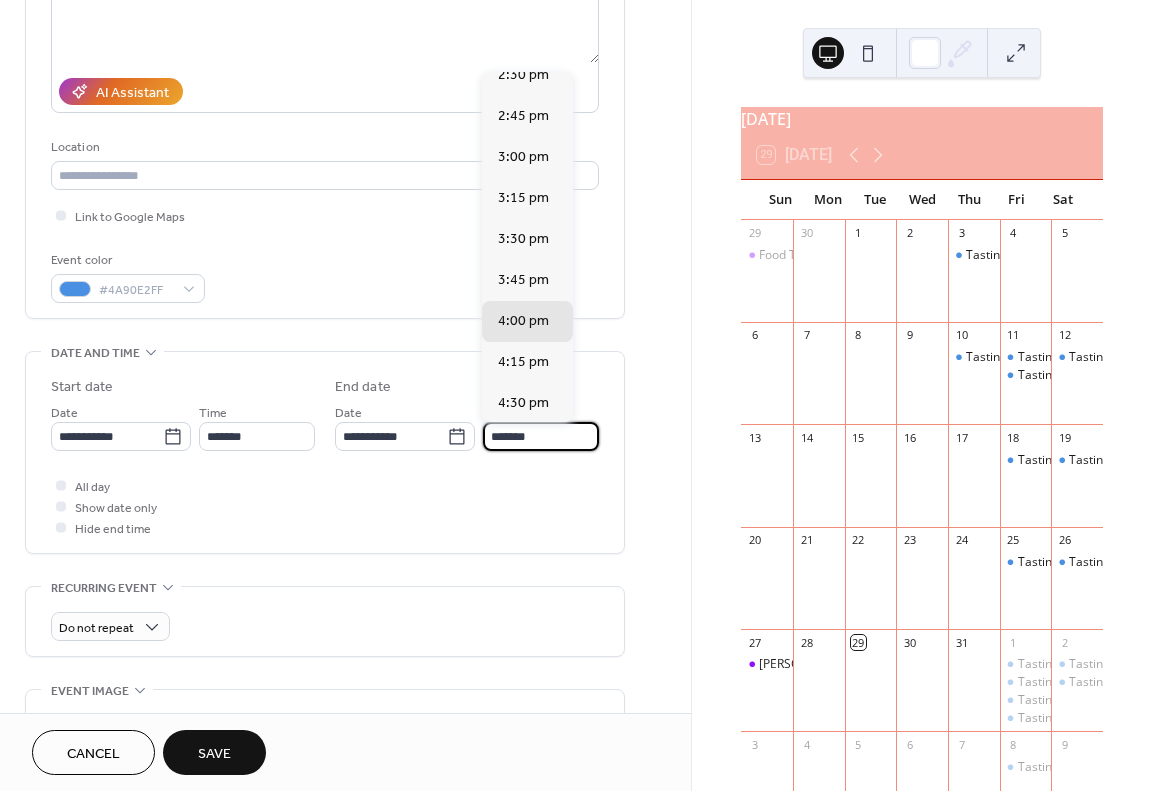 scroll, scrollTop: 151, scrollLeft: 0, axis: vertical 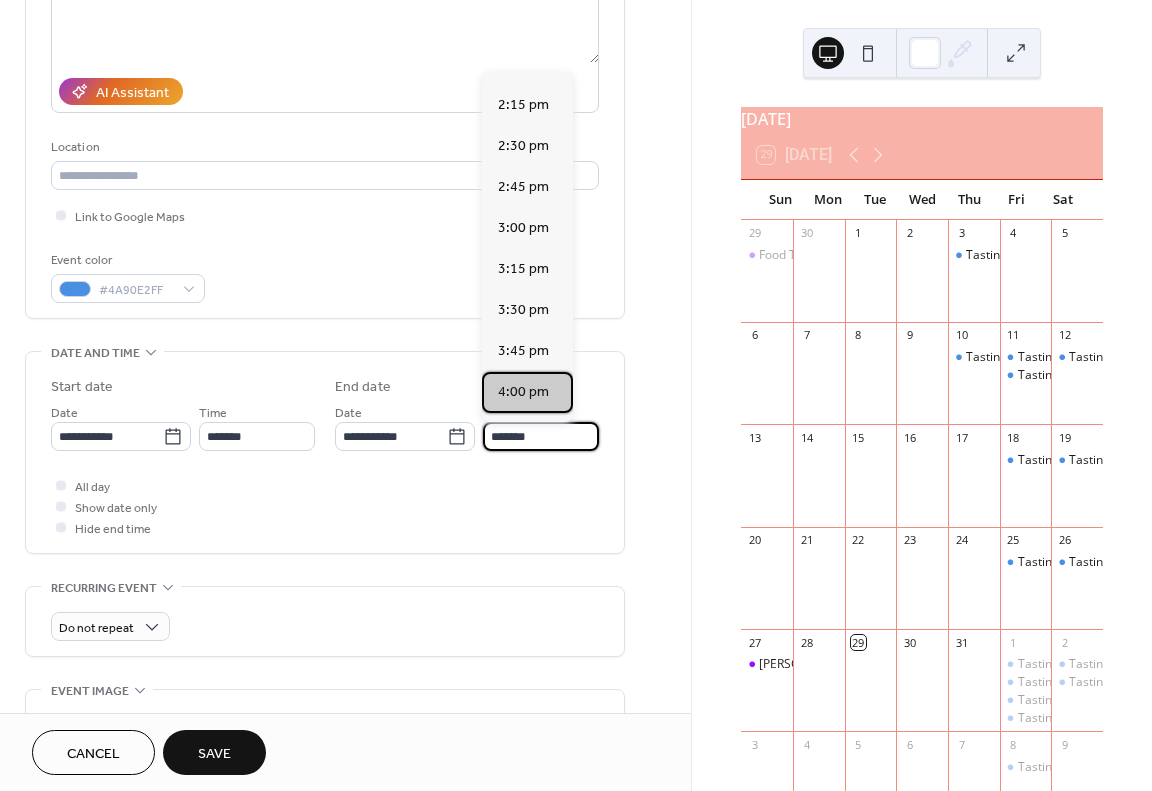click on "4:00 pm" at bounding box center (523, 392) 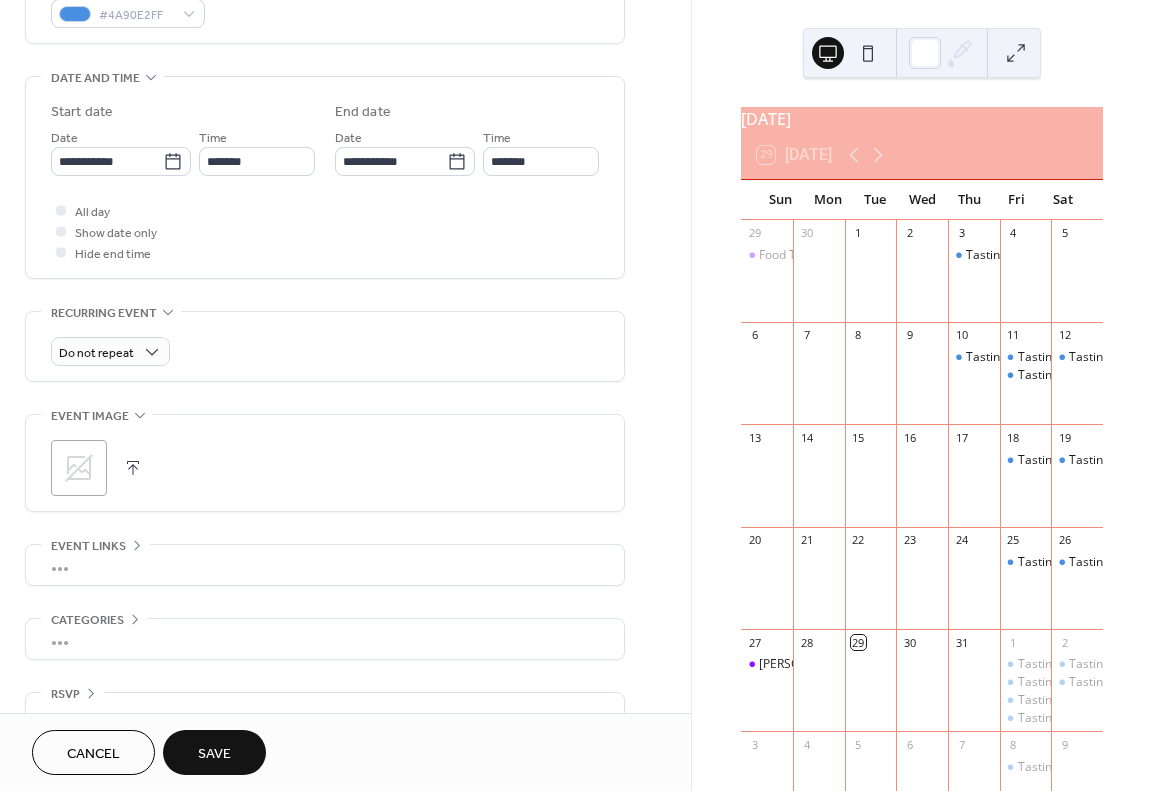 scroll, scrollTop: 600, scrollLeft: 0, axis: vertical 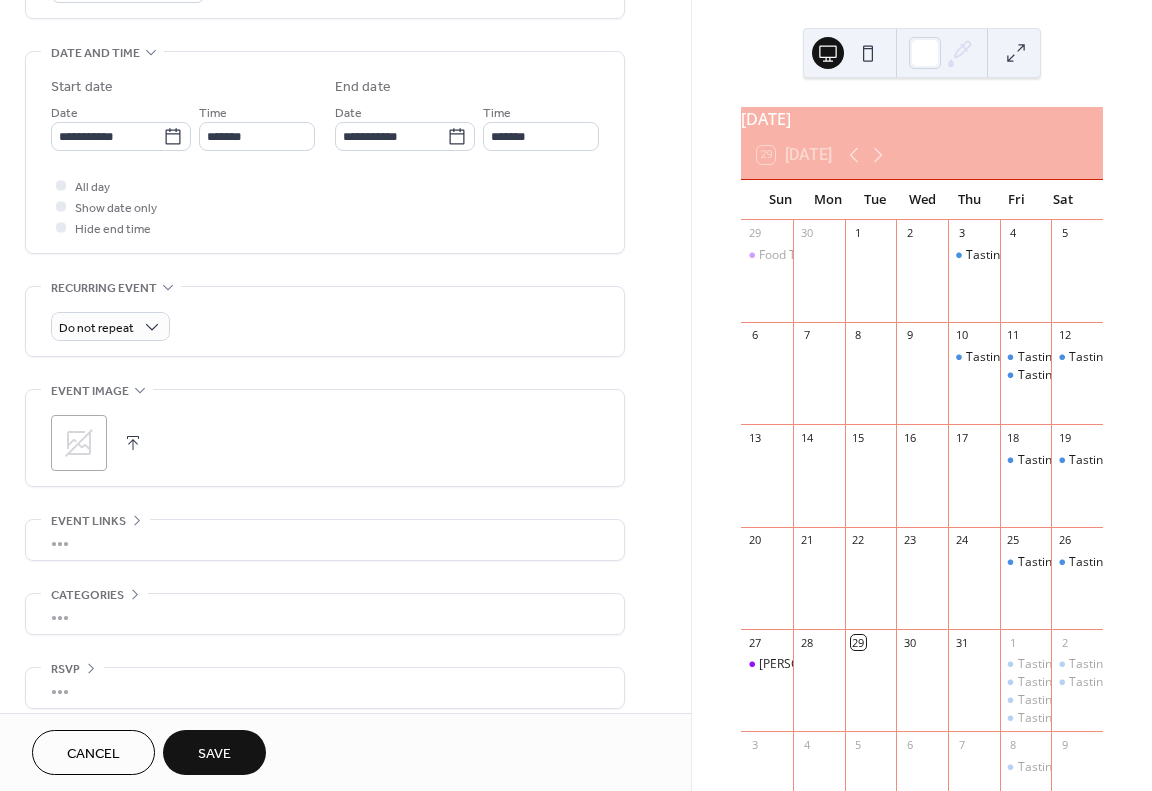 click on "Save" at bounding box center (214, 752) 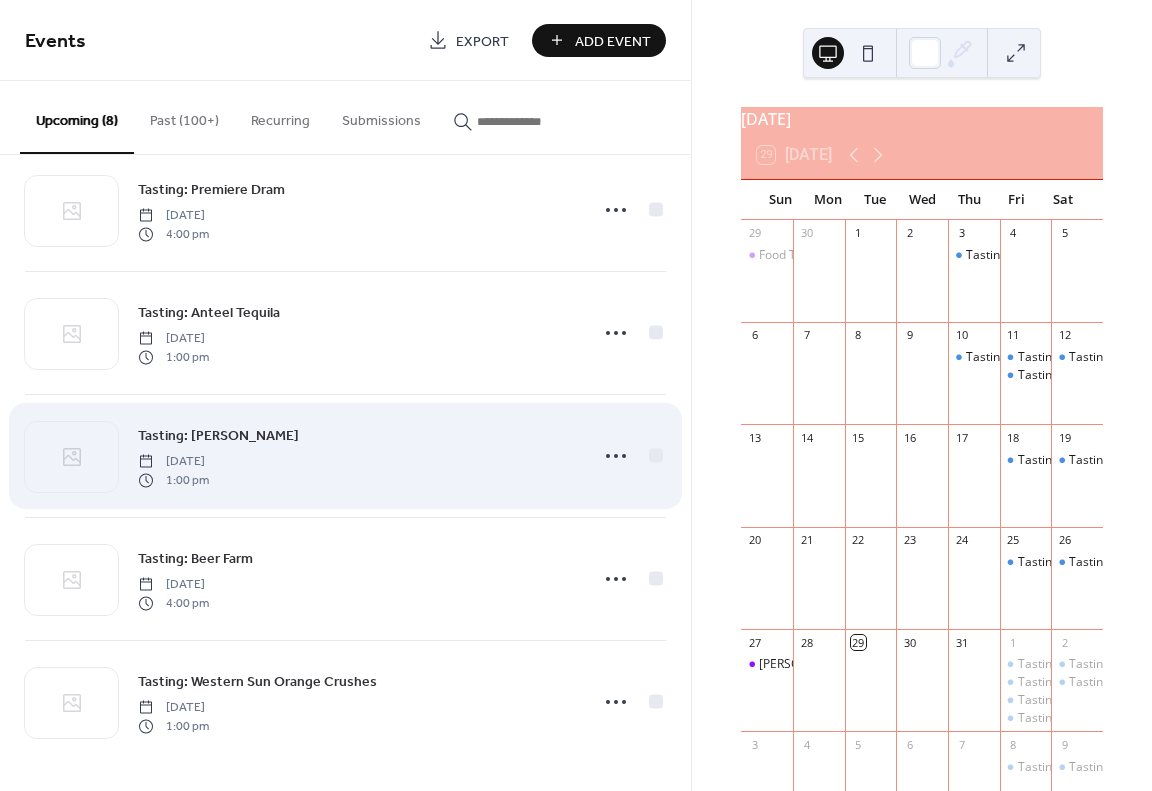 scroll, scrollTop: 407, scrollLeft: 0, axis: vertical 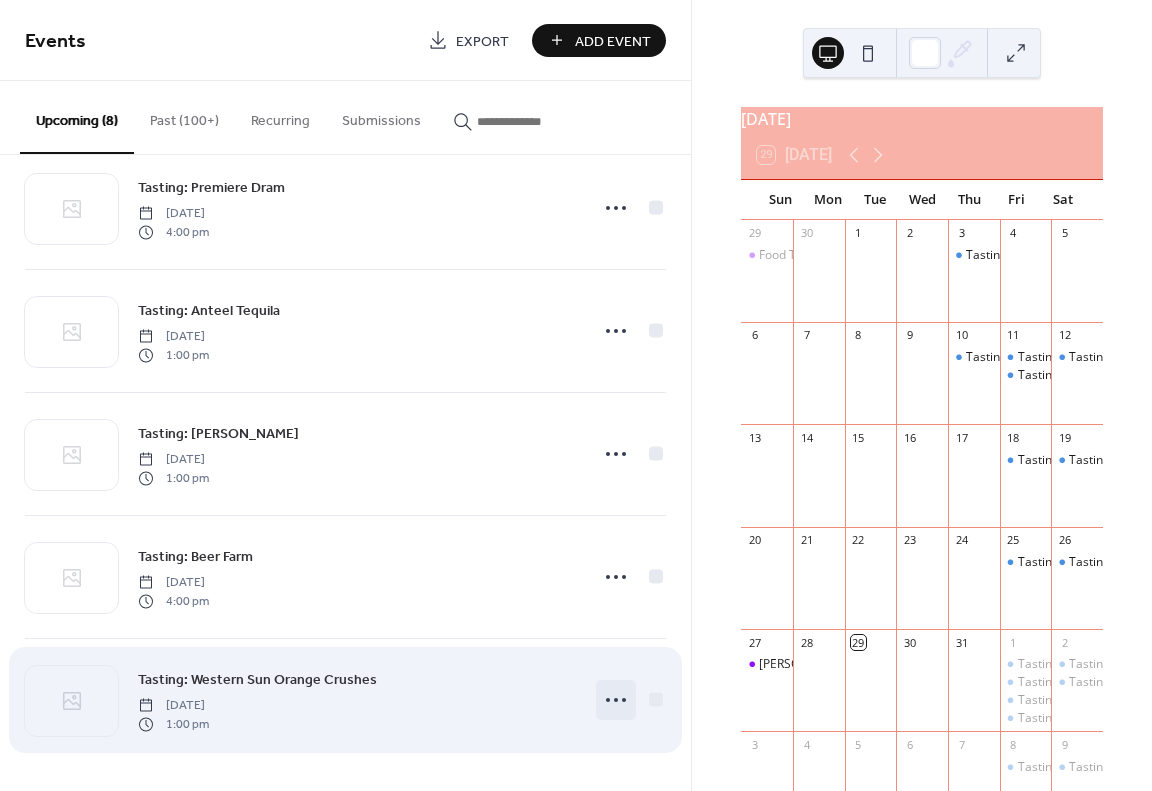 click 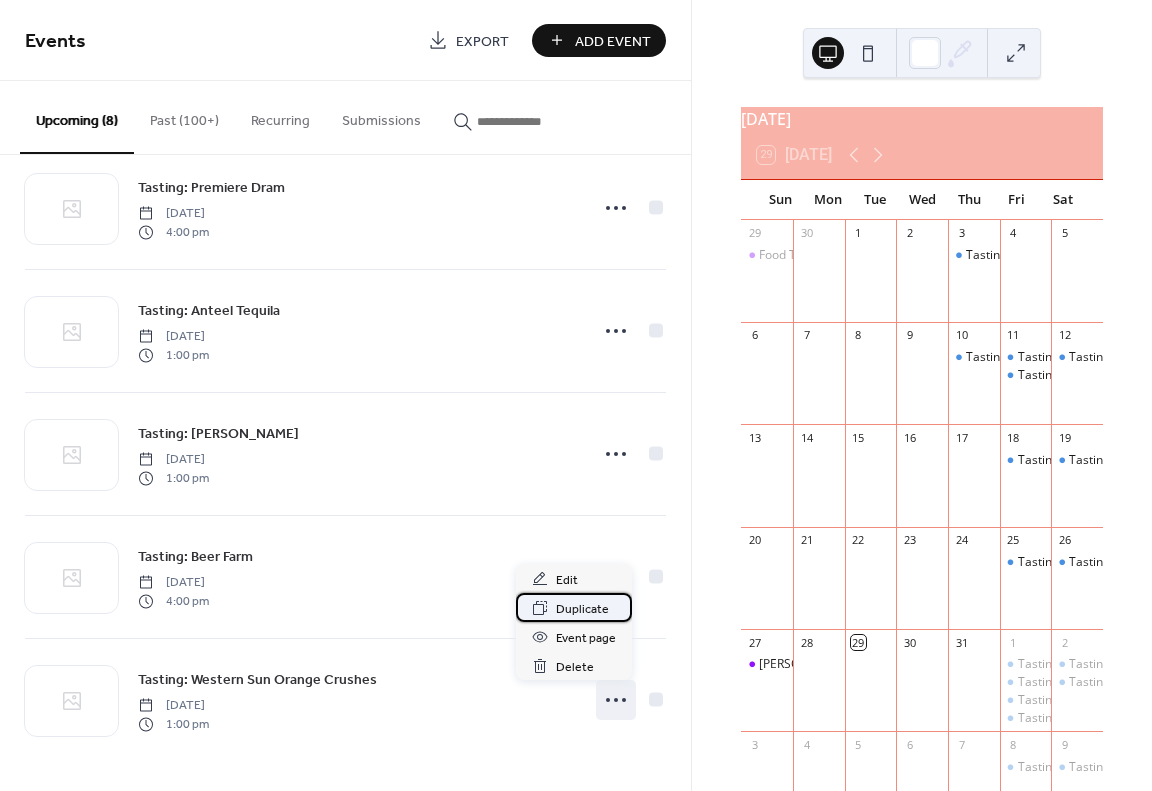 click on "Duplicate" at bounding box center [582, 609] 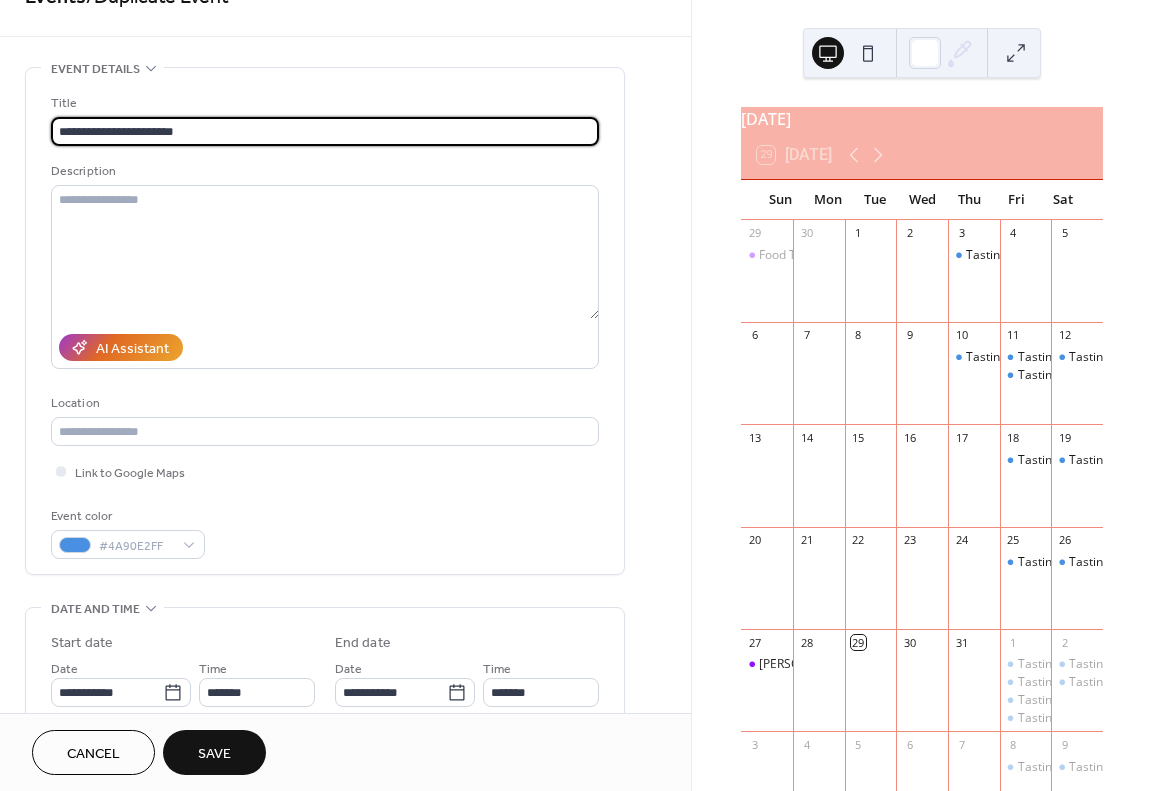 scroll, scrollTop: 300, scrollLeft: 0, axis: vertical 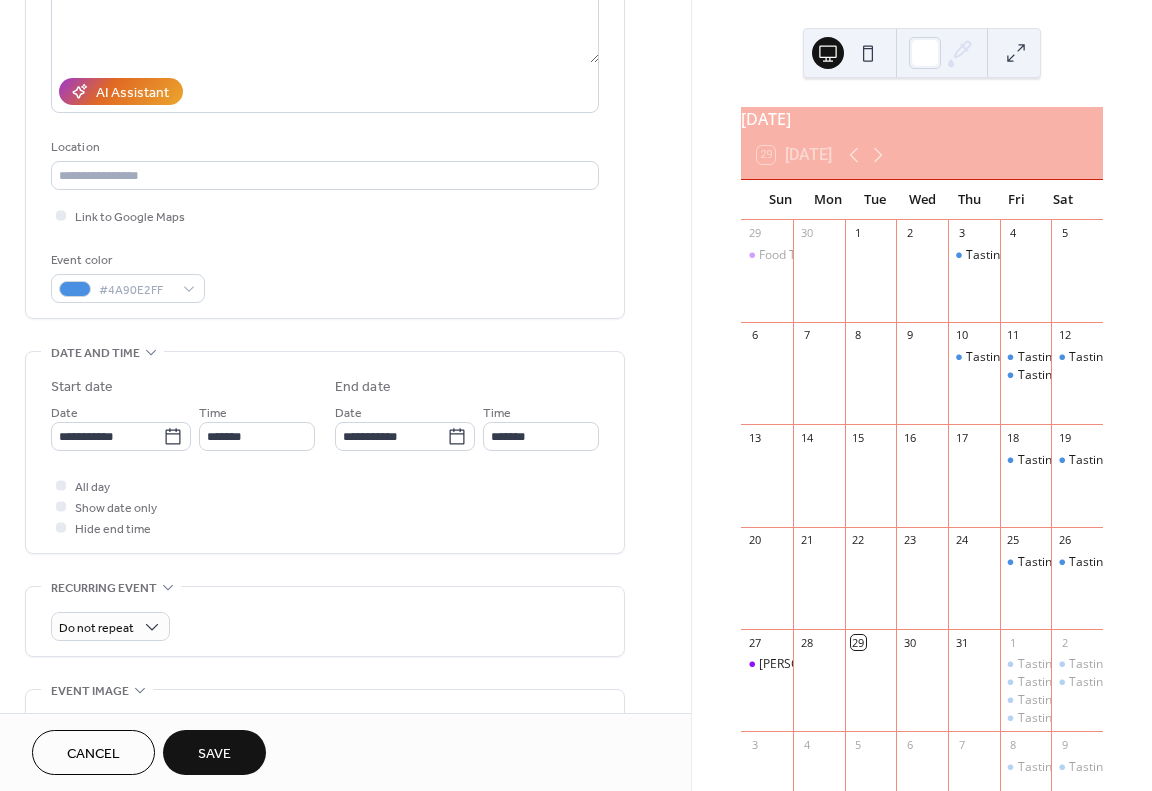 type on "**********" 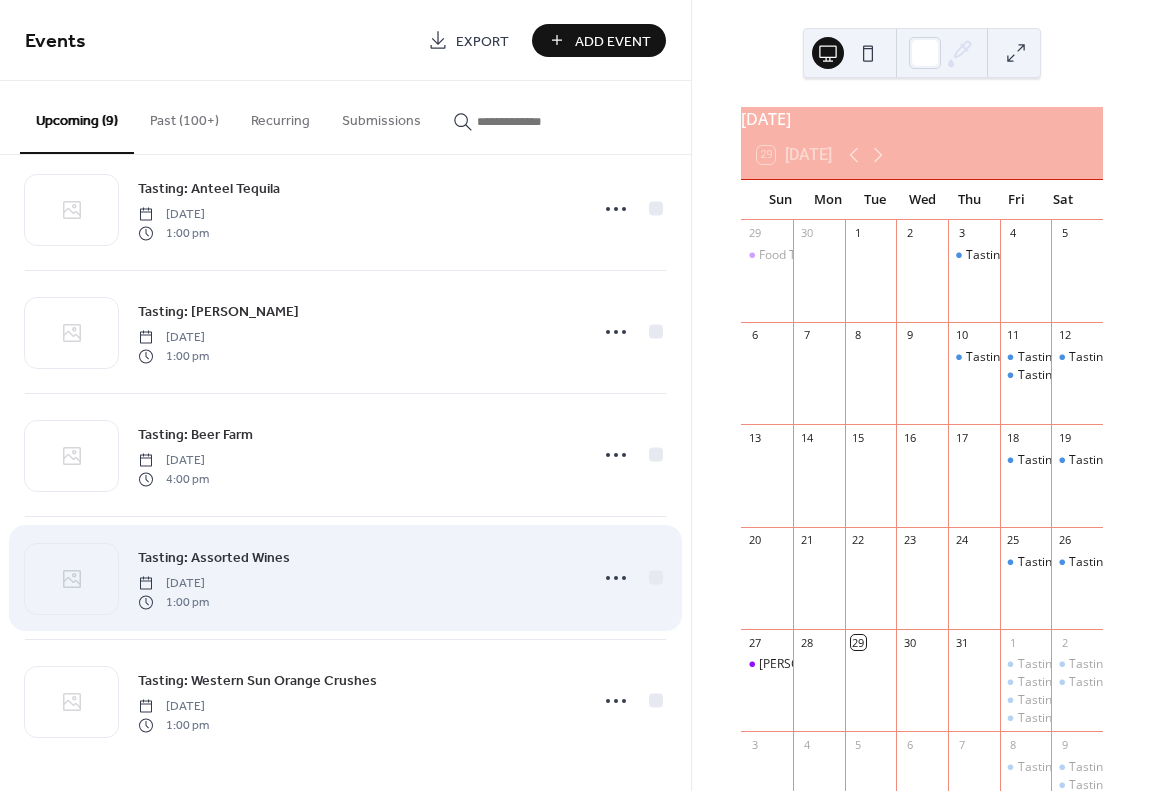 scroll, scrollTop: 530, scrollLeft: 0, axis: vertical 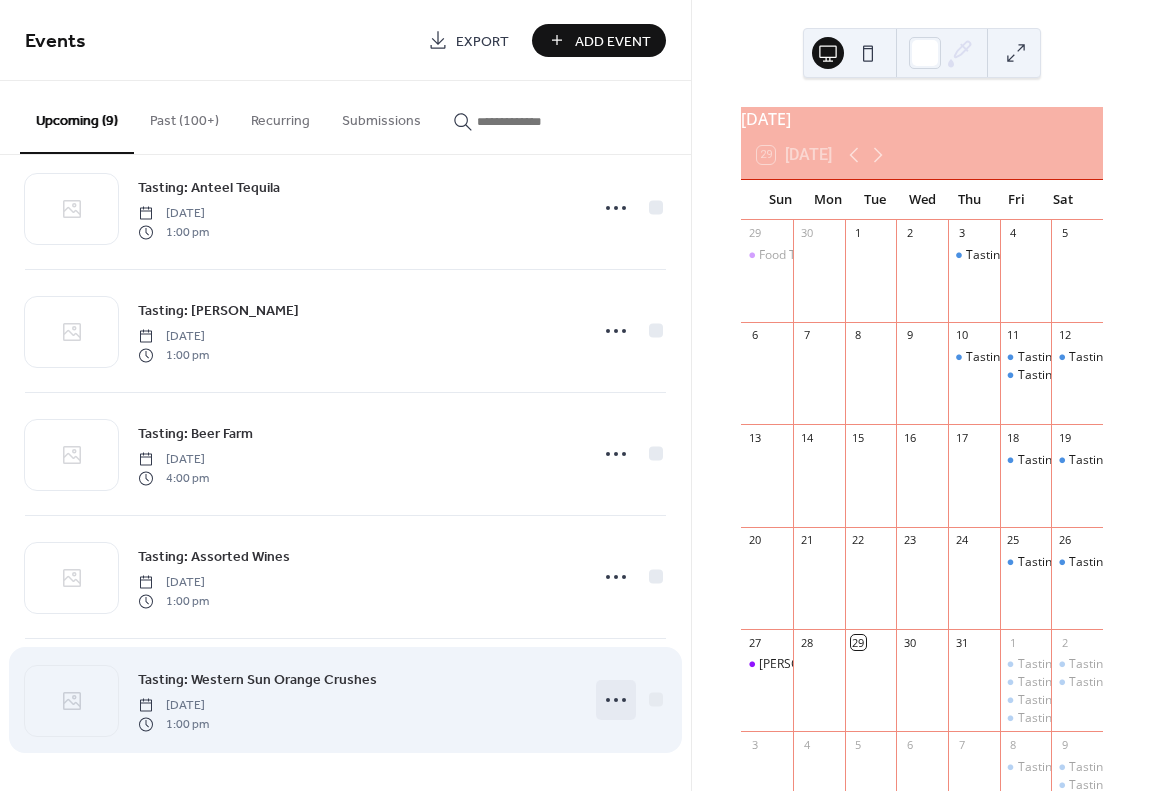 click 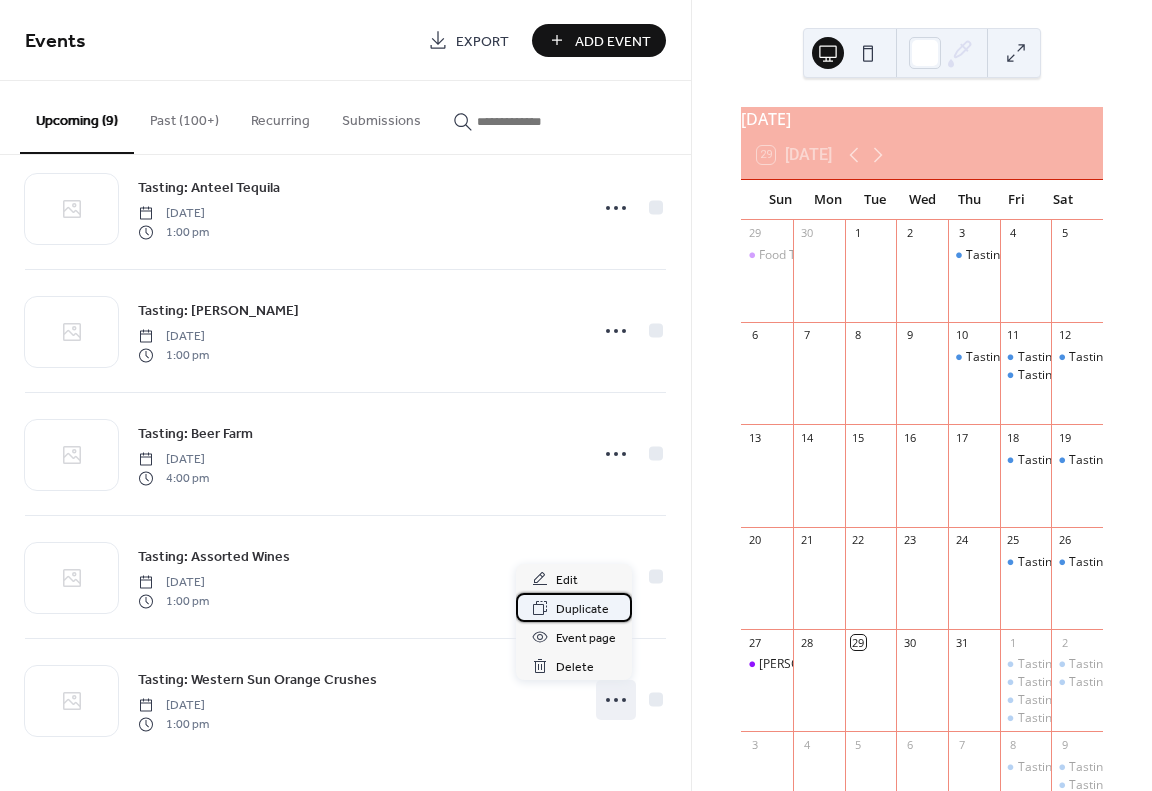 click on "Duplicate" at bounding box center [574, 607] 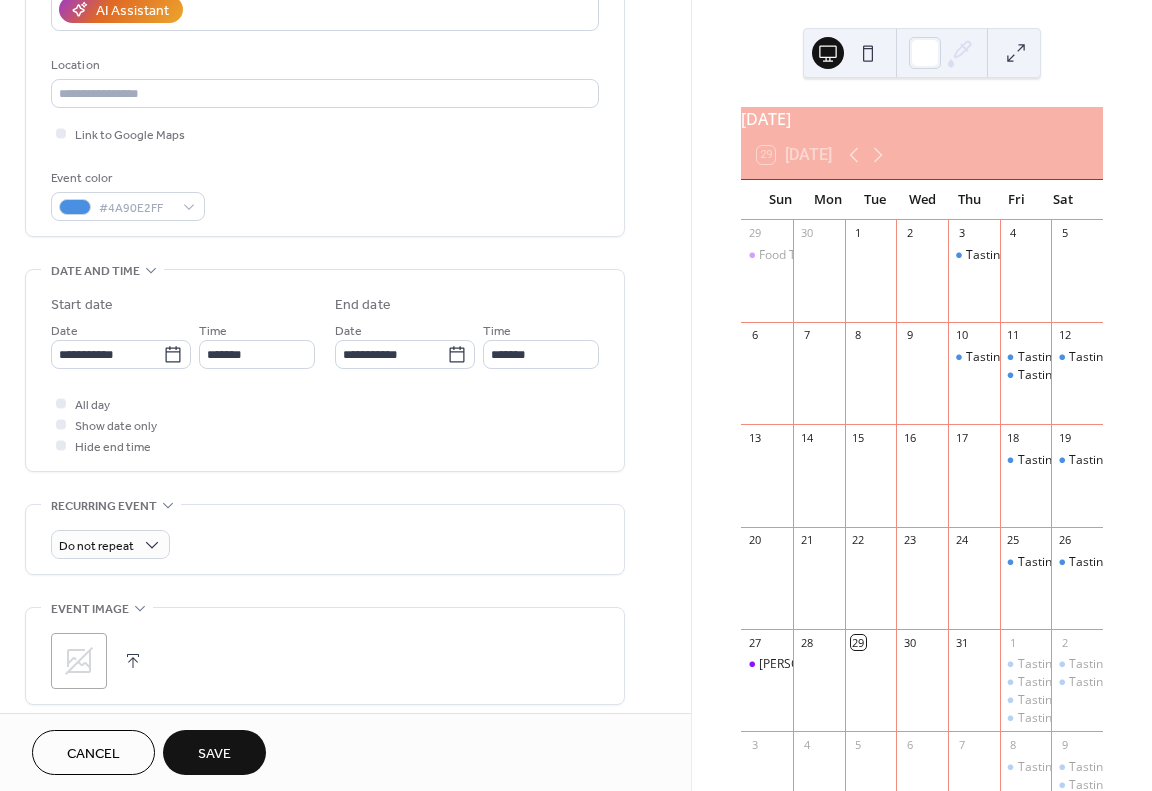 scroll, scrollTop: 400, scrollLeft: 0, axis: vertical 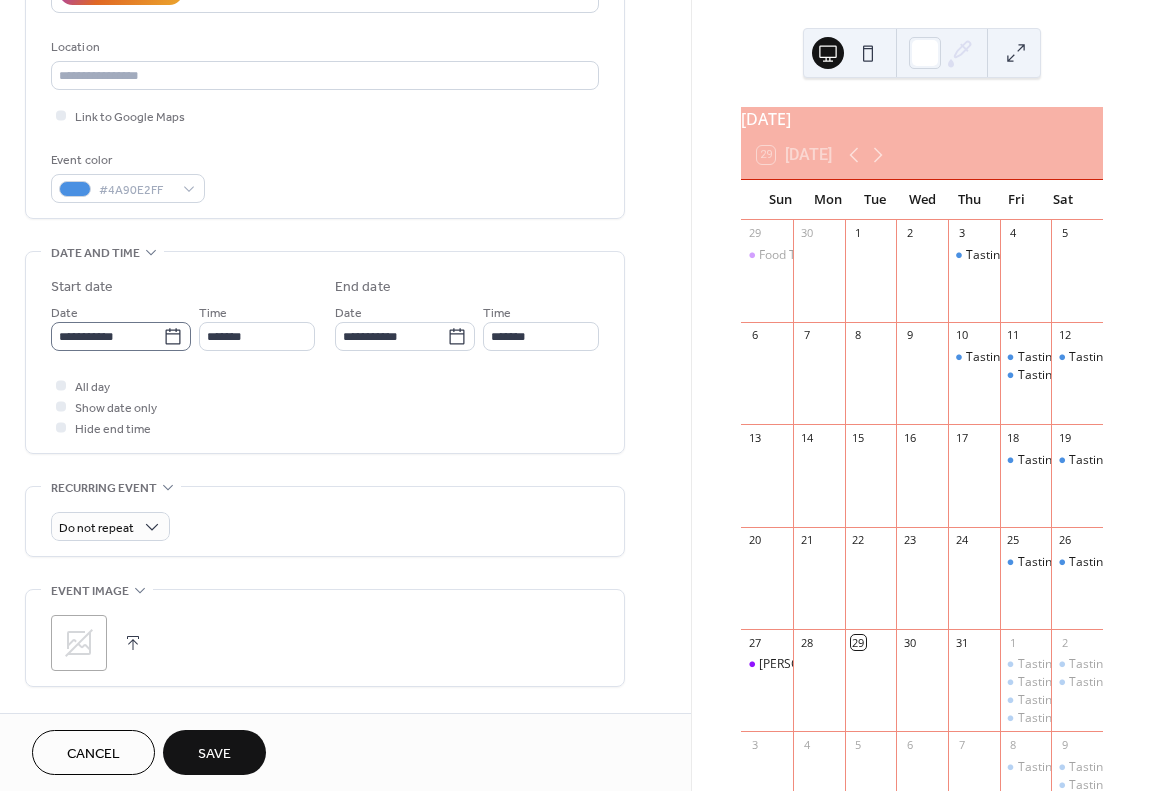type on "**********" 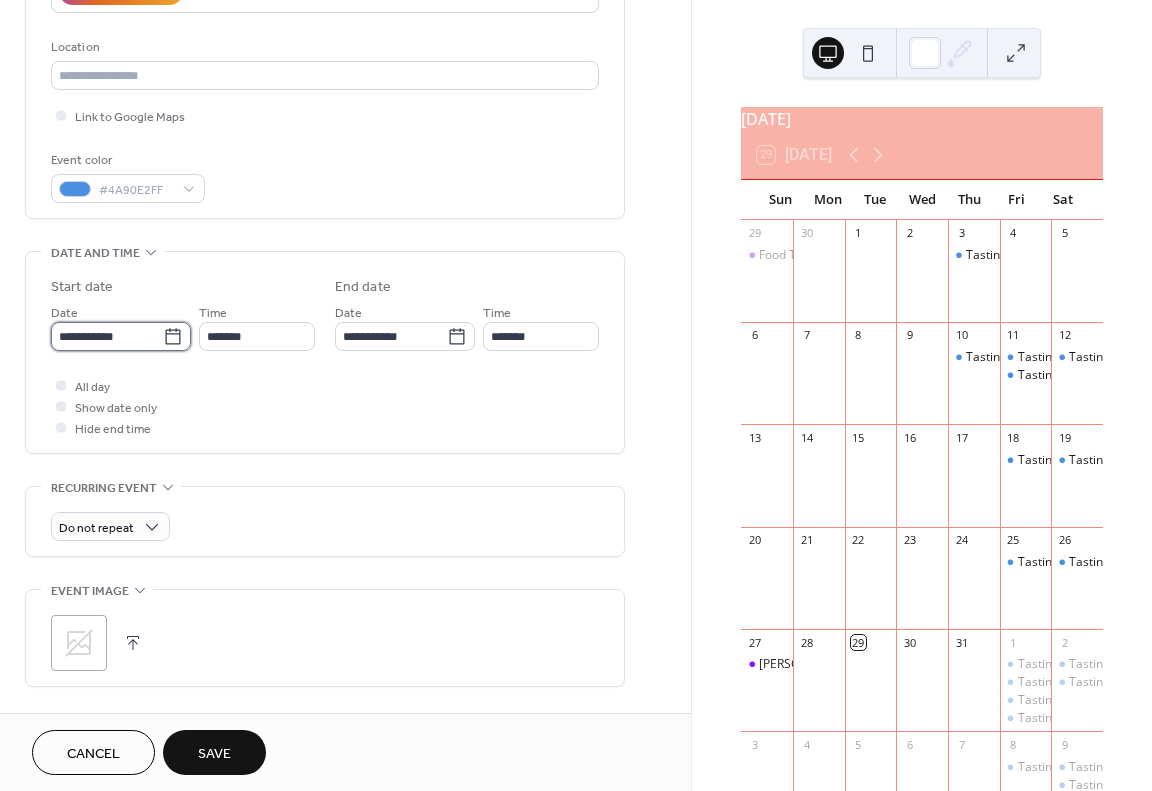 click on "**********" at bounding box center (107, 336) 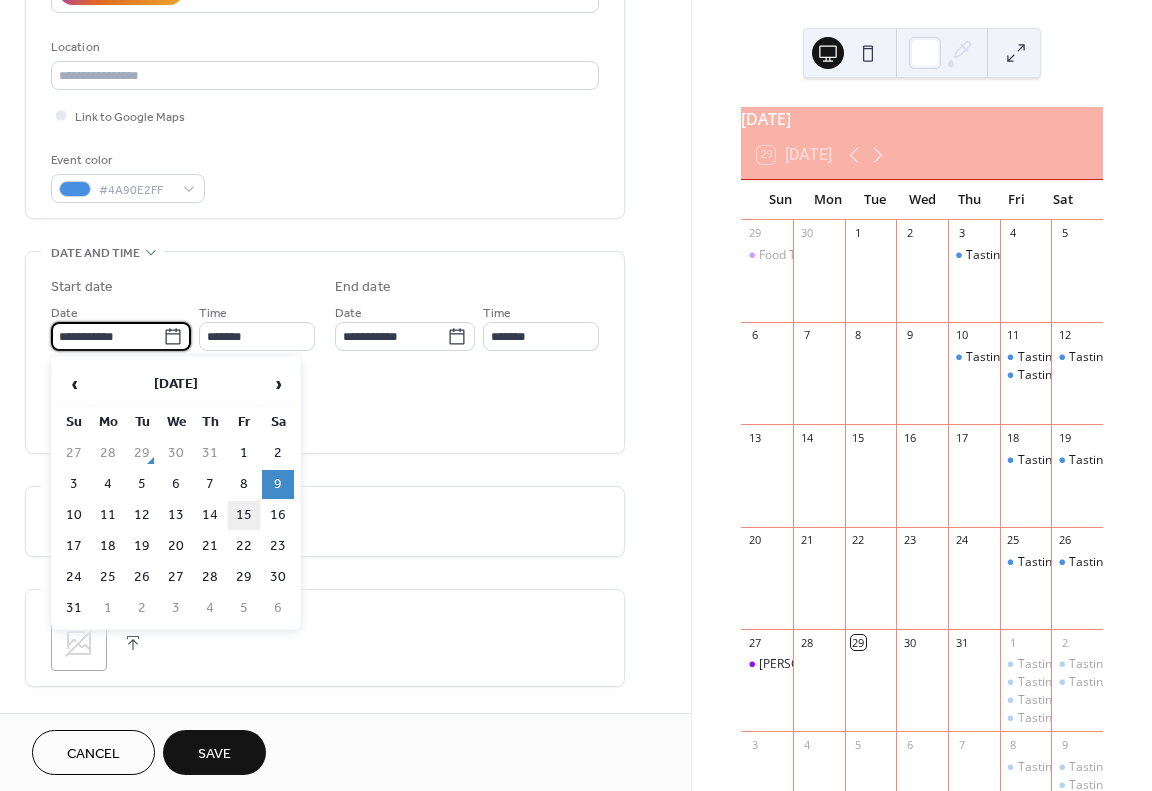 click on "15" at bounding box center (244, 515) 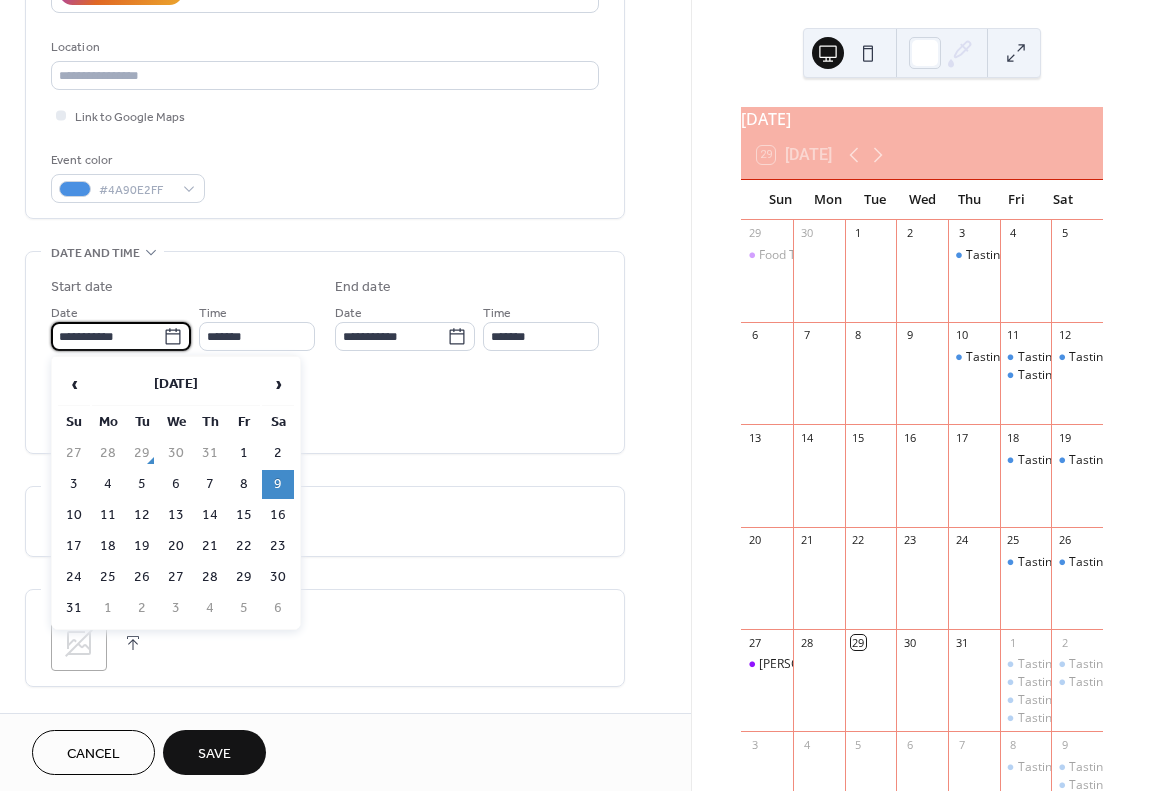 type on "**********" 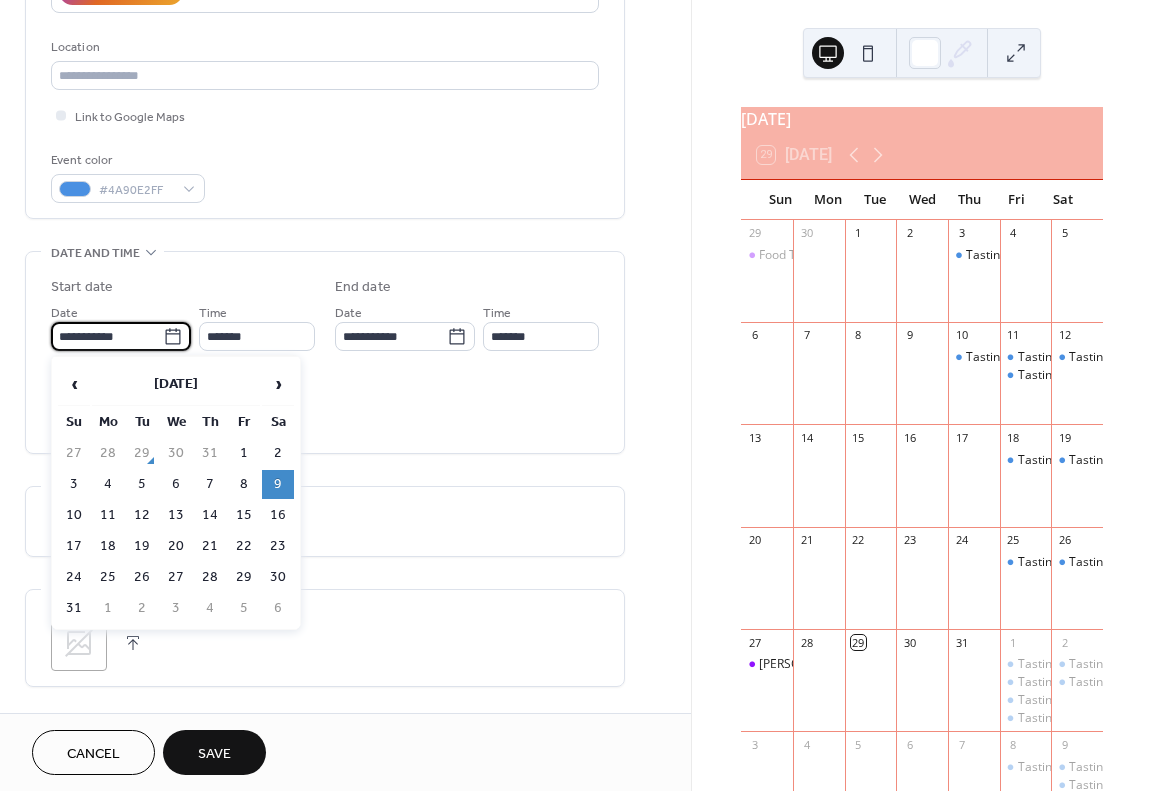 type on "**********" 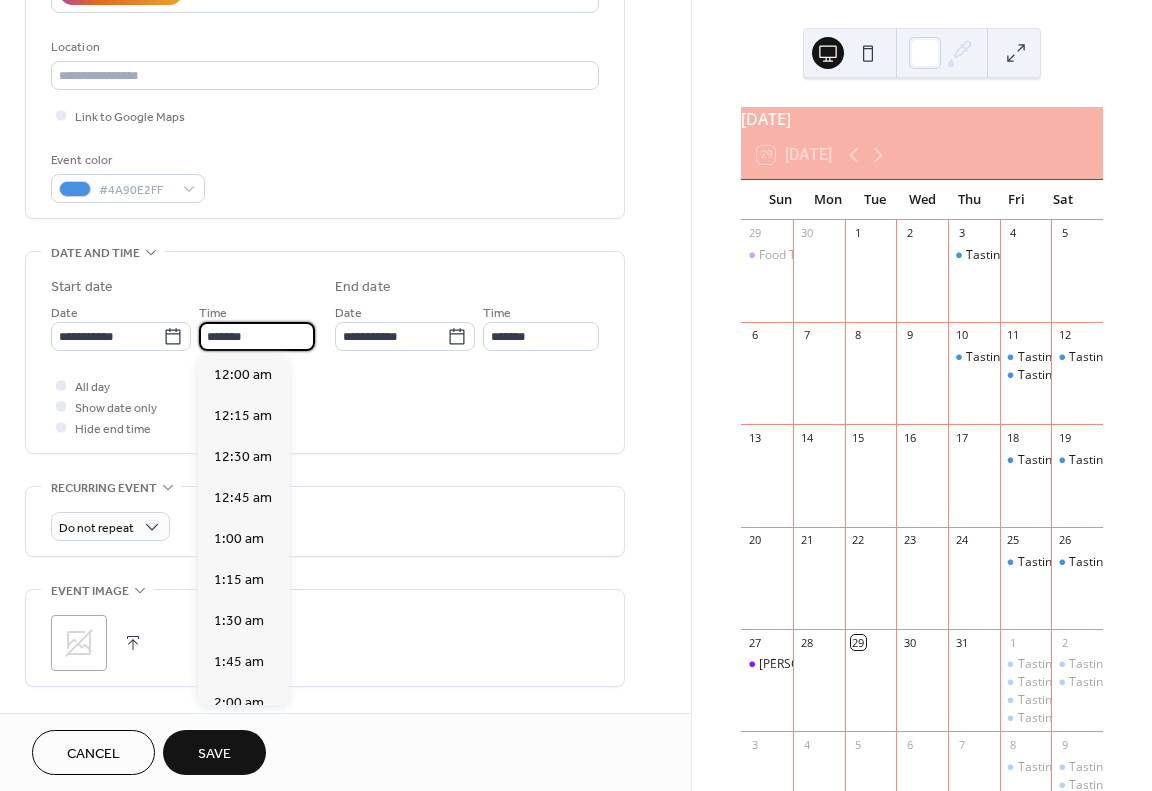 click on "*******" at bounding box center [257, 336] 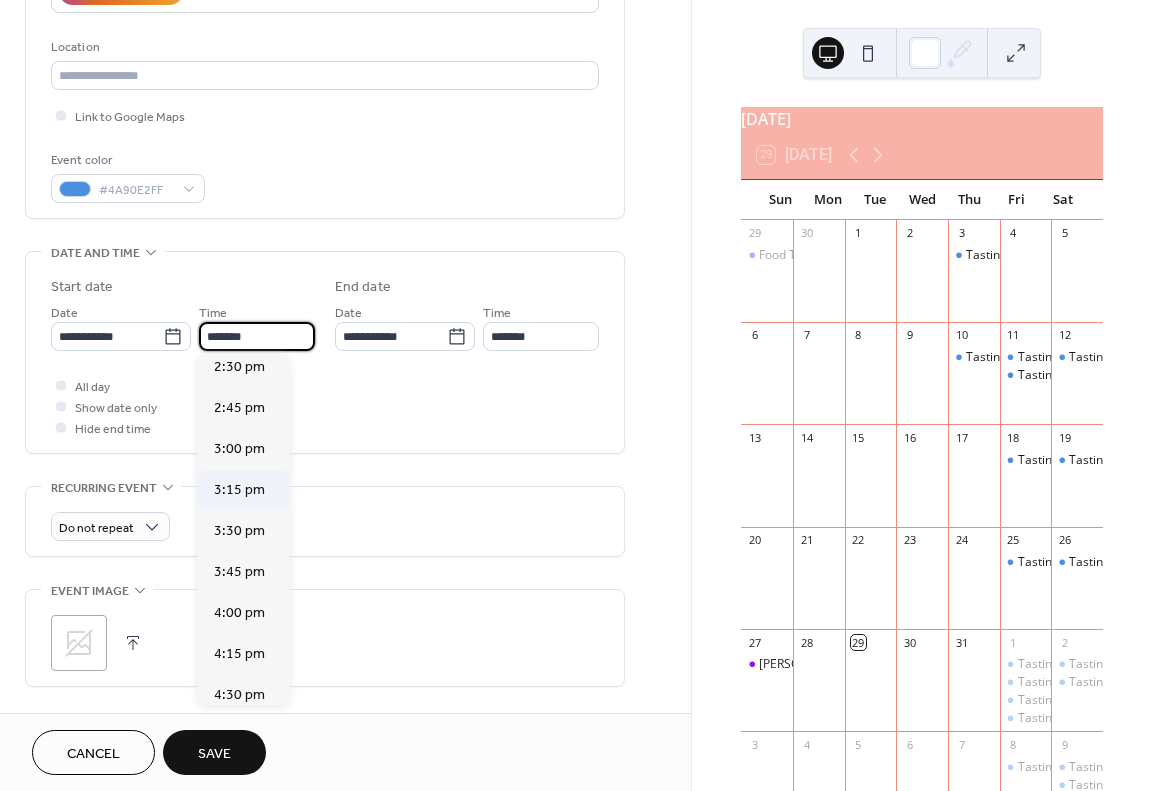 scroll, scrollTop: 2432, scrollLeft: 0, axis: vertical 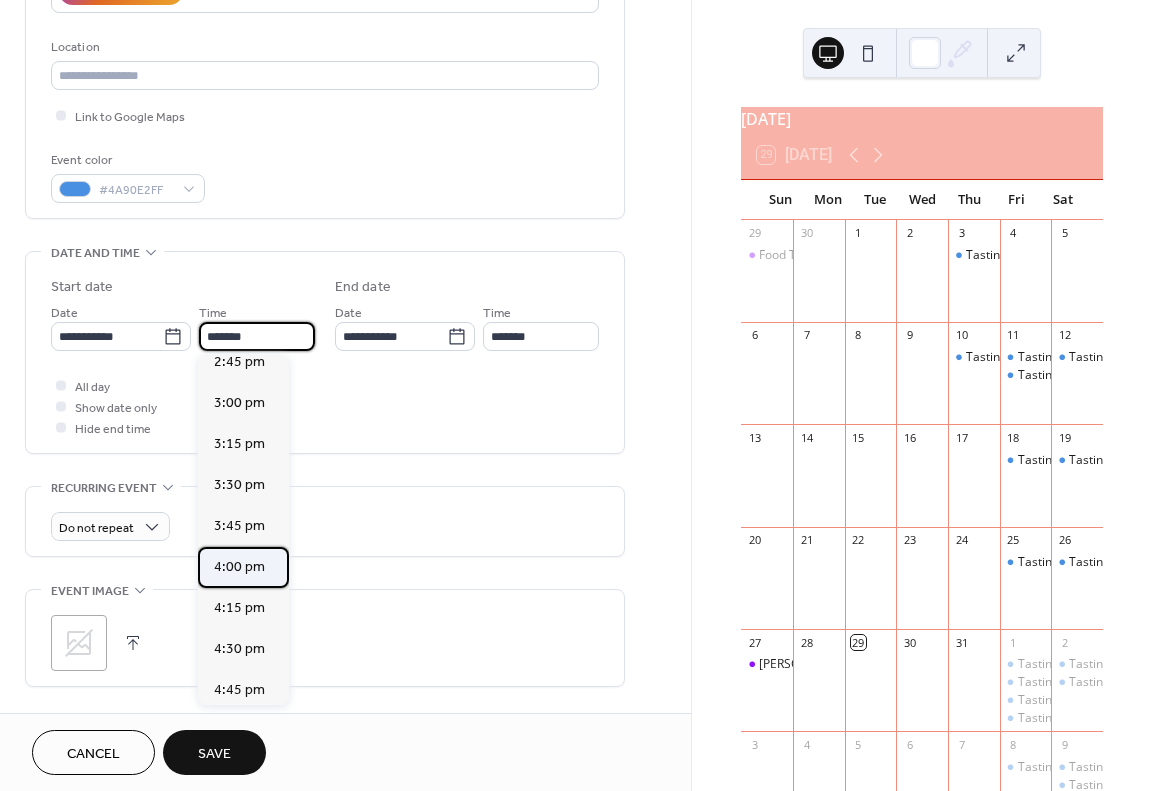 click on "4:00 pm" at bounding box center [239, 567] 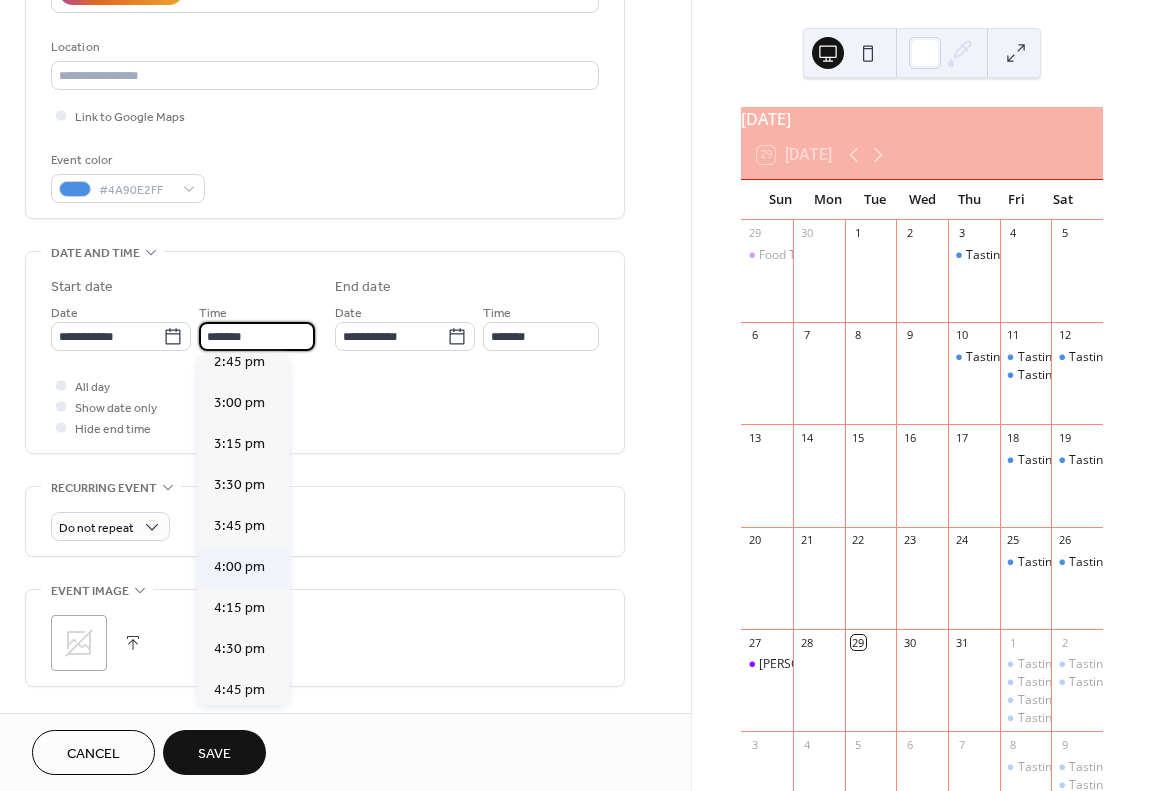 type on "*******" 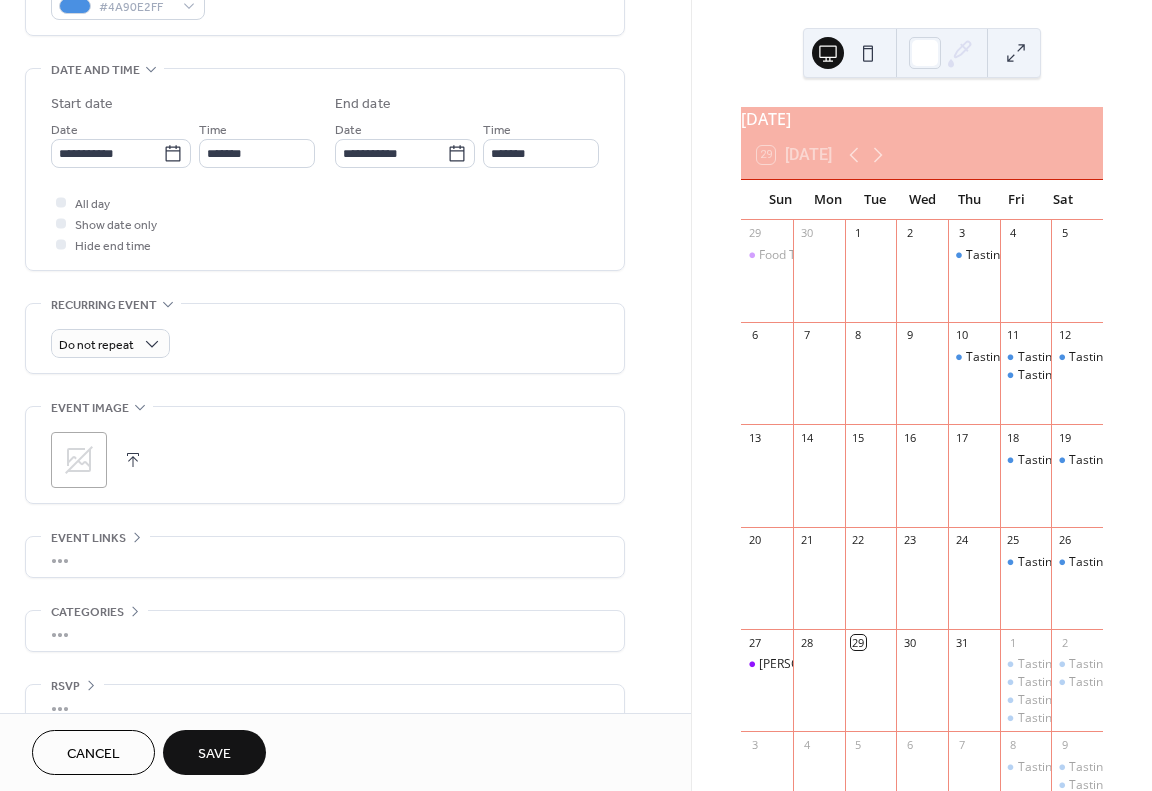 scroll, scrollTop: 616, scrollLeft: 0, axis: vertical 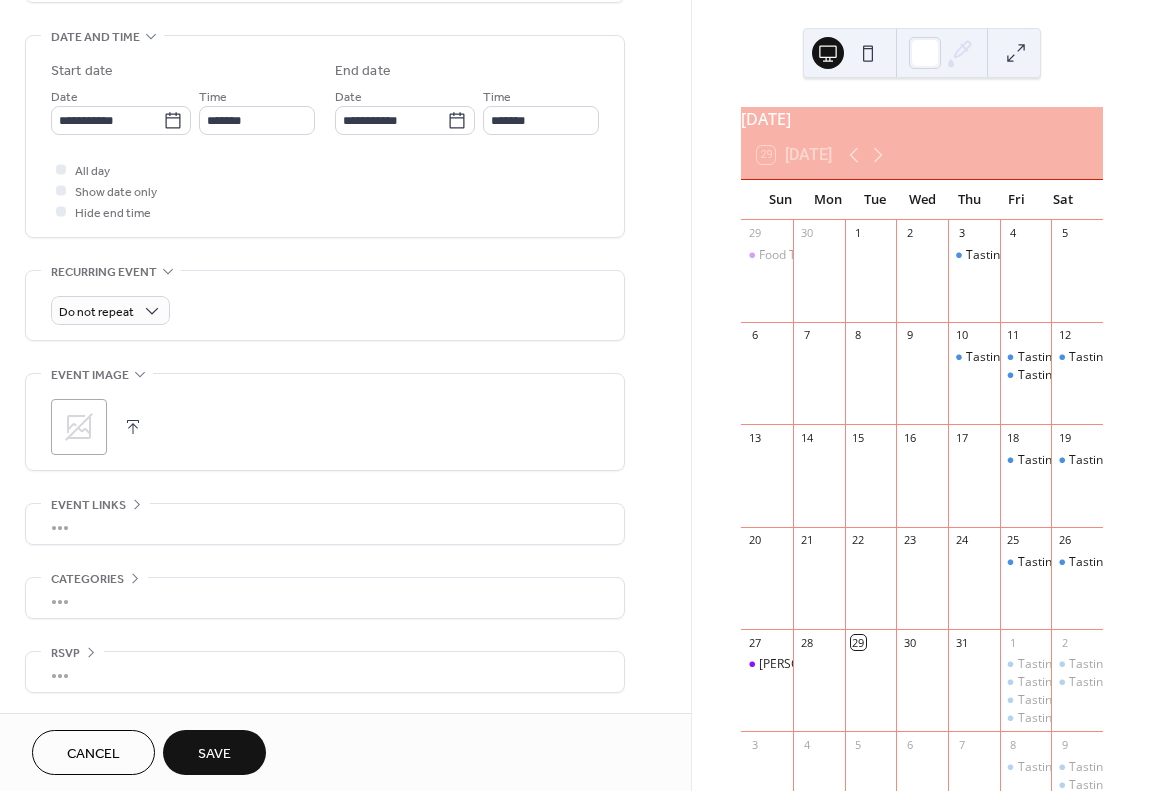 click on "Save" at bounding box center [214, 752] 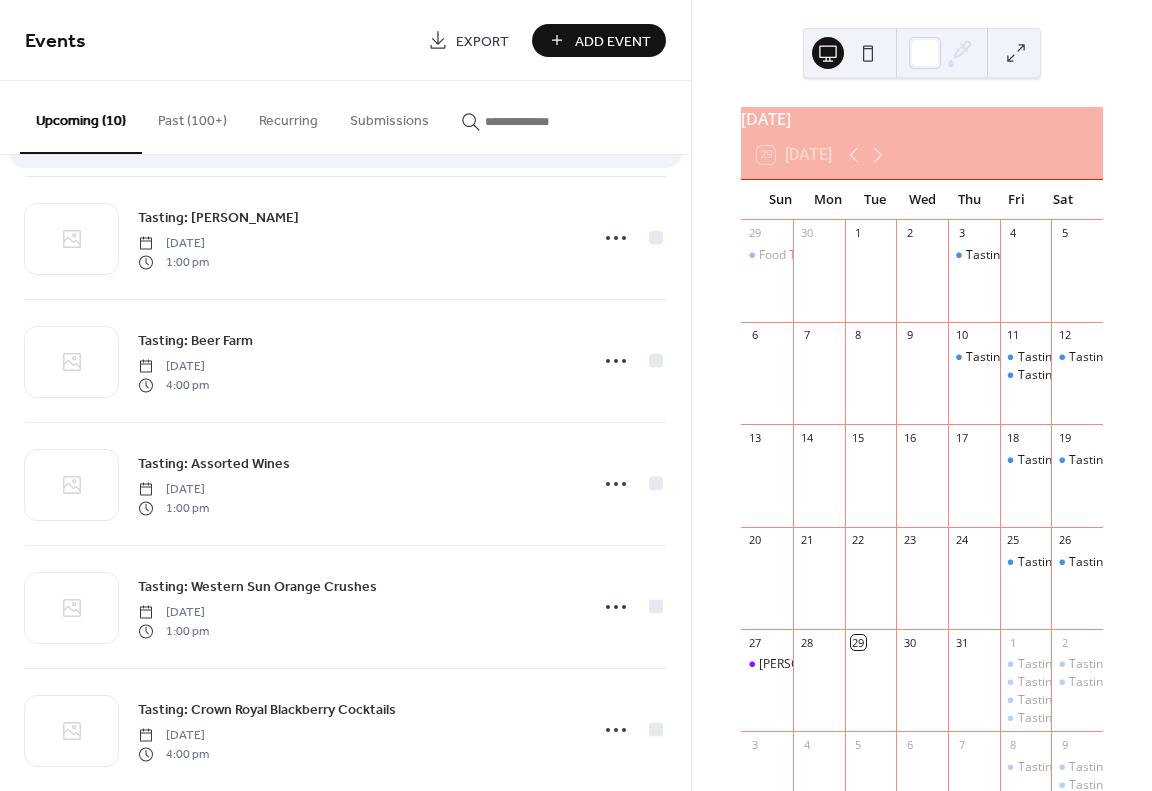 scroll, scrollTop: 653, scrollLeft: 0, axis: vertical 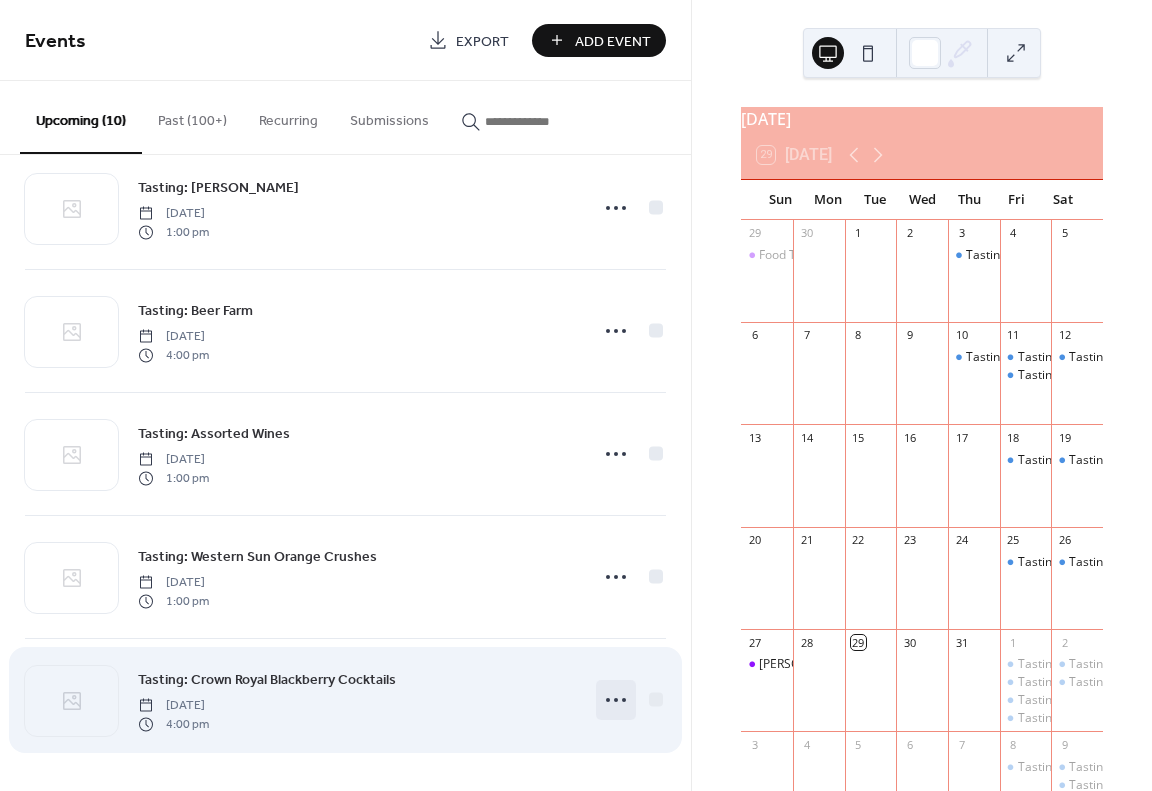 click 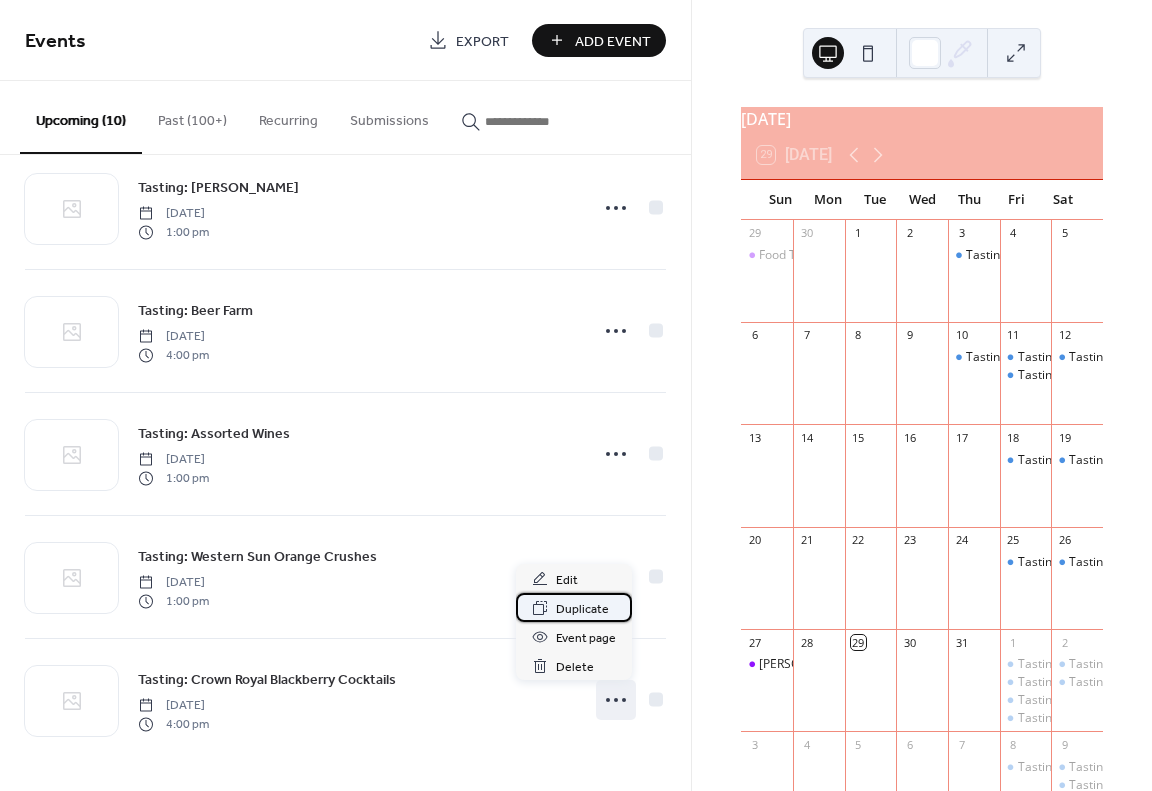 click on "Duplicate" at bounding box center (582, 609) 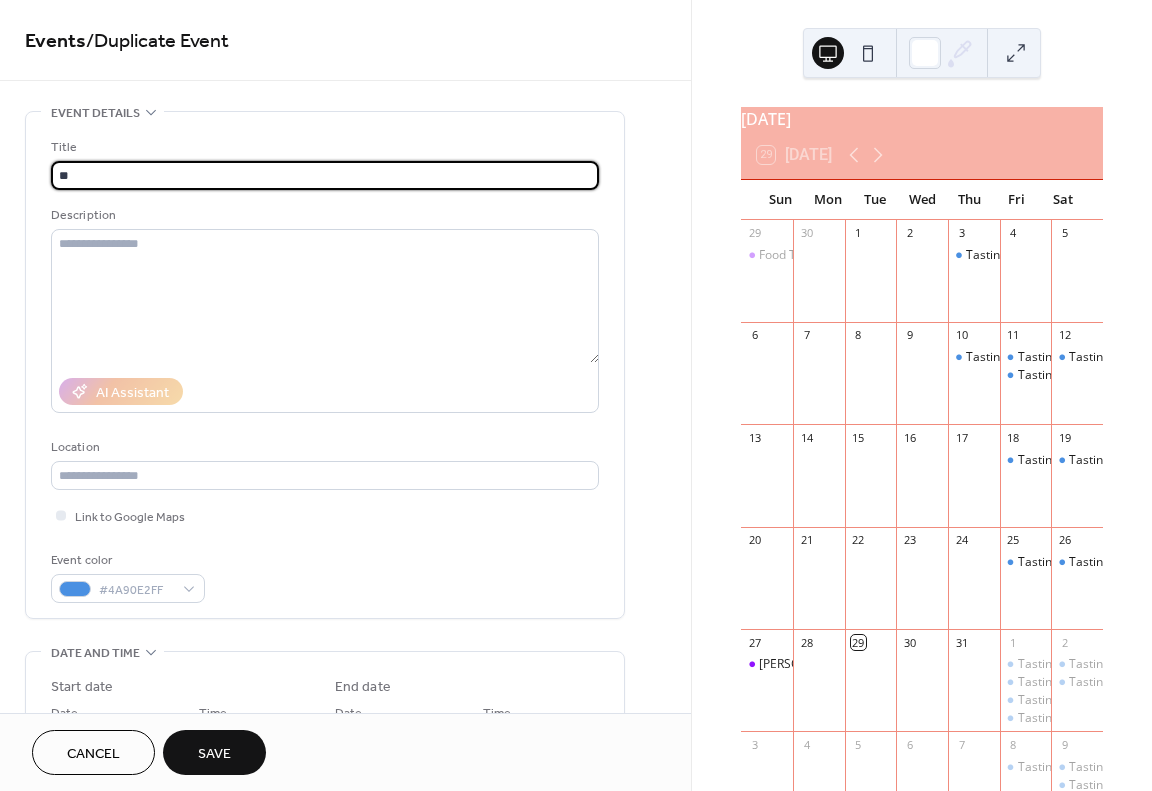 type on "*" 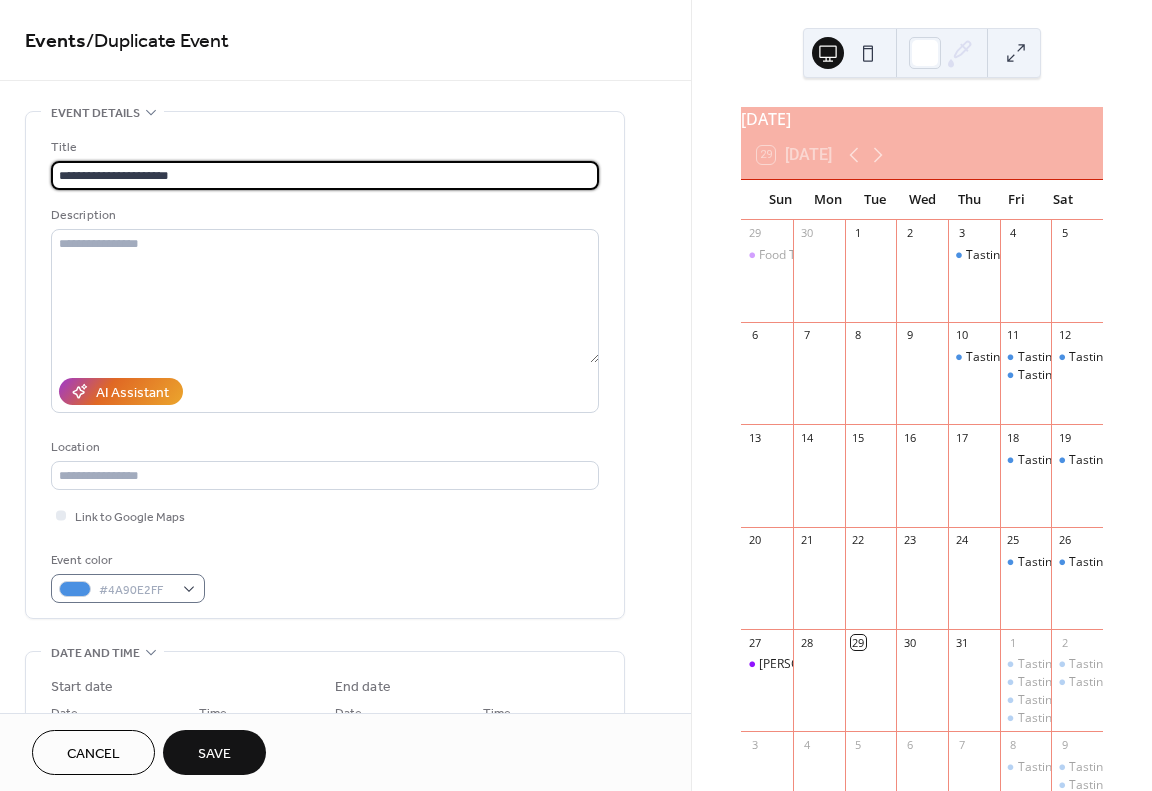 type on "**********" 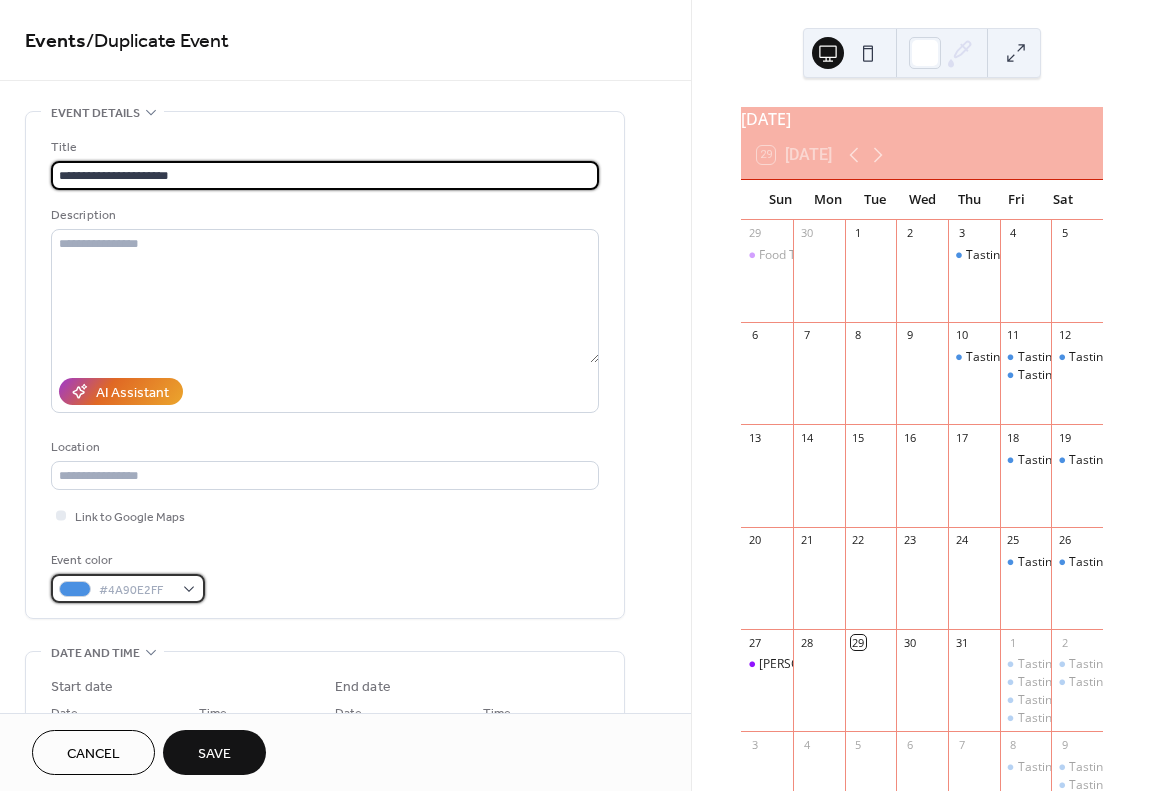 click on "#4A90E2FF" at bounding box center (136, 590) 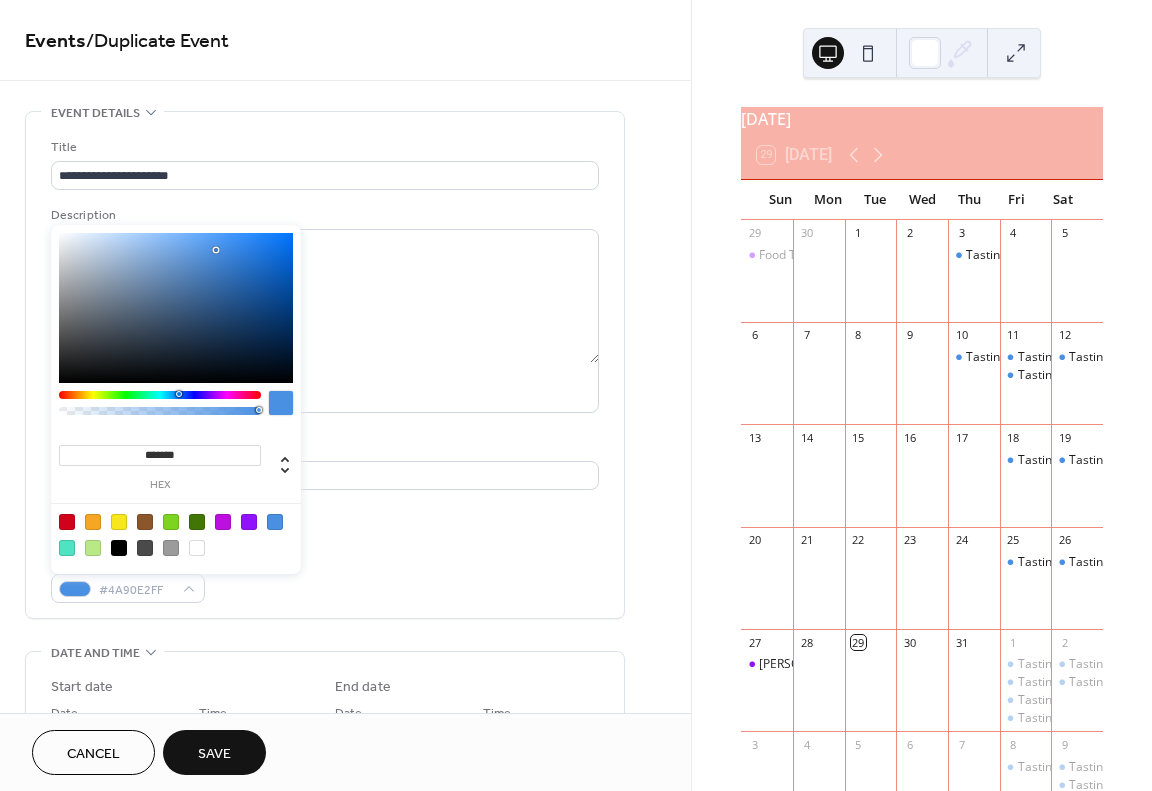 click at bounding box center (119, 522) 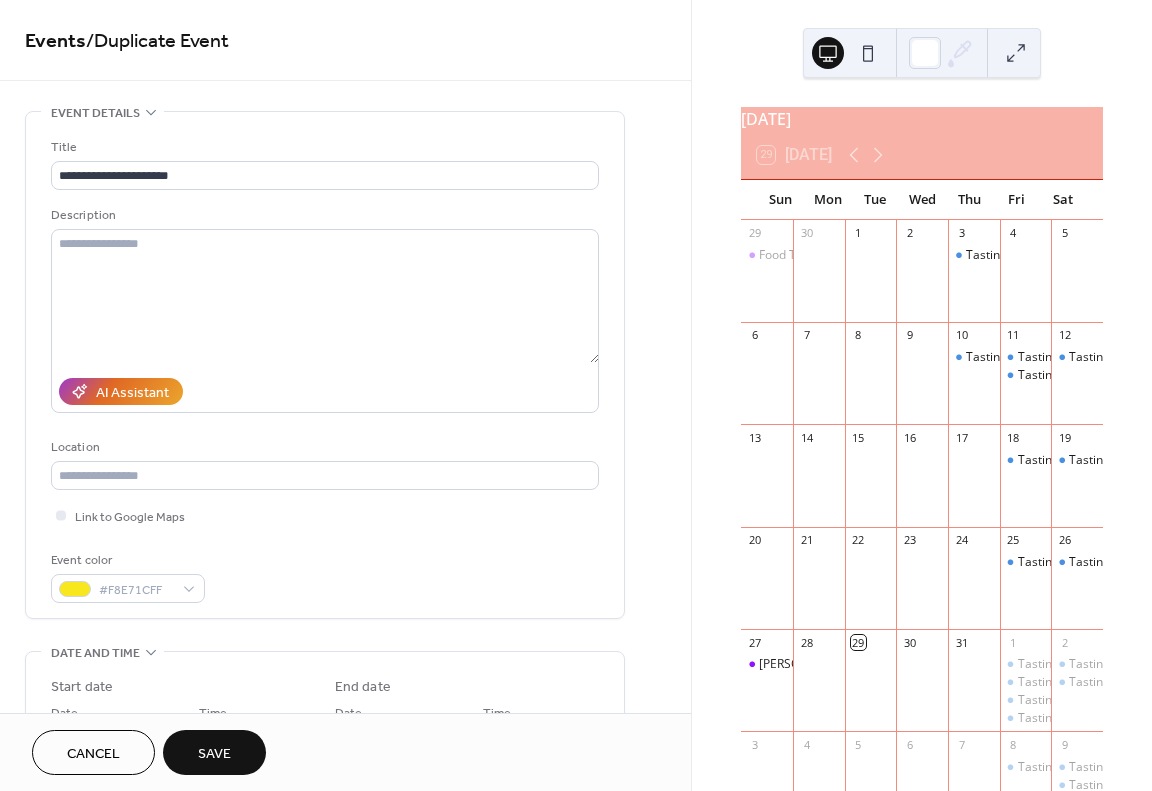 click on "Link to Google Maps" at bounding box center (325, 515) 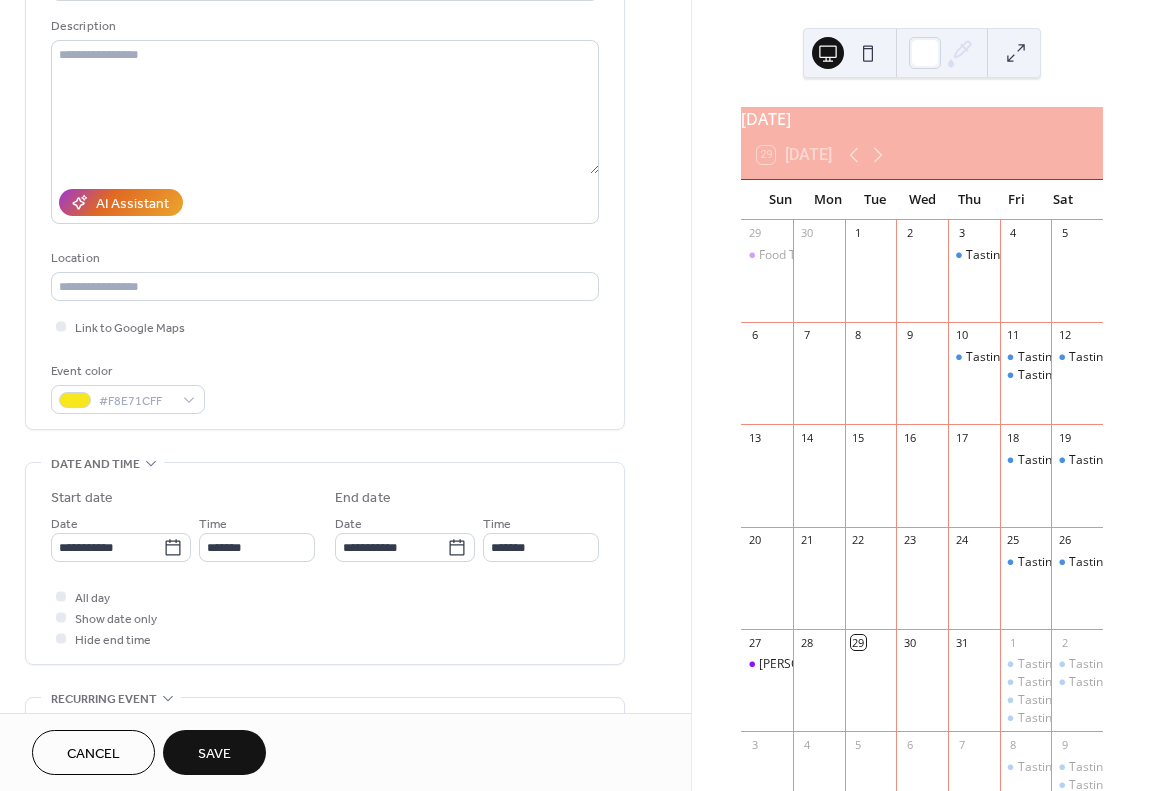 scroll, scrollTop: 200, scrollLeft: 0, axis: vertical 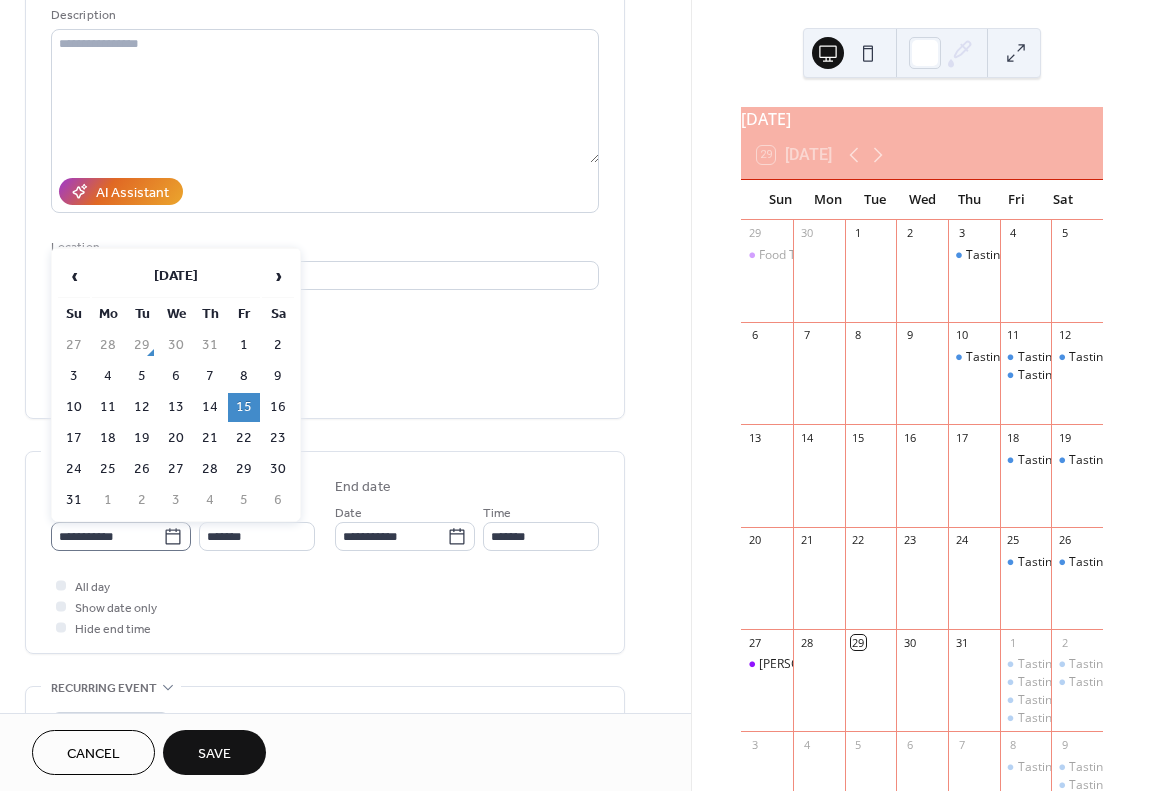 click 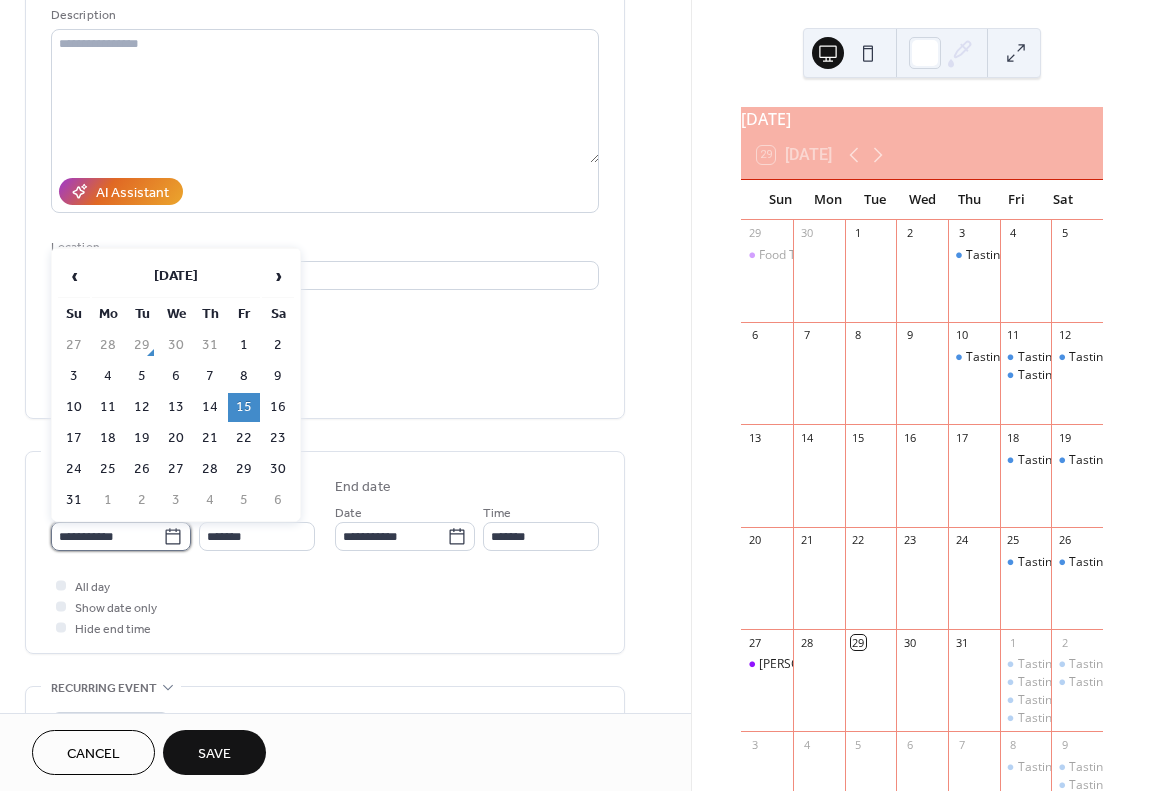 click on "**********" at bounding box center [107, 536] 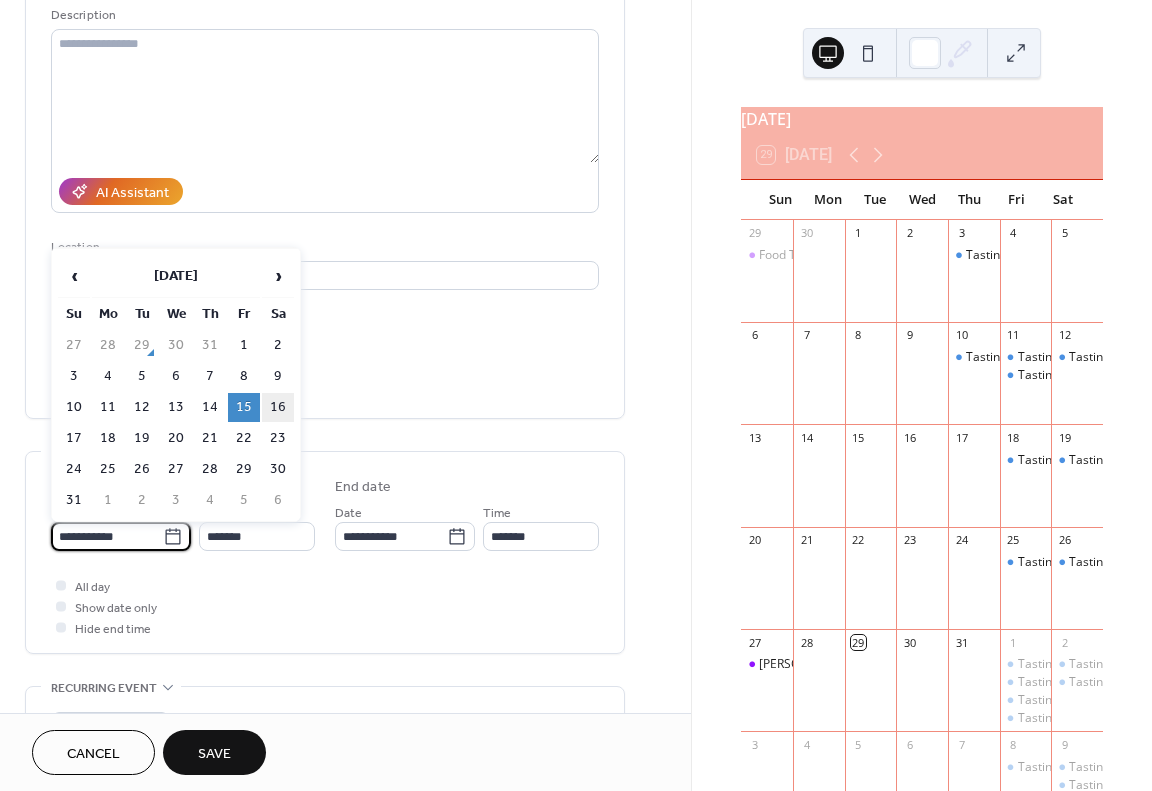 click on "16" at bounding box center (278, 407) 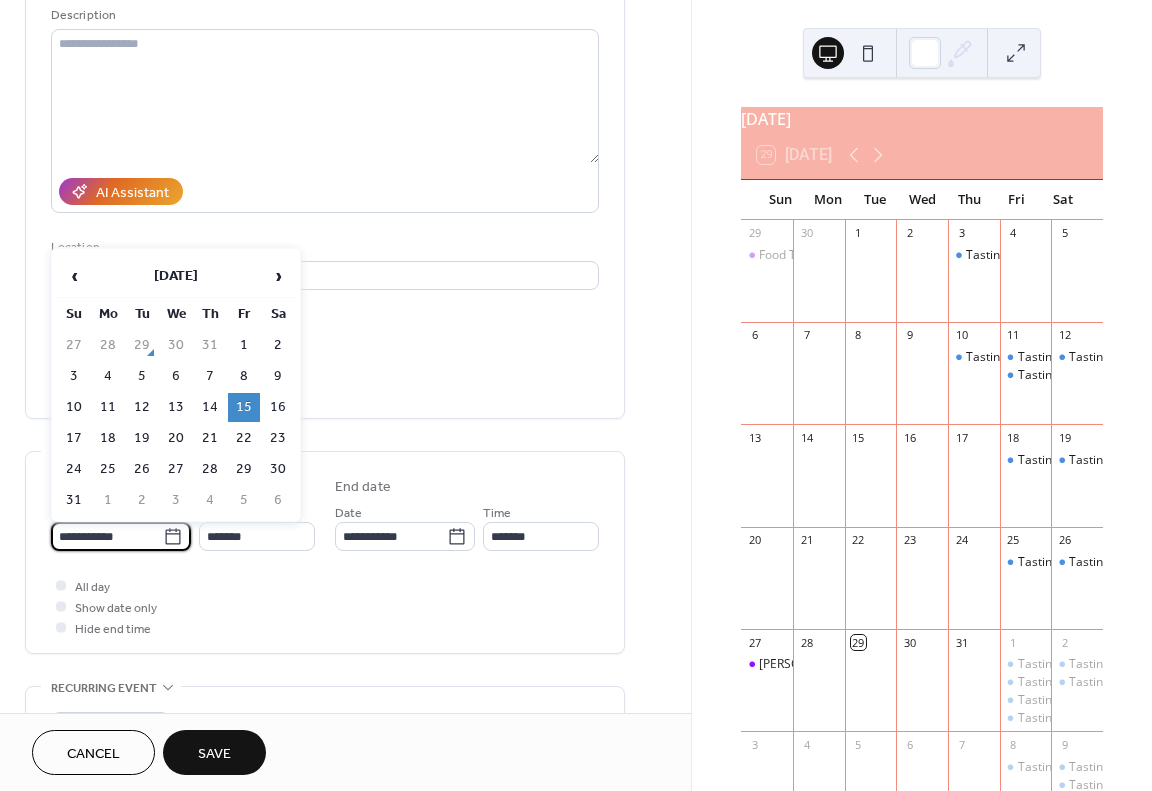 type on "**********" 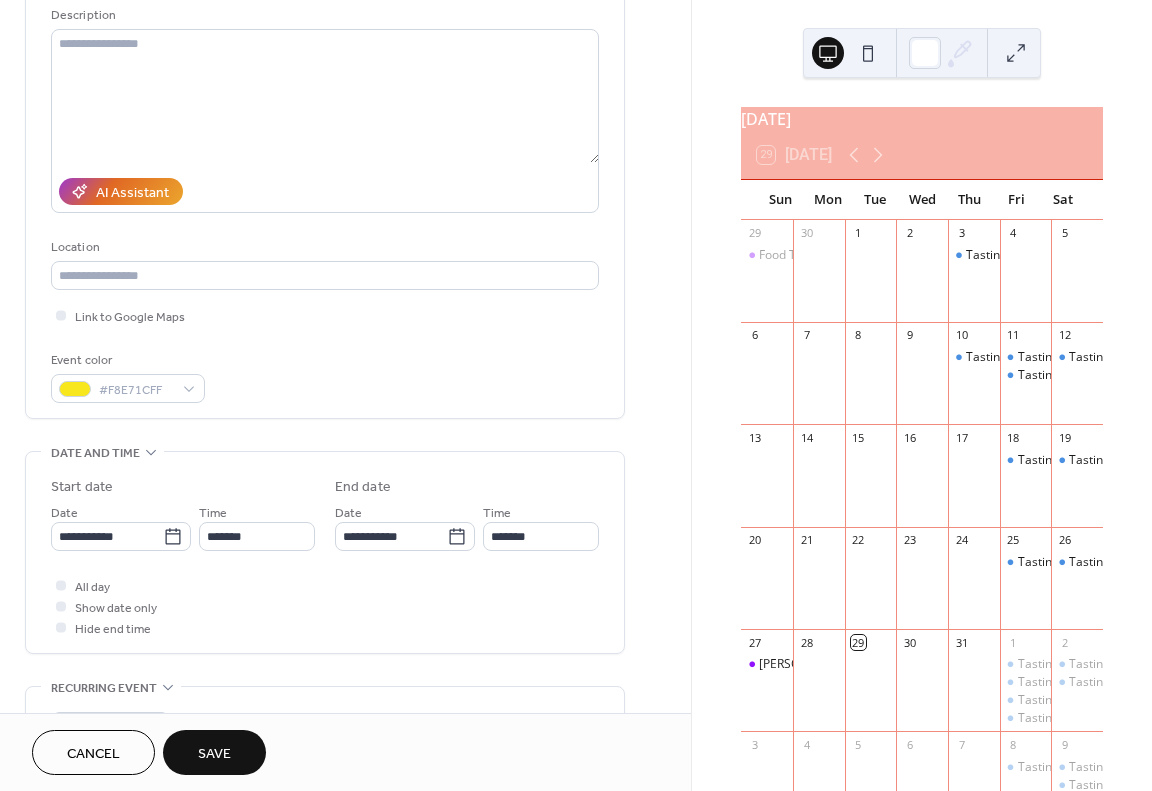 click on "Save" at bounding box center (214, 752) 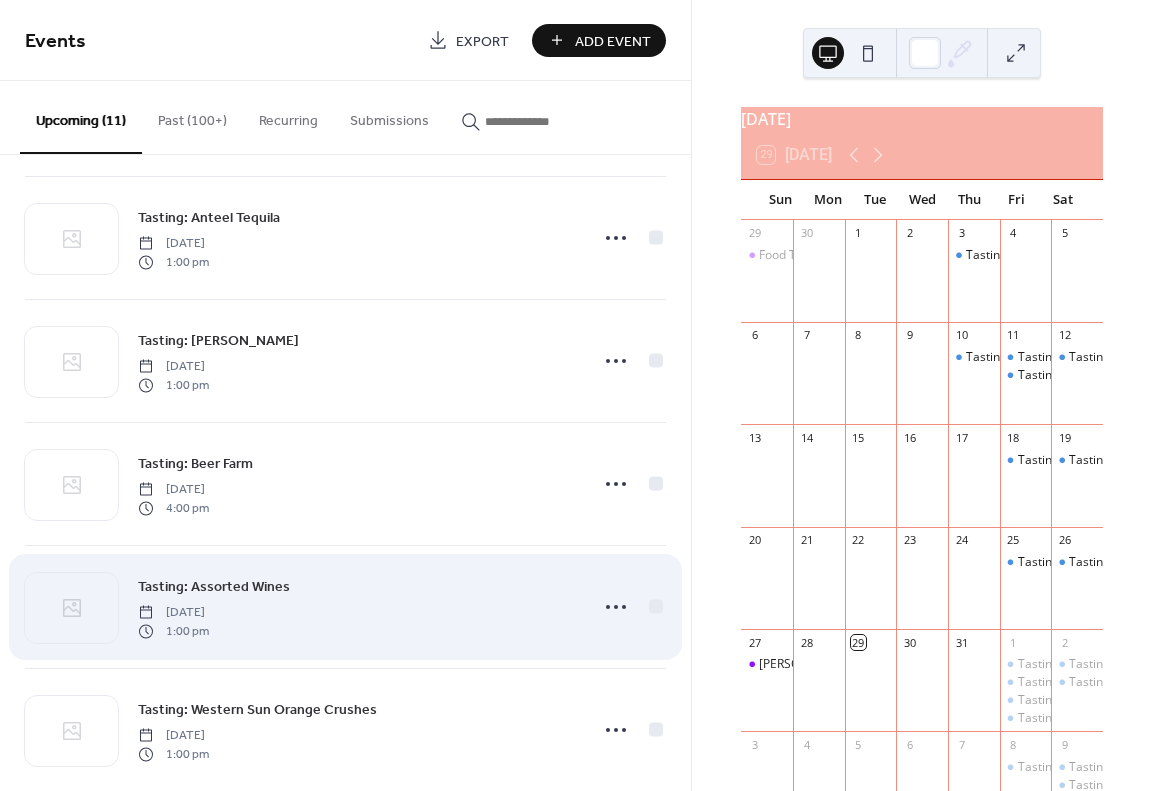 scroll, scrollTop: 776, scrollLeft: 0, axis: vertical 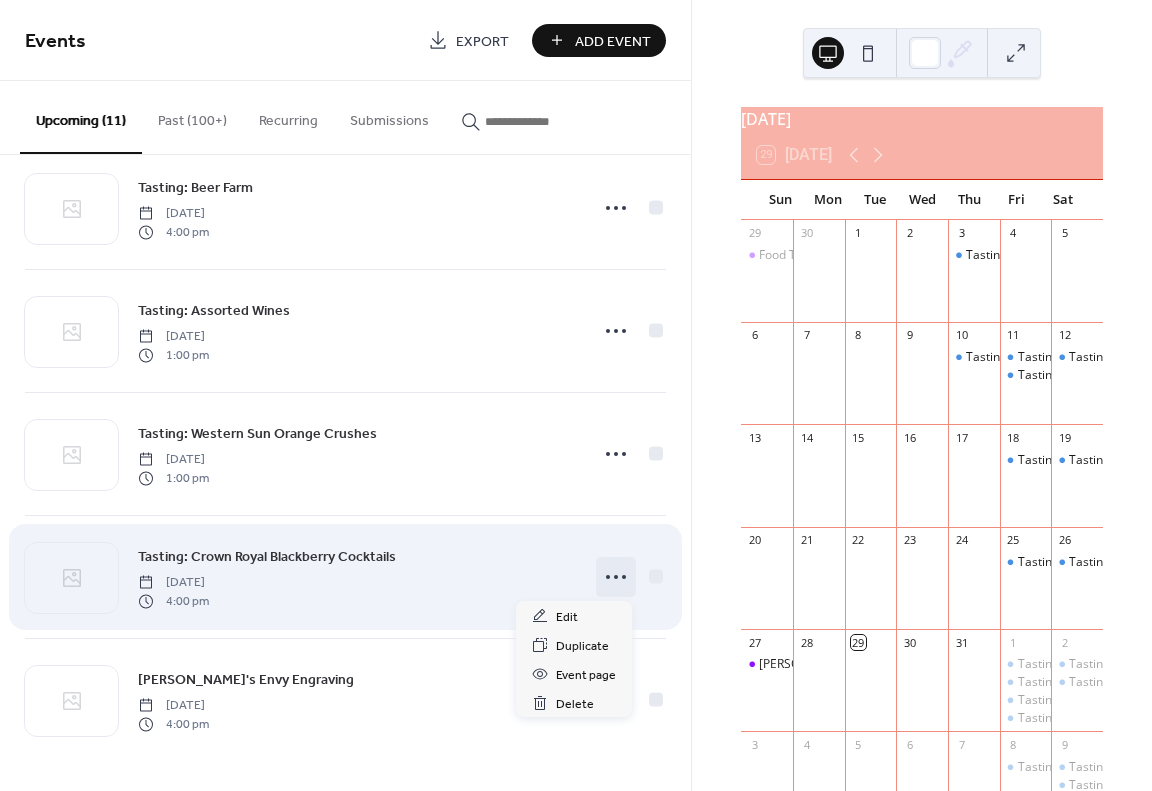click 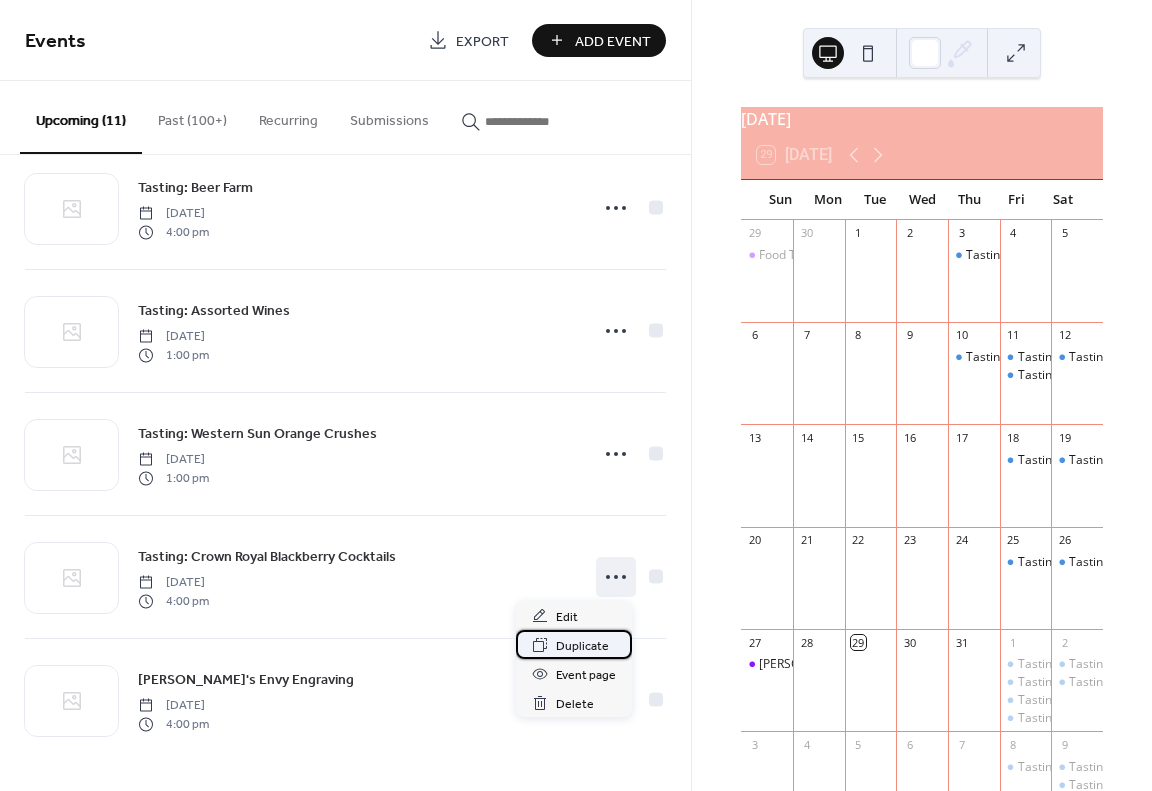 click on "Duplicate" at bounding box center (582, 646) 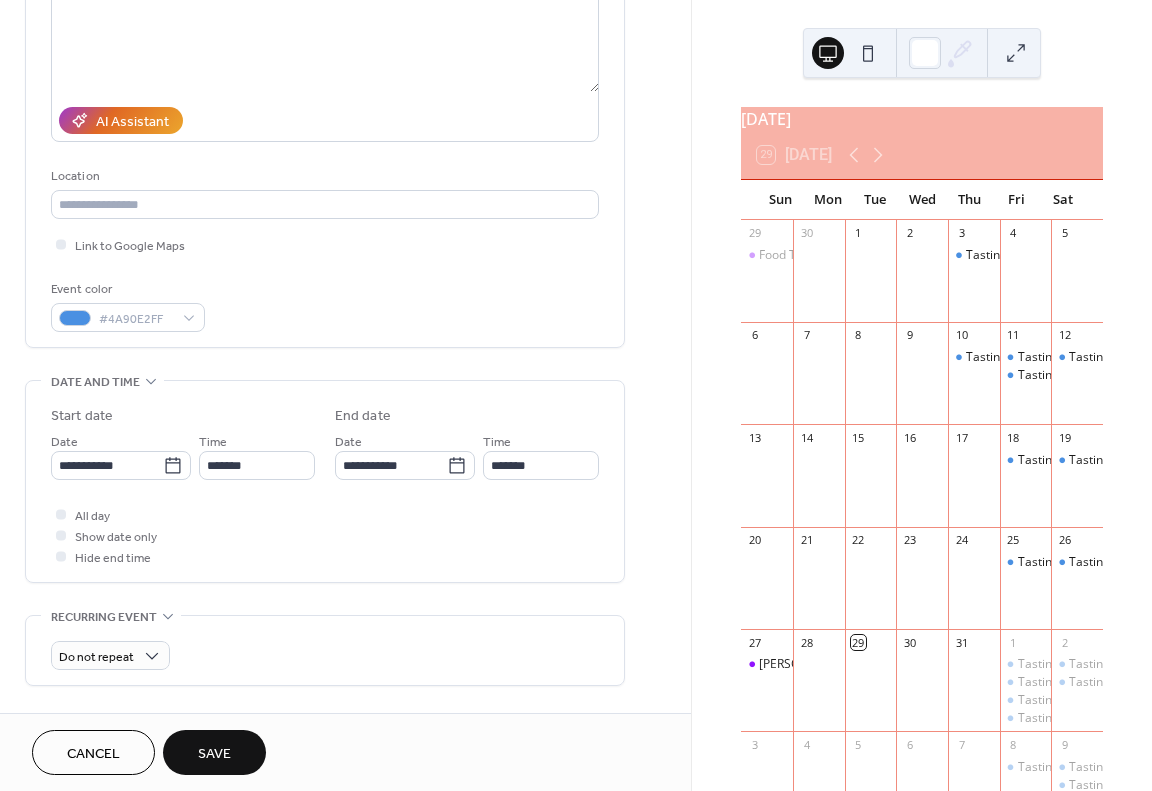 scroll, scrollTop: 500, scrollLeft: 0, axis: vertical 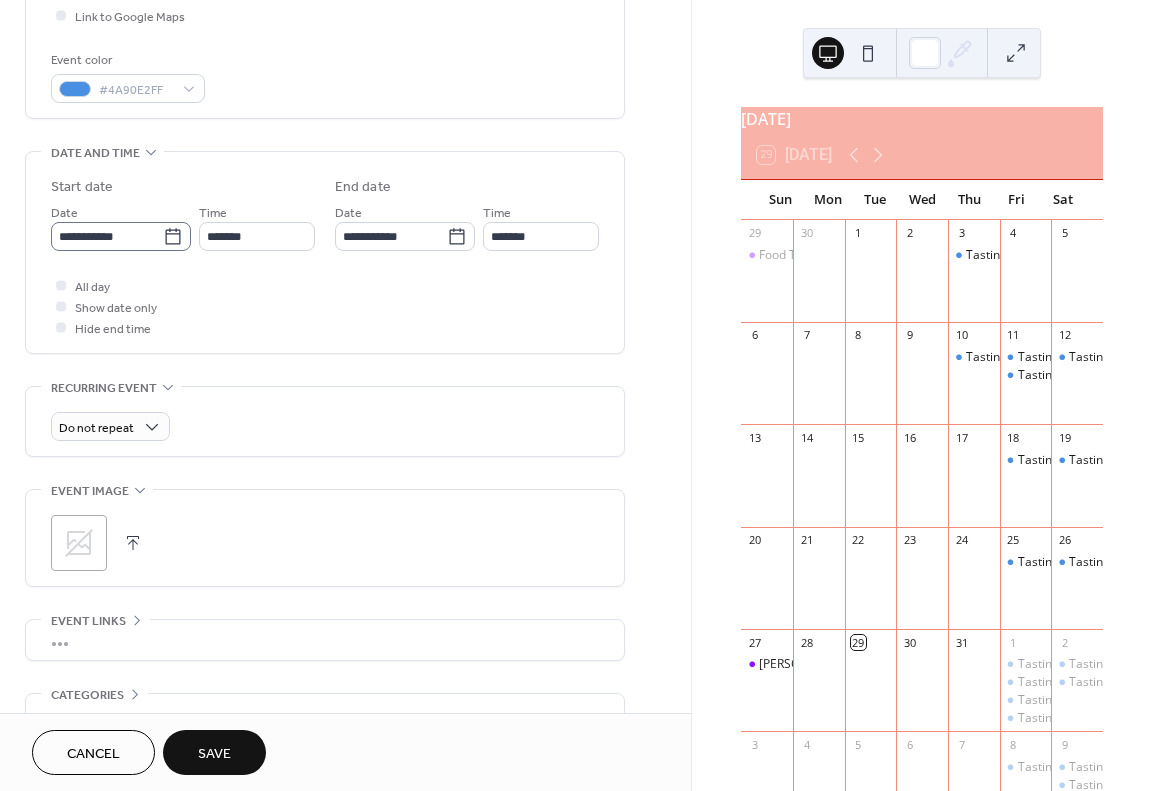 type on "**********" 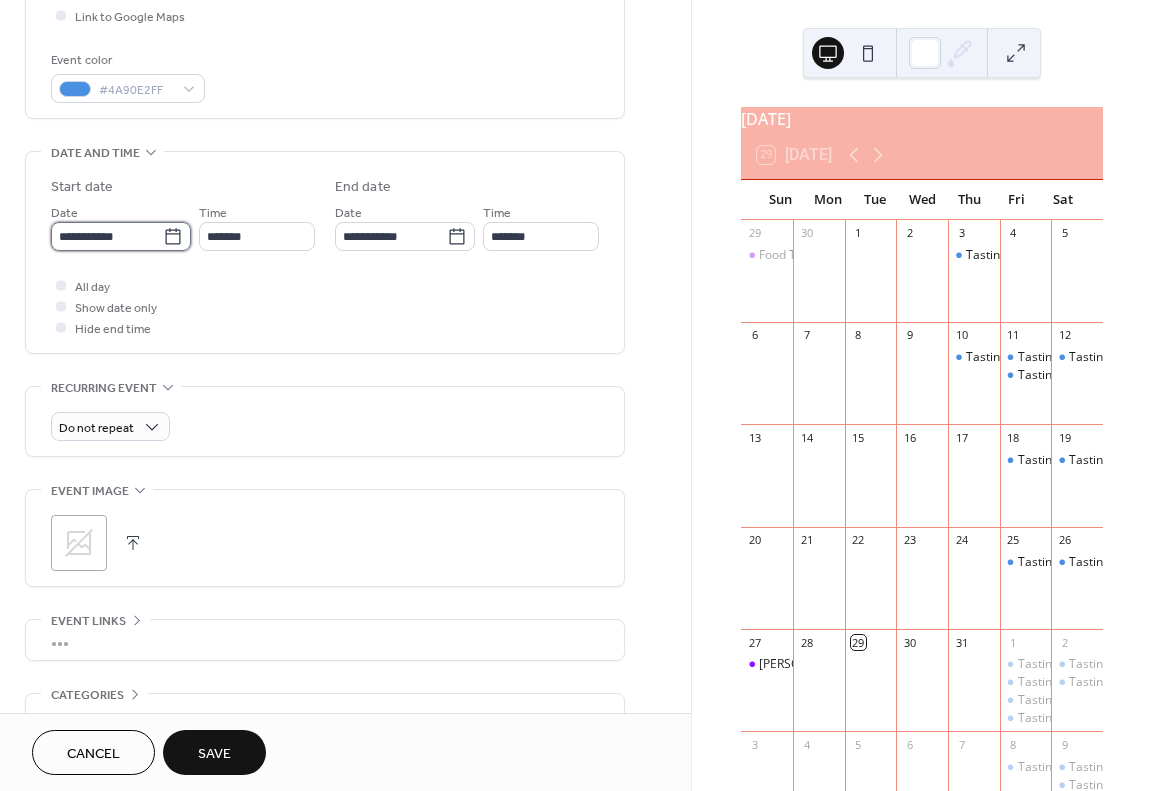 click on "**********" at bounding box center (107, 236) 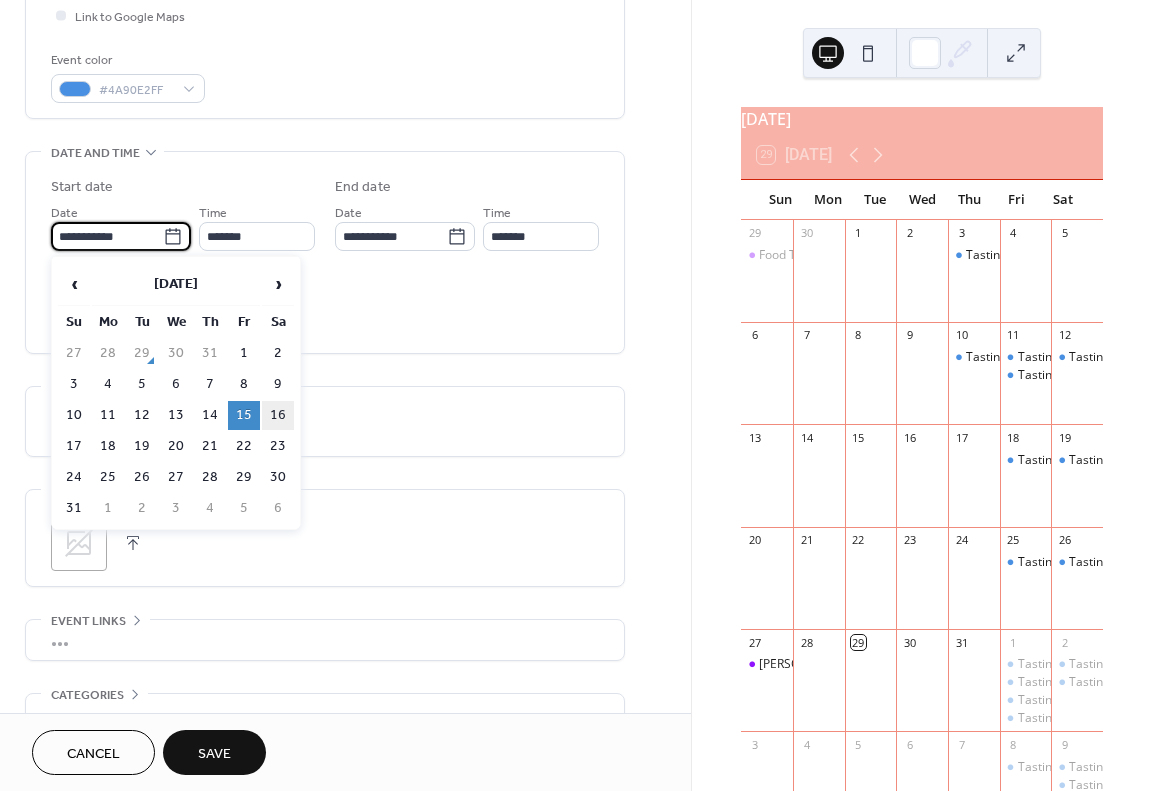 click on "16" at bounding box center (278, 415) 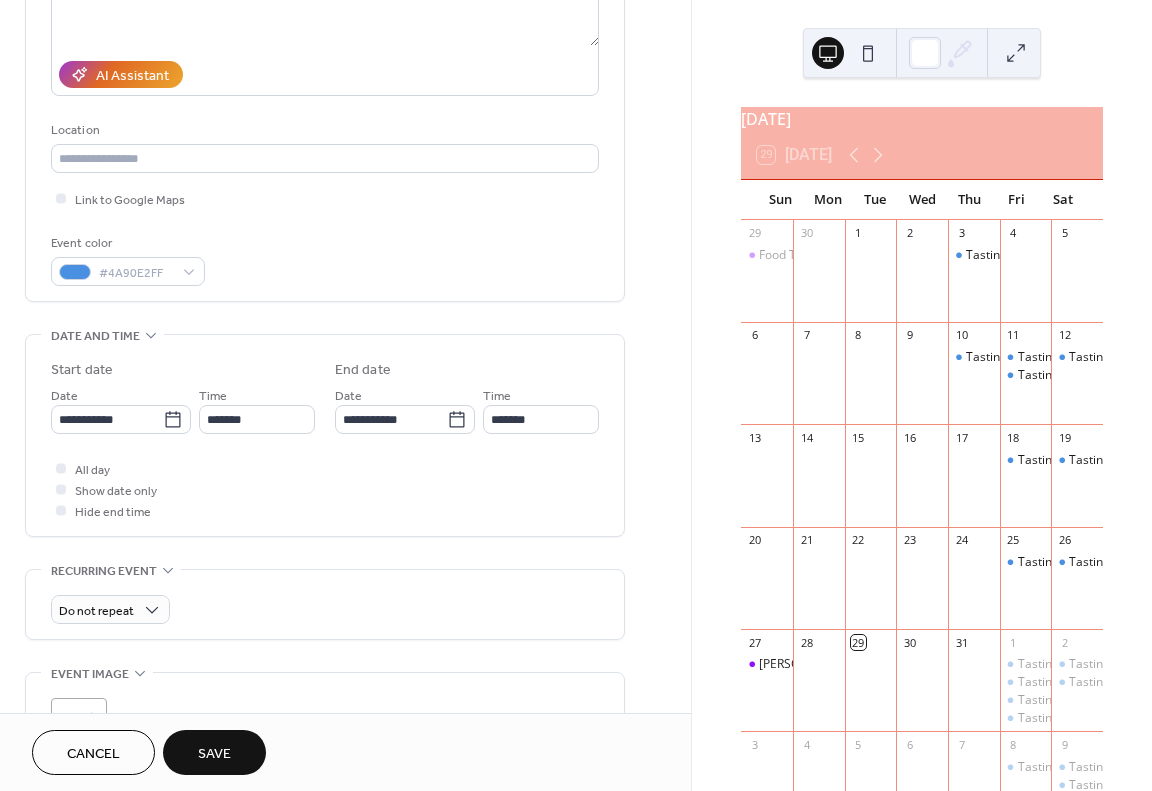 scroll, scrollTop: 400, scrollLeft: 0, axis: vertical 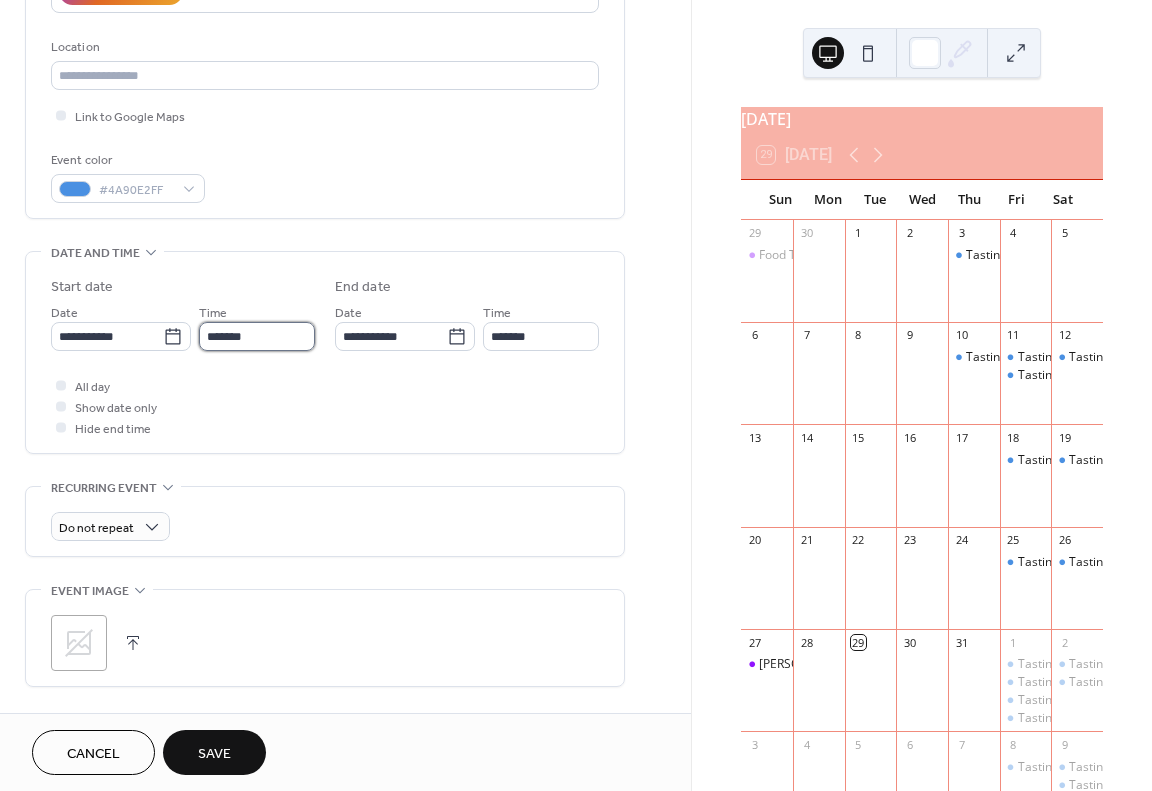 click on "*******" at bounding box center [257, 336] 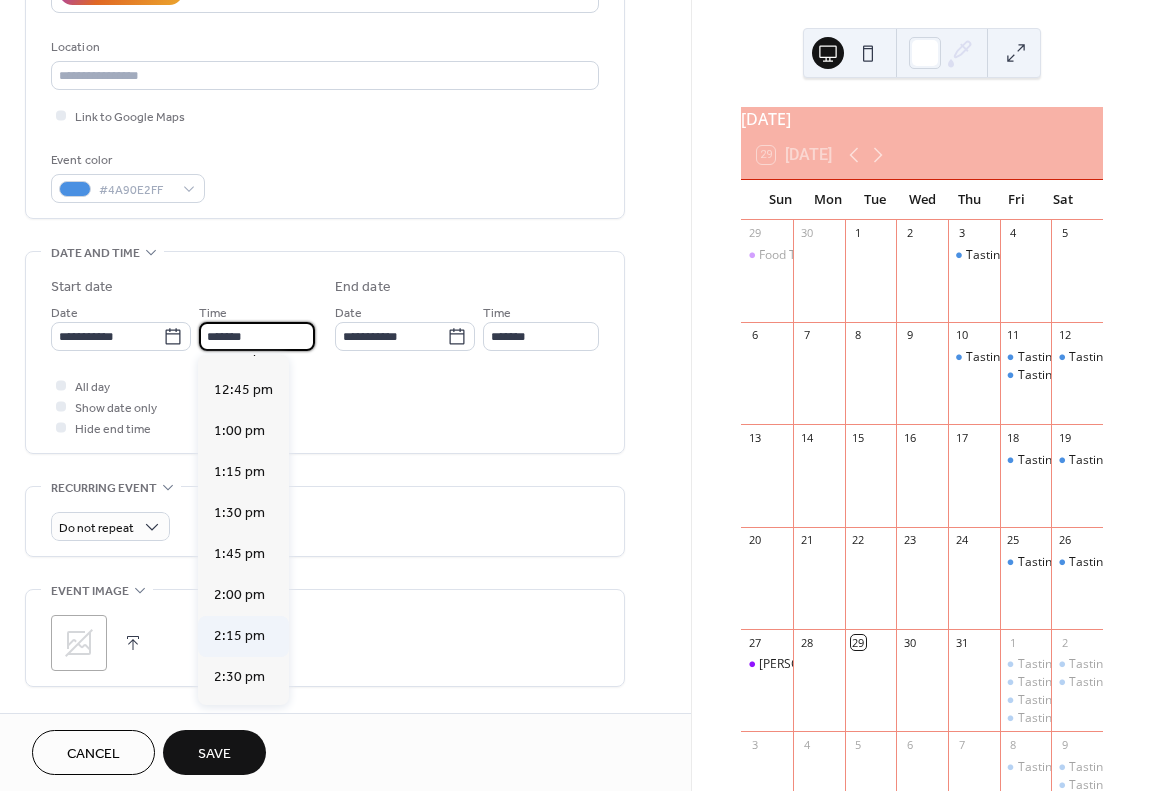 scroll, scrollTop: 2024, scrollLeft: 0, axis: vertical 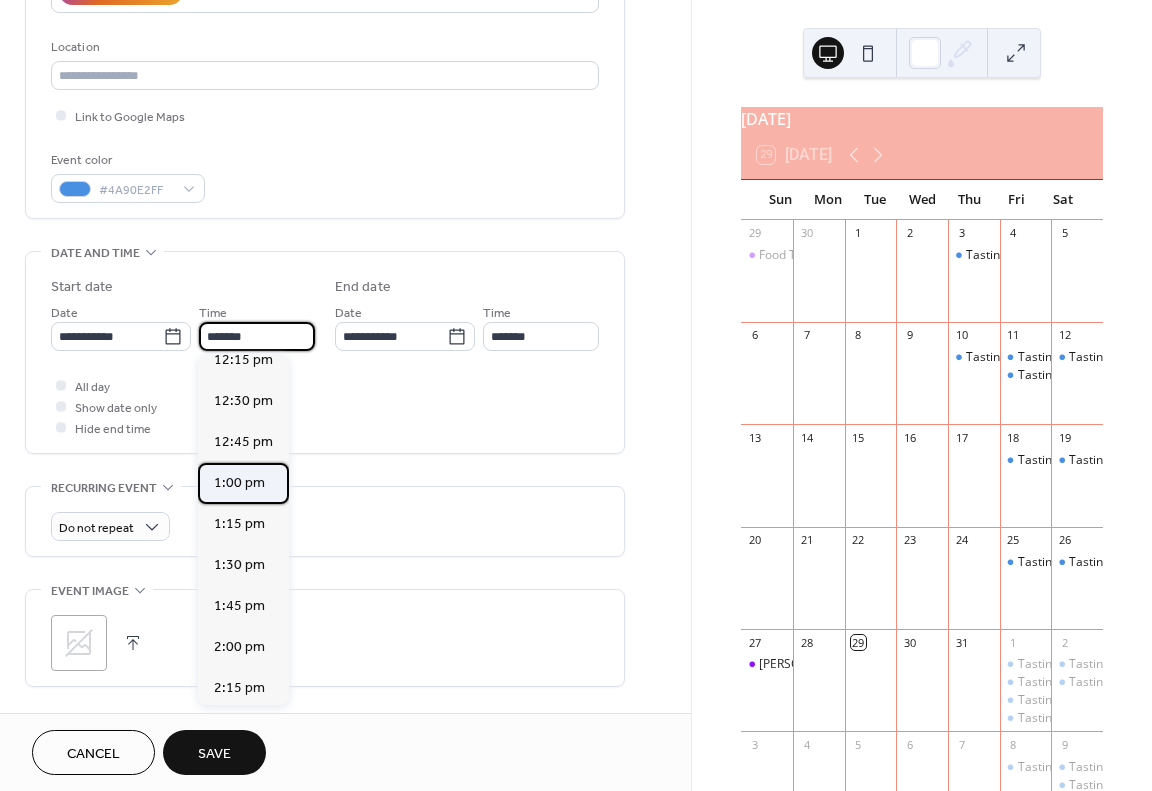 click on "1:00 pm" at bounding box center (239, 483) 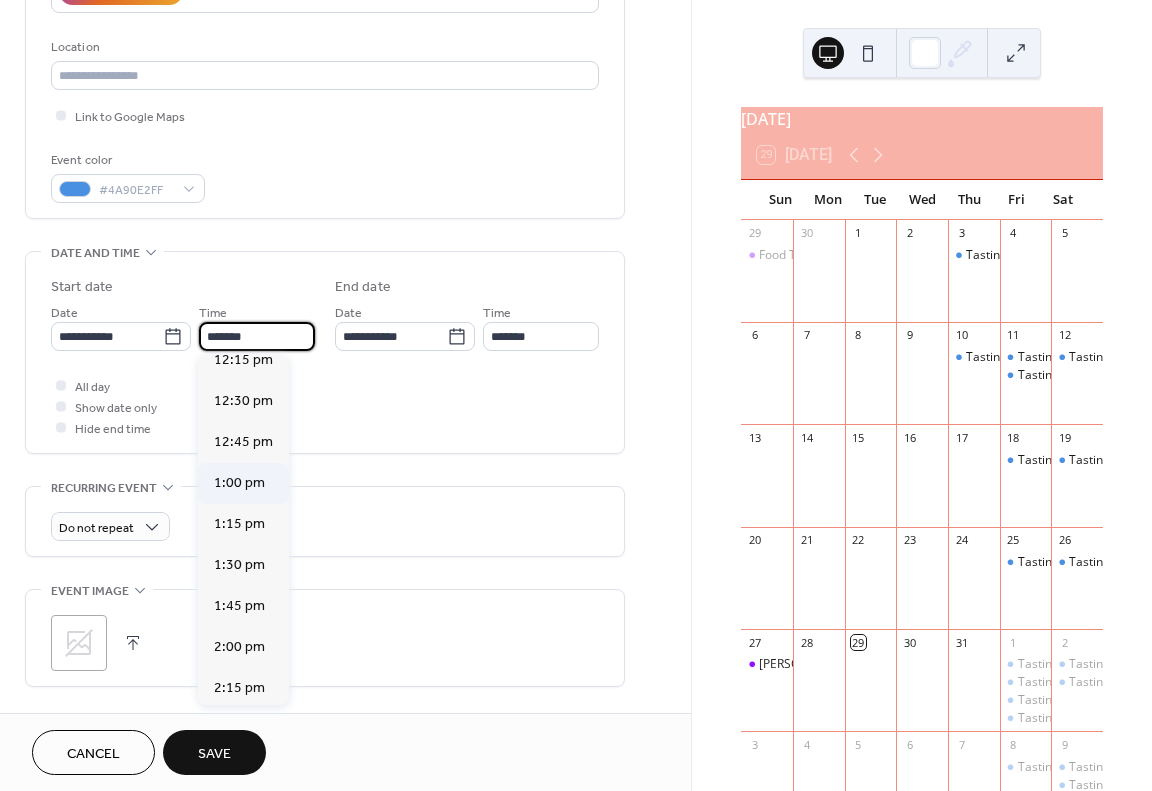 type on "*******" 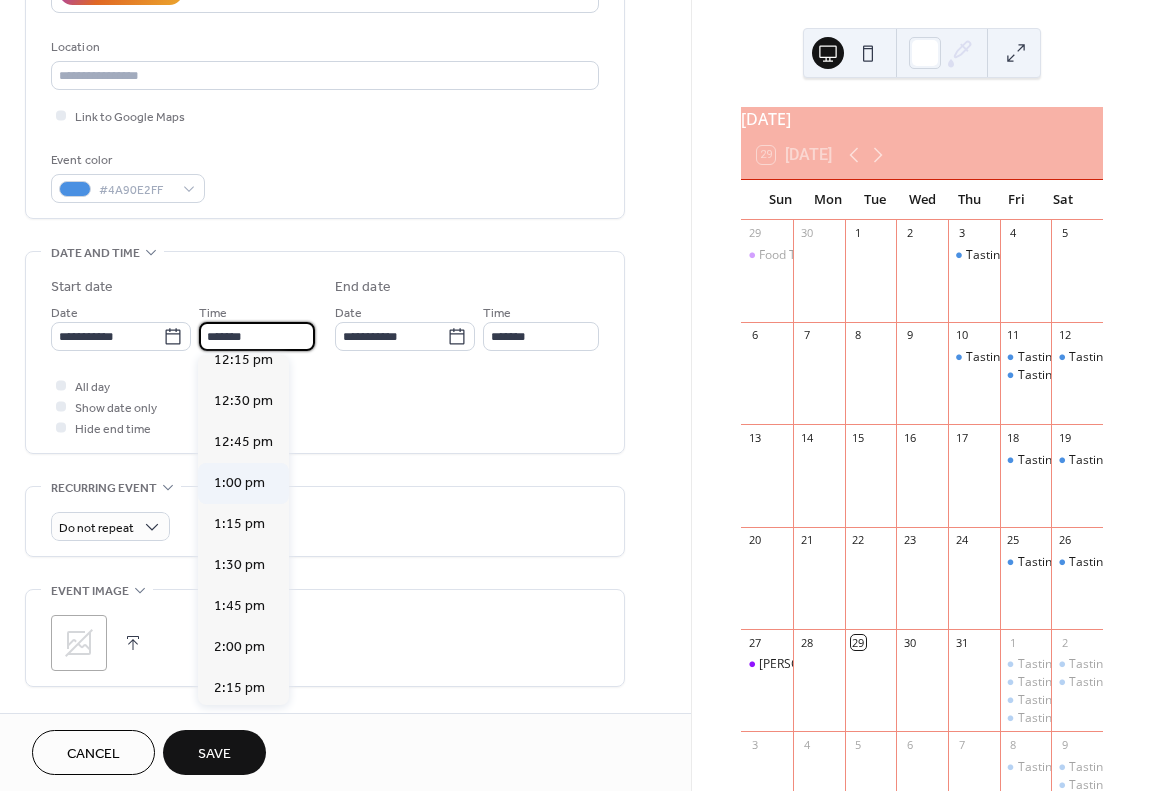 type on "*******" 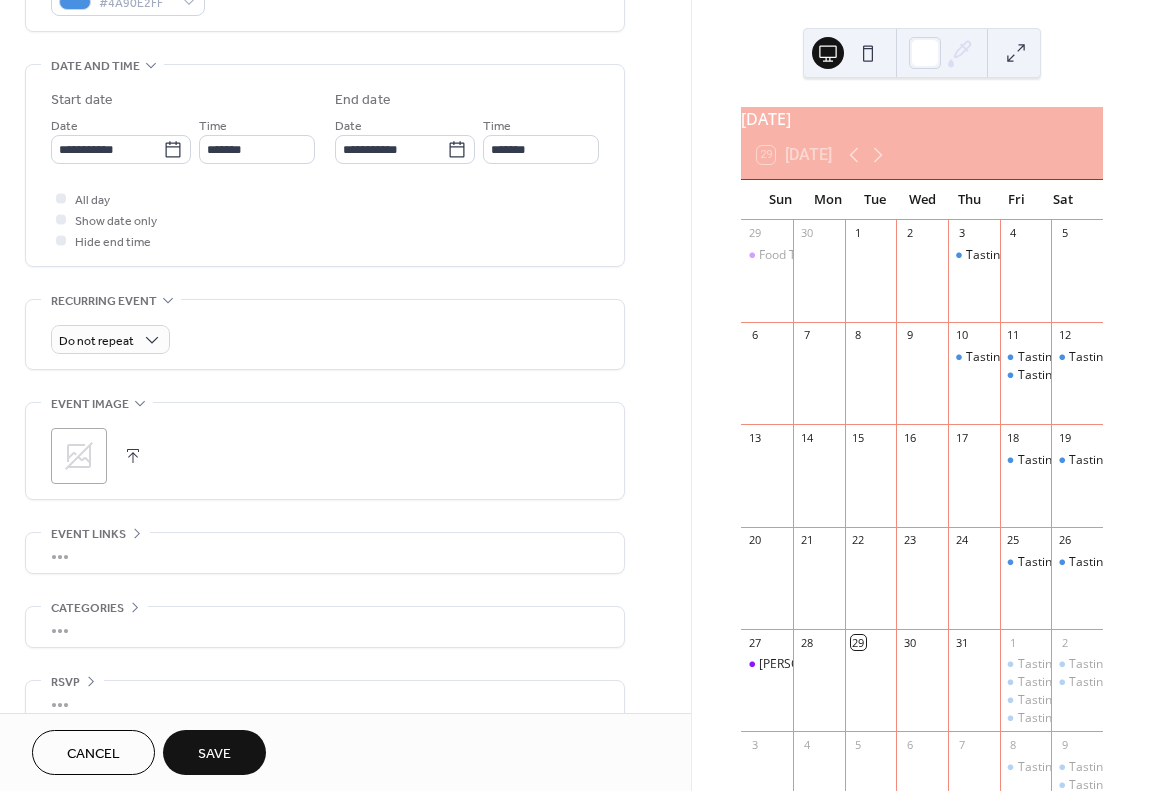 scroll, scrollTop: 616, scrollLeft: 0, axis: vertical 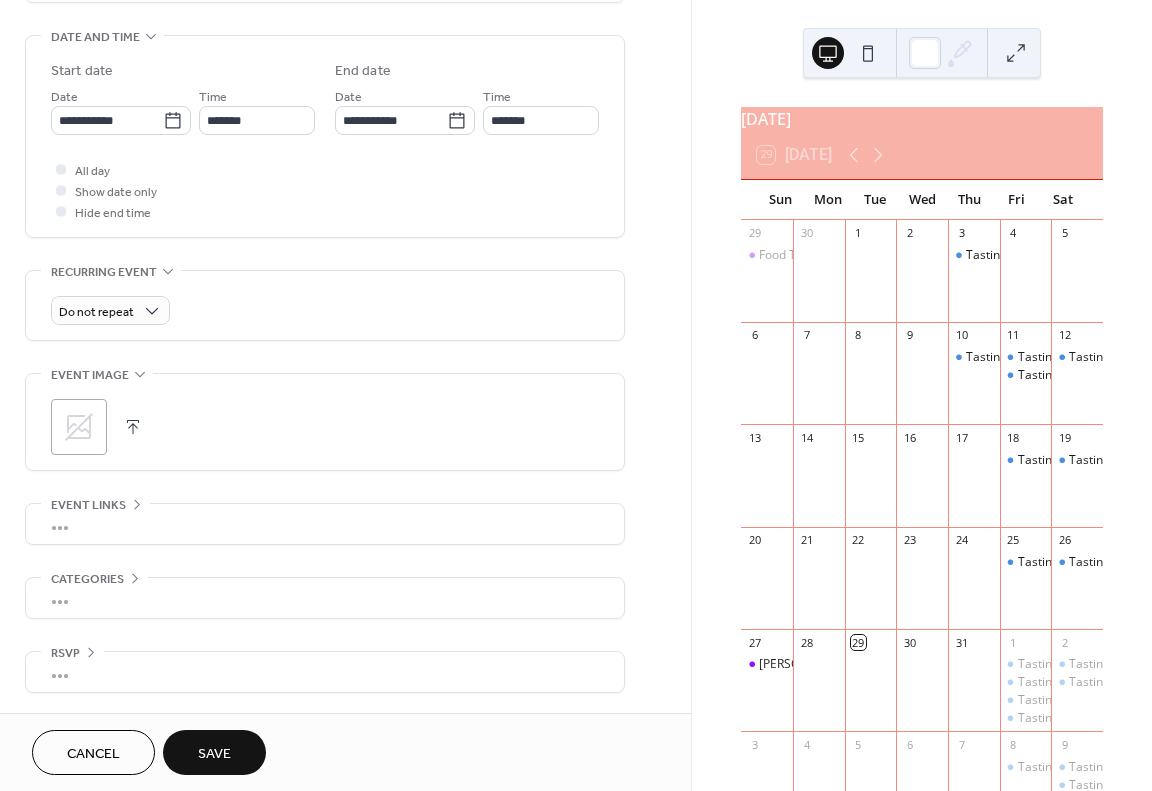 click on "Save" at bounding box center (214, 752) 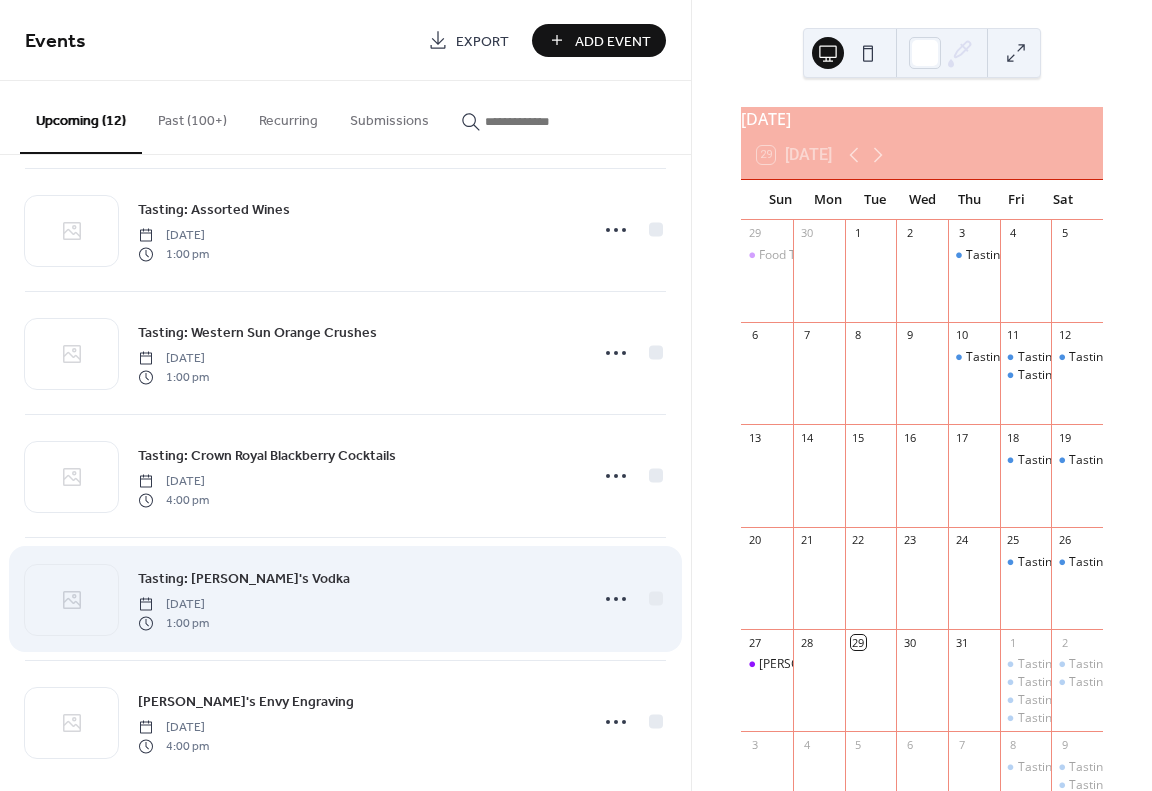 scroll, scrollTop: 899, scrollLeft: 0, axis: vertical 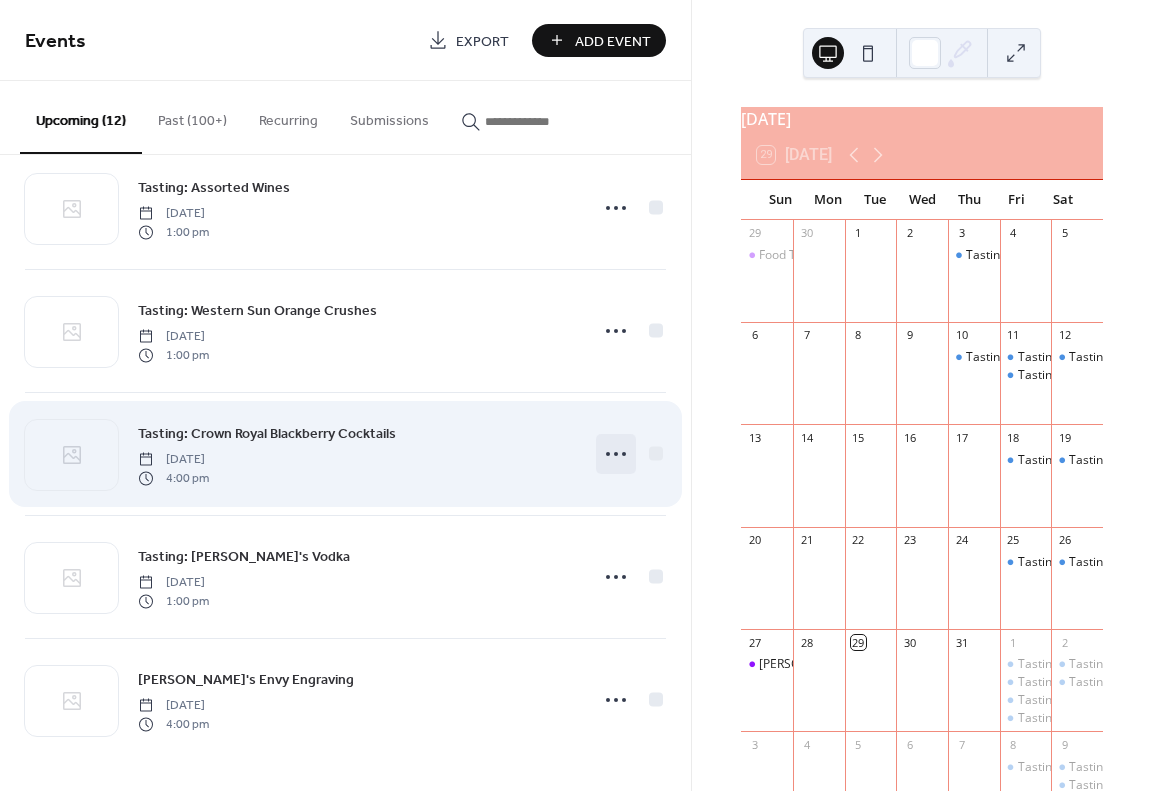 click 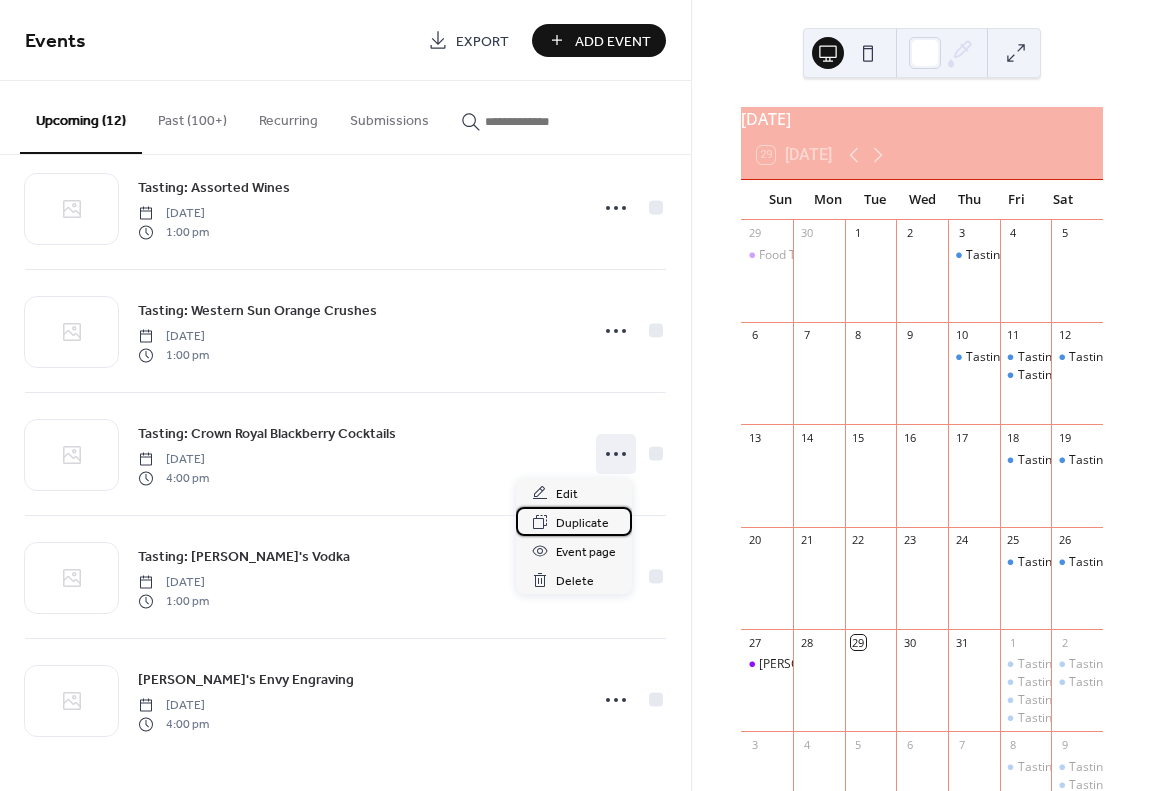 click on "Duplicate" at bounding box center (582, 523) 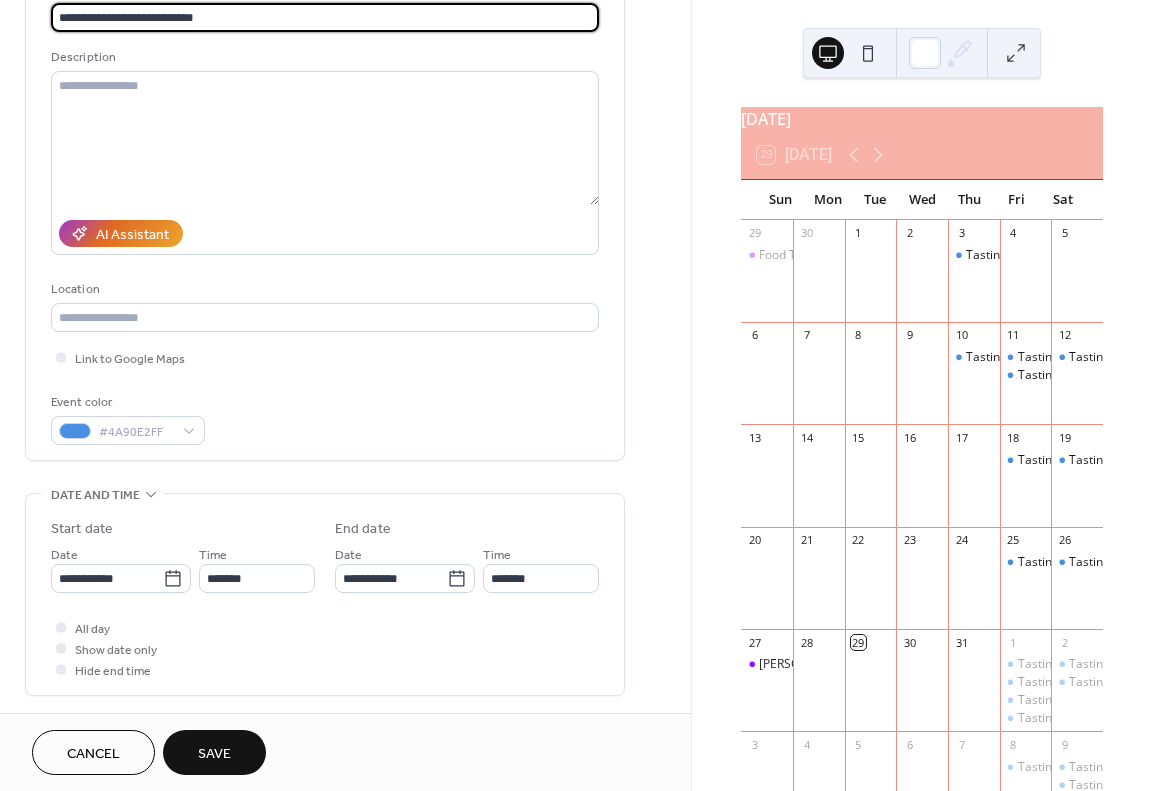 scroll, scrollTop: 300, scrollLeft: 0, axis: vertical 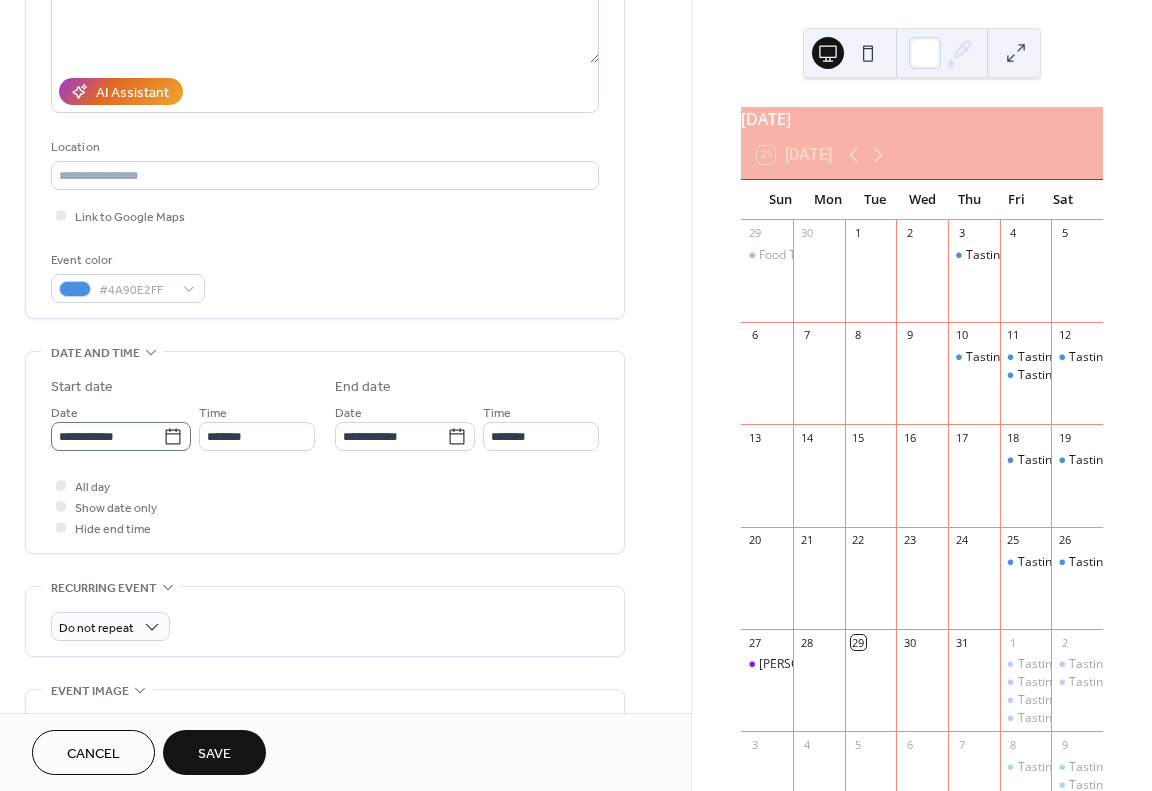 type on "**********" 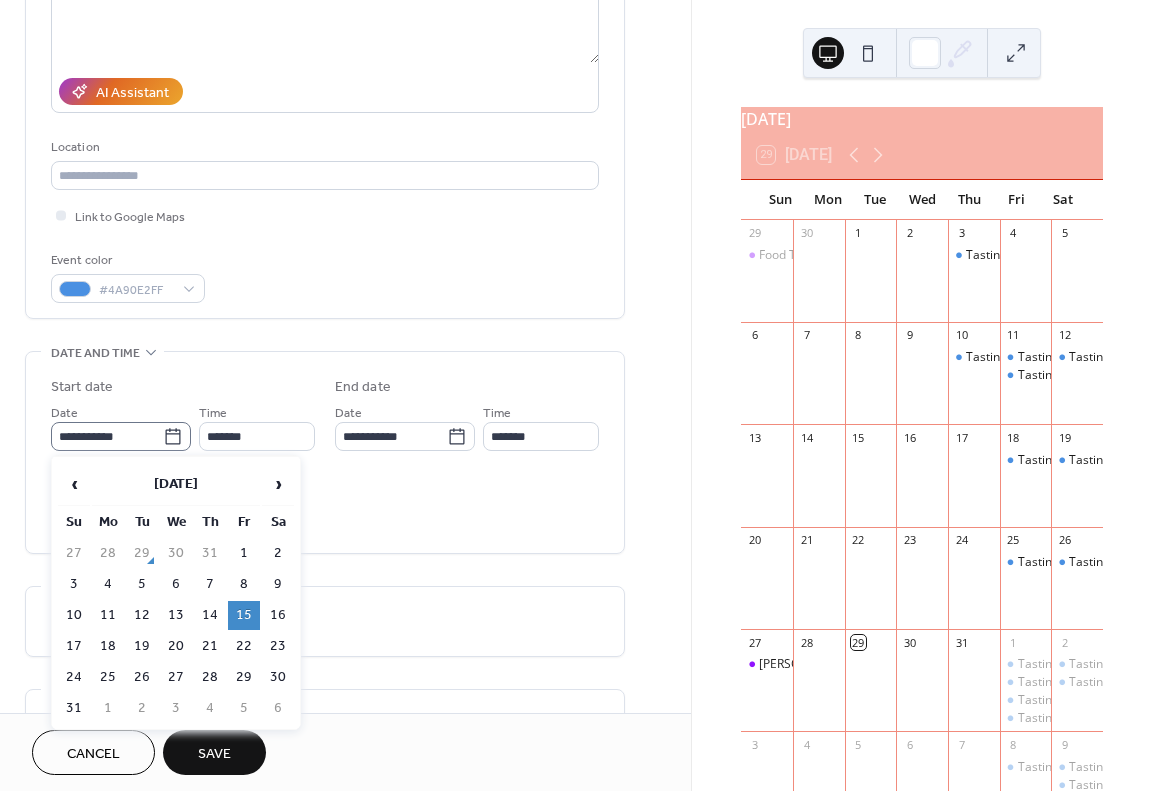 click on "**********" at bounding box center [121, 436] 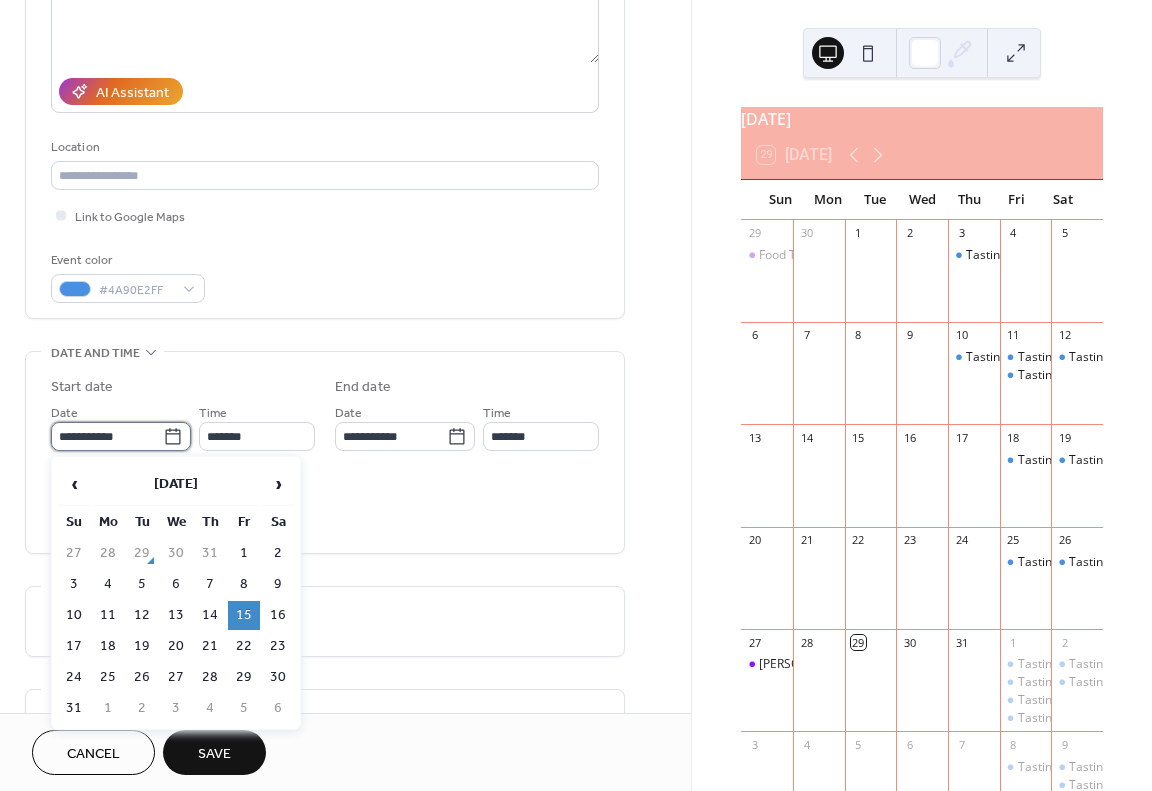 click on "**********" at bounding box center (107, 436) 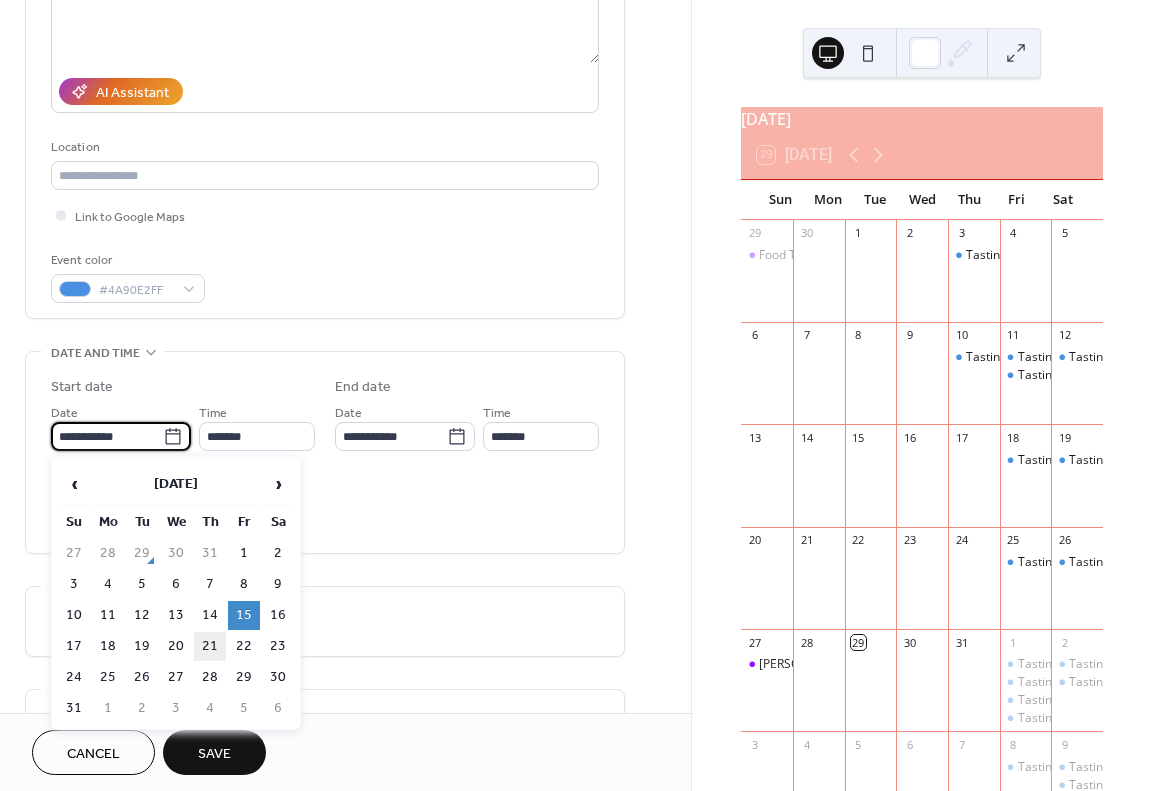 click on "21" at bounding box center [210, 646] 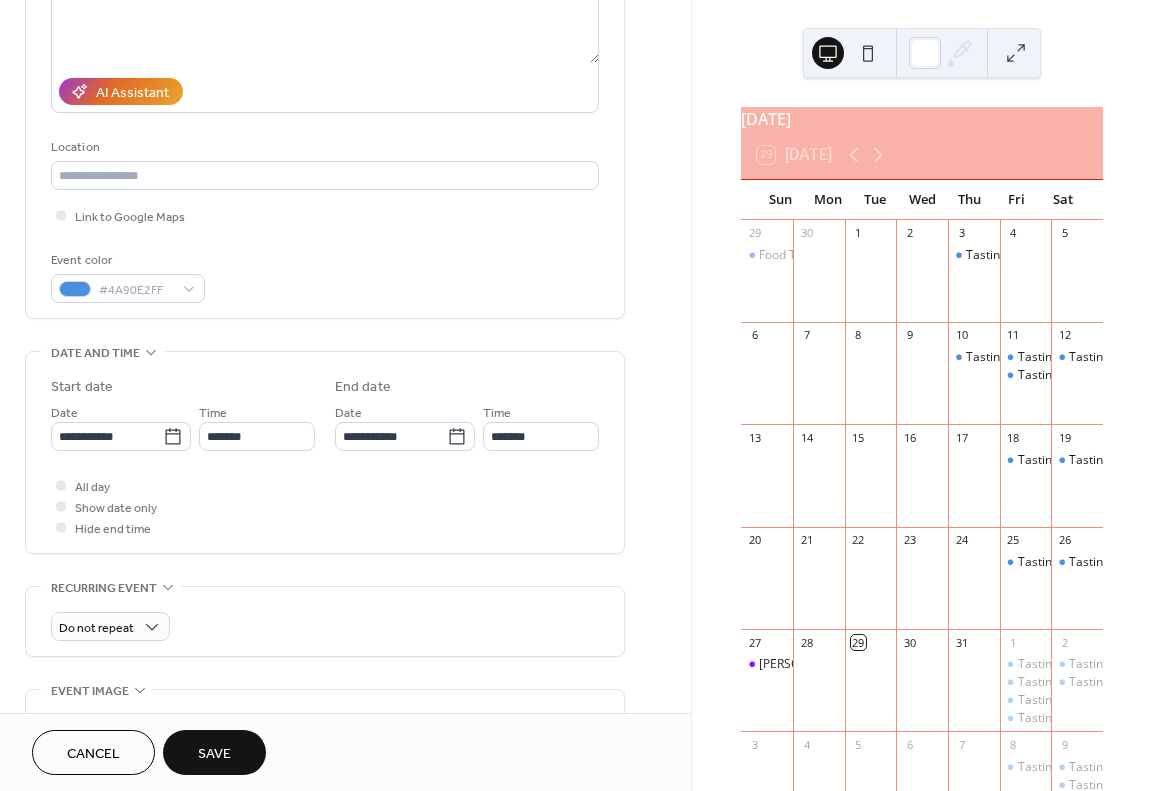 click on "Save" at bounding box center [214, 754] 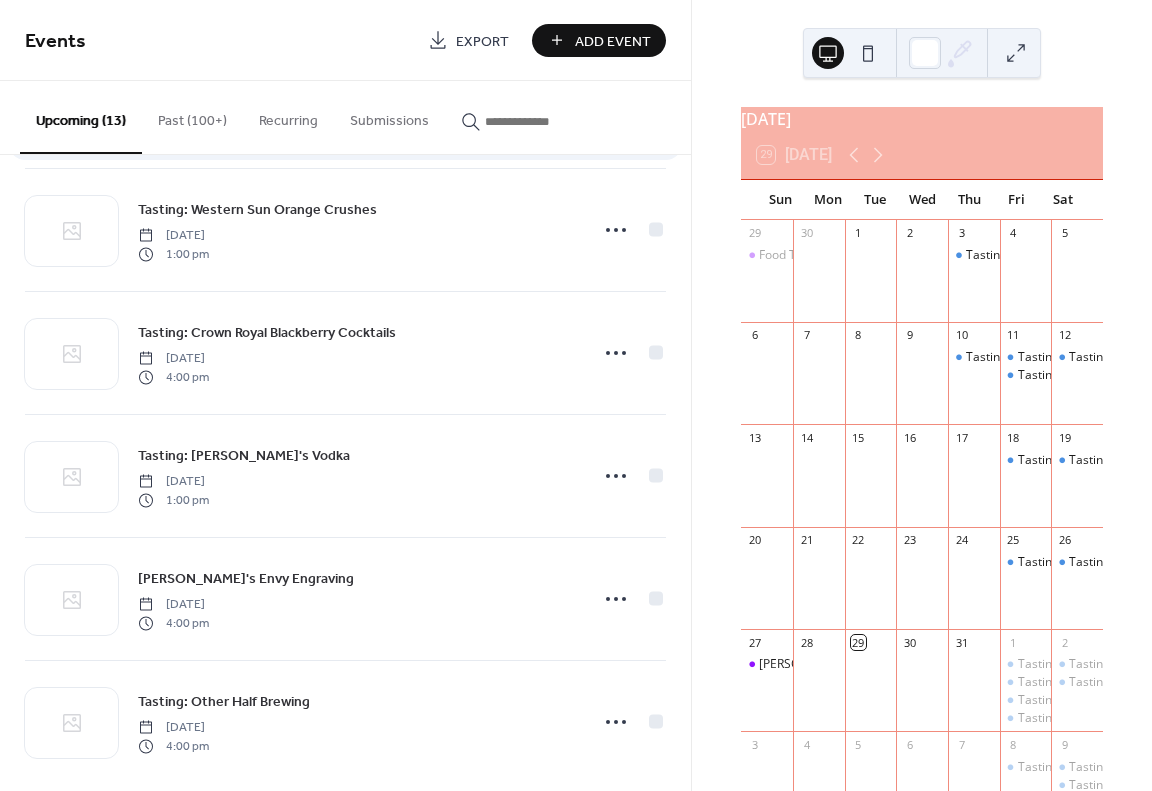 scroll, scrollTop: 1022, scrollLeft: 0, axis: vertical 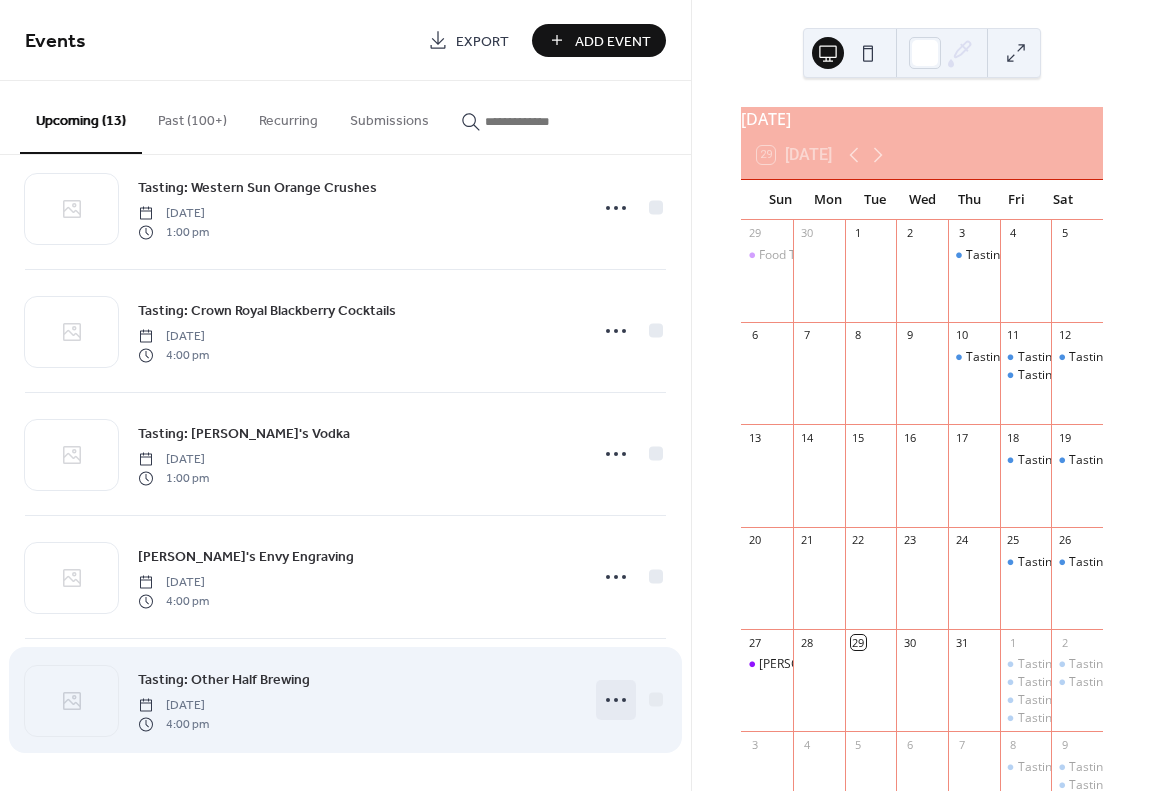click 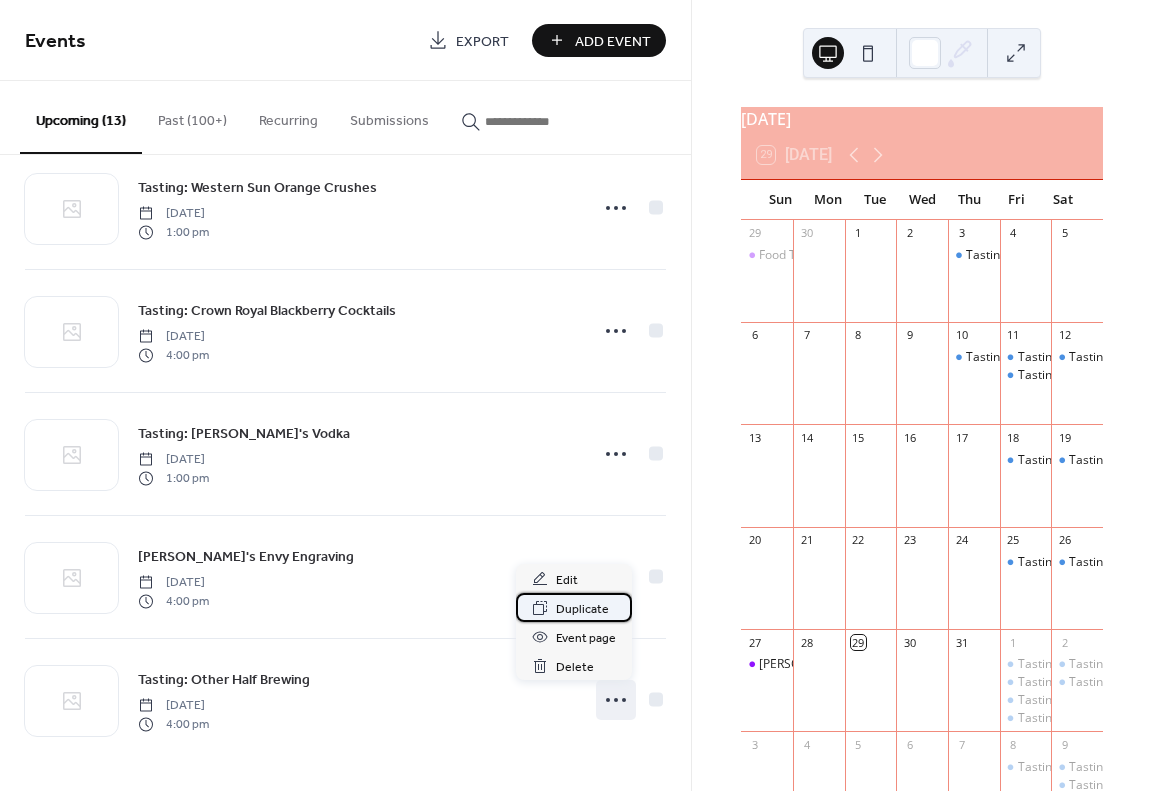 click on "Duplicate" at bounding box center [582, 609] 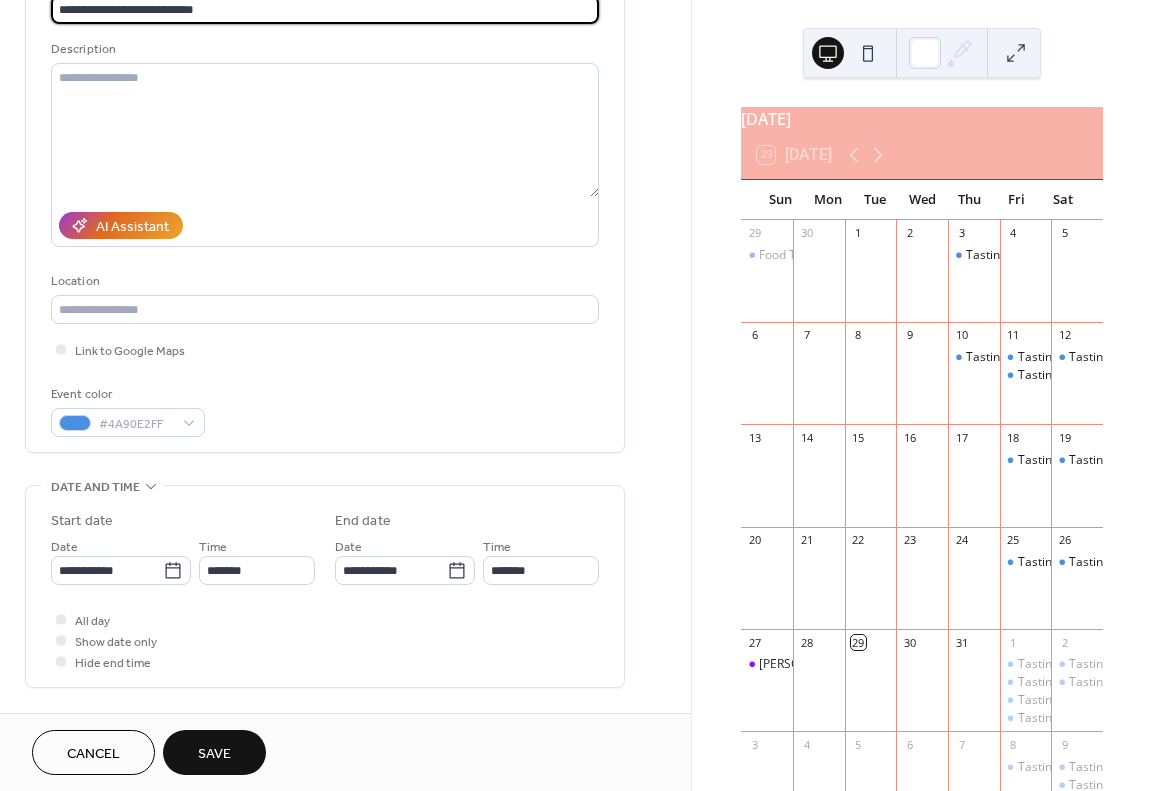 scroll, scrollTop: 200, scrollLeft: 0, axis: vertical 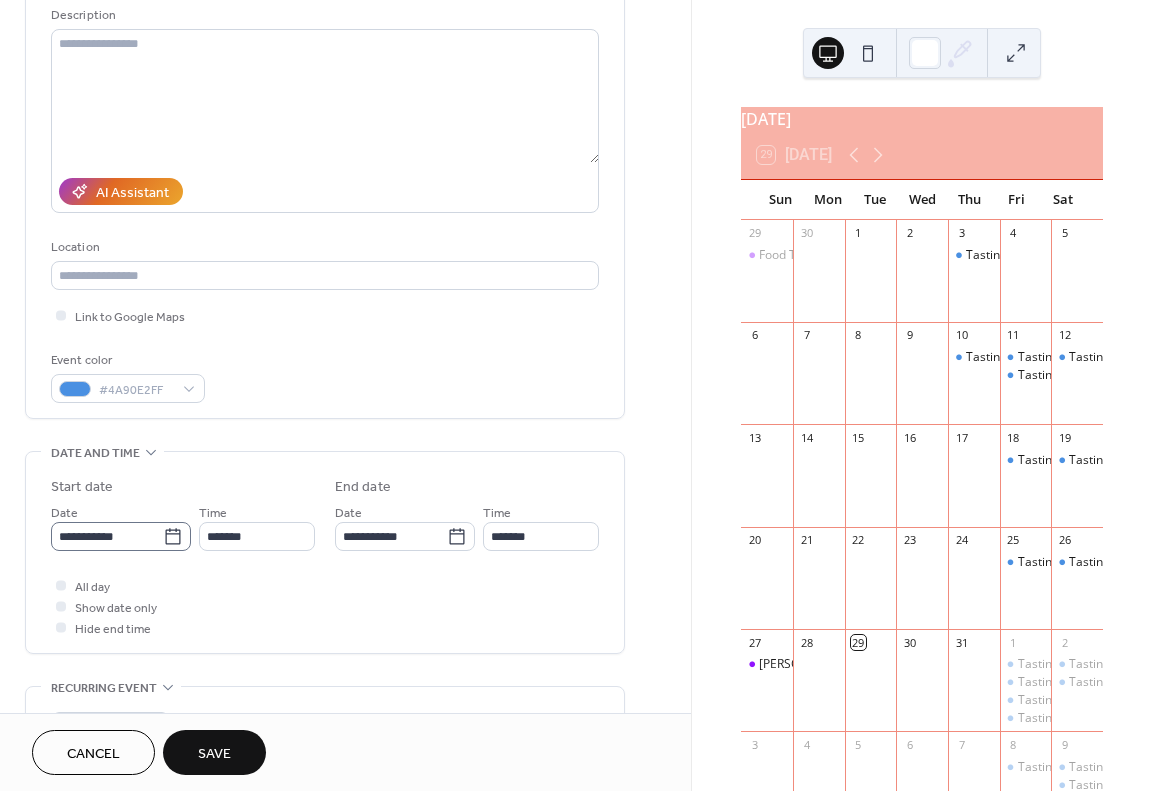 type on "**********" 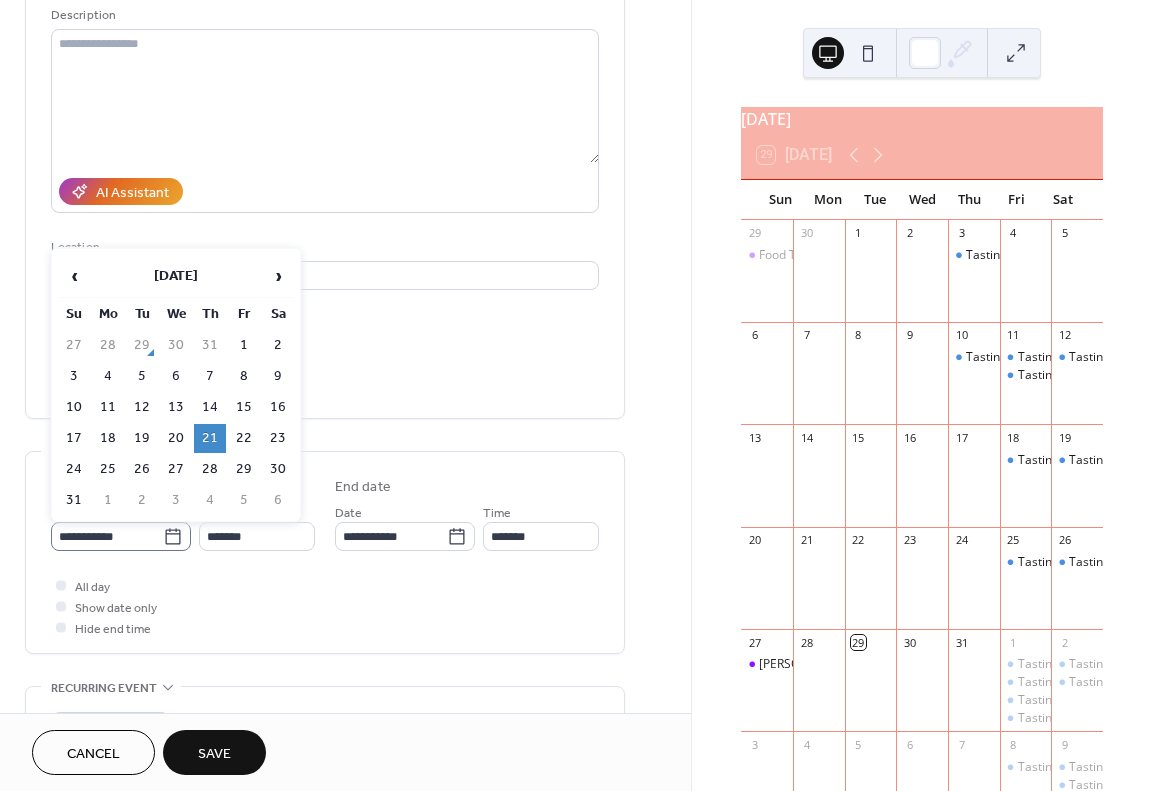click 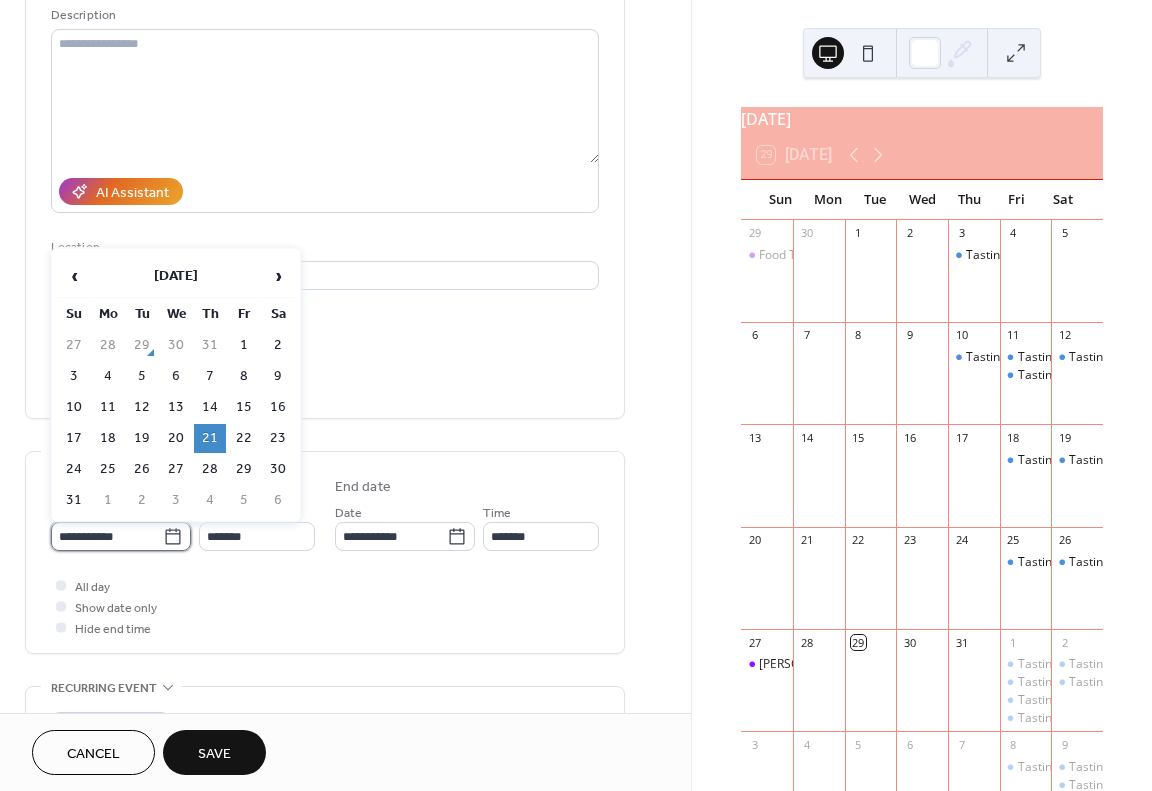 click on "**********" at bounding box center [107, 536] 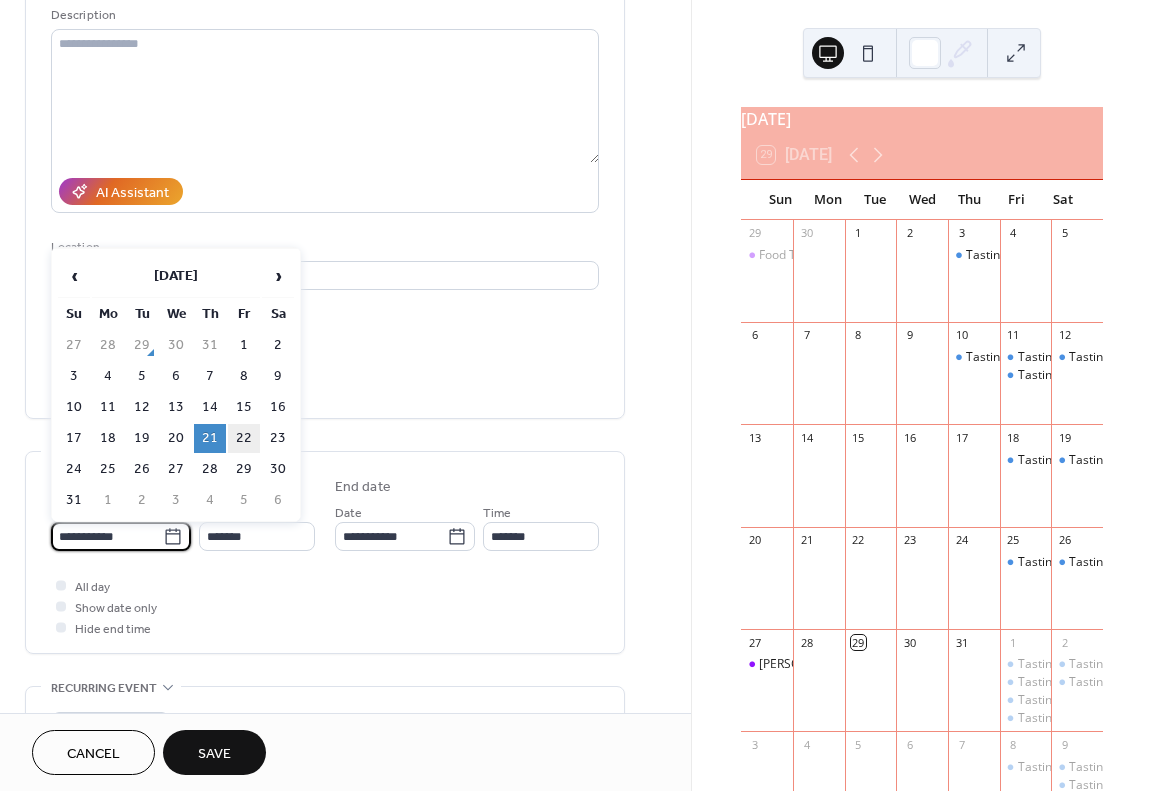 click on "22" at bounding box center (244, 438) 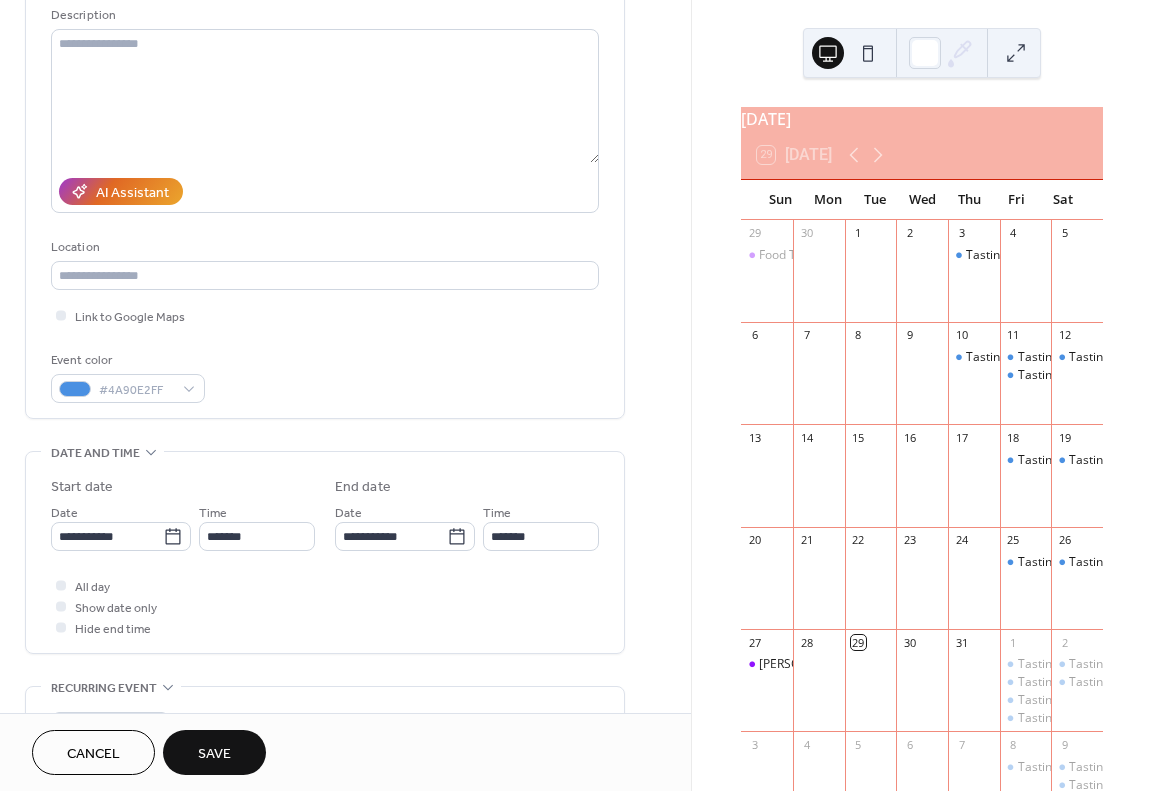click on "Save" at bounding box center (214, 752) 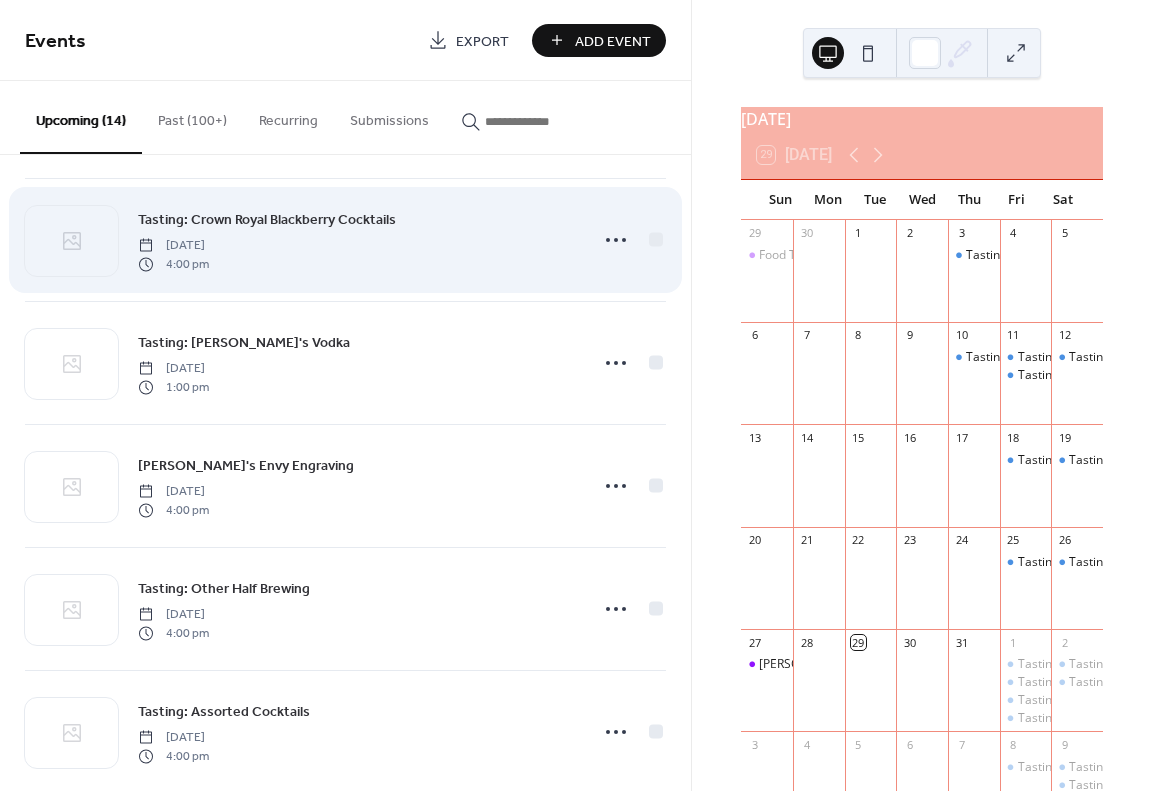 scroll, scrollTop: 1145, scrollLeft: 0, axis: vertical 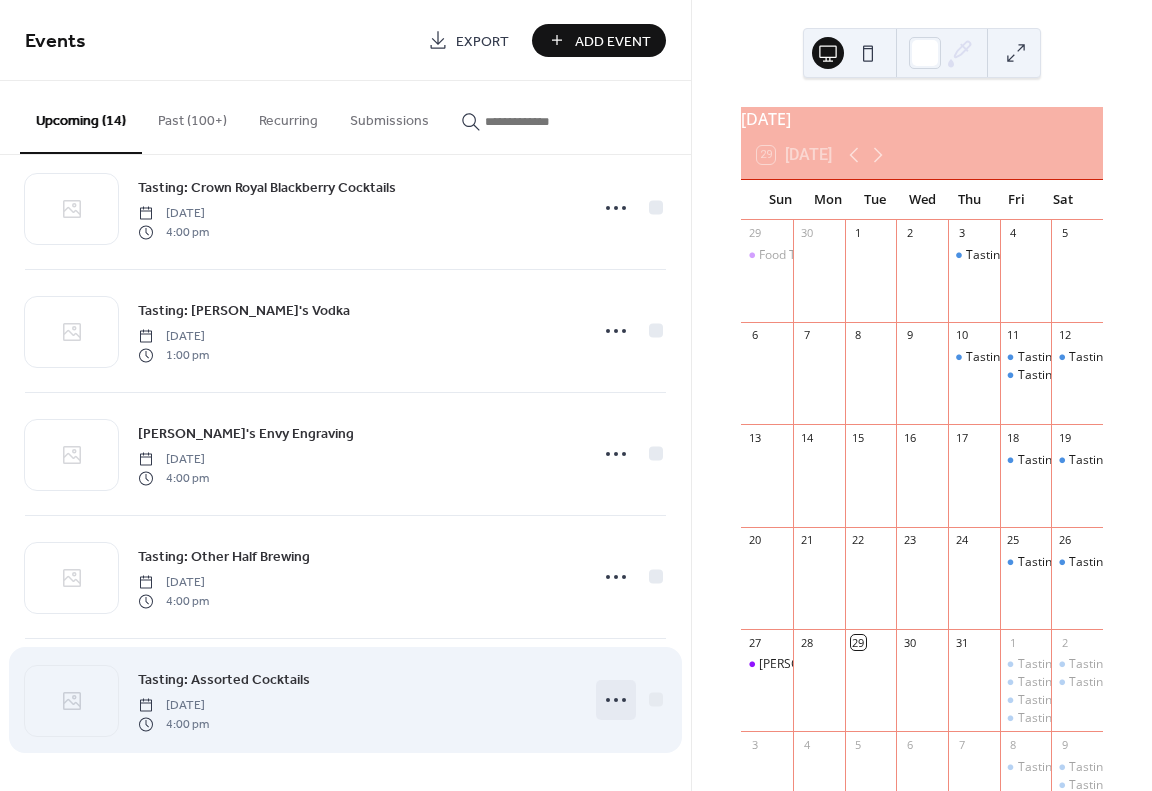 click 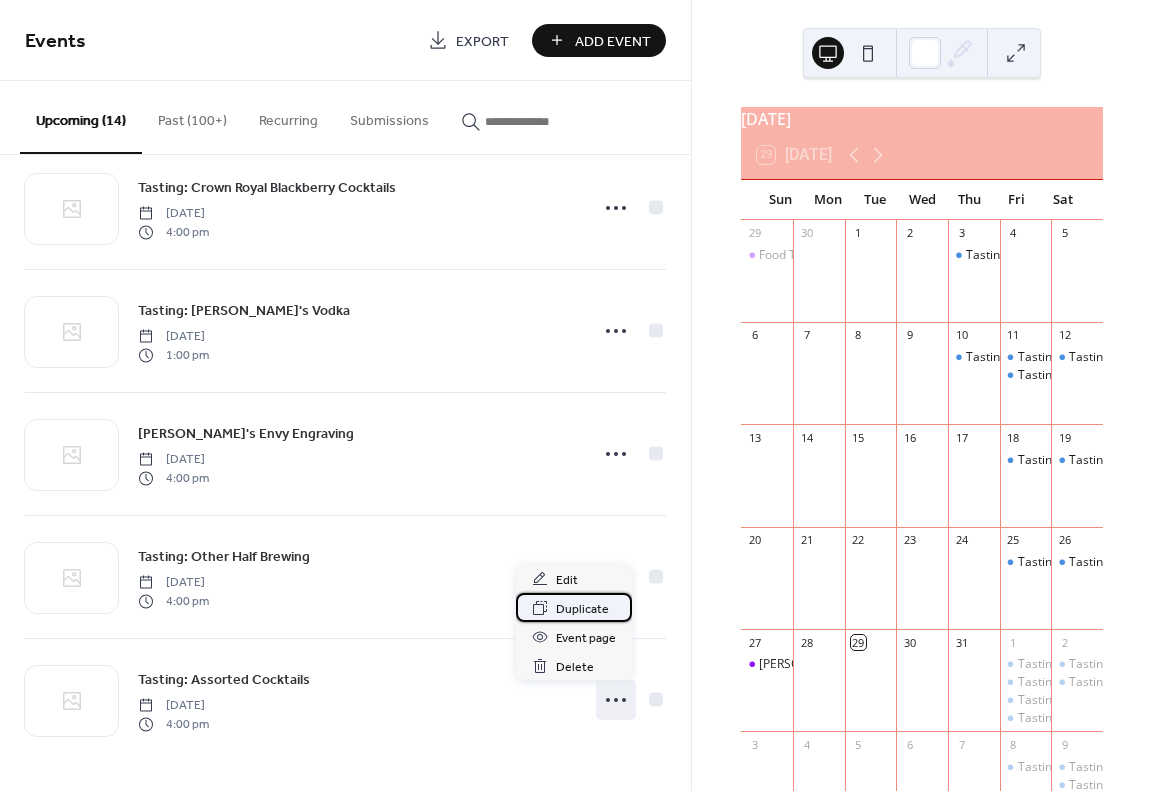 click on "Duplicate" at bounding box center [582, 609] 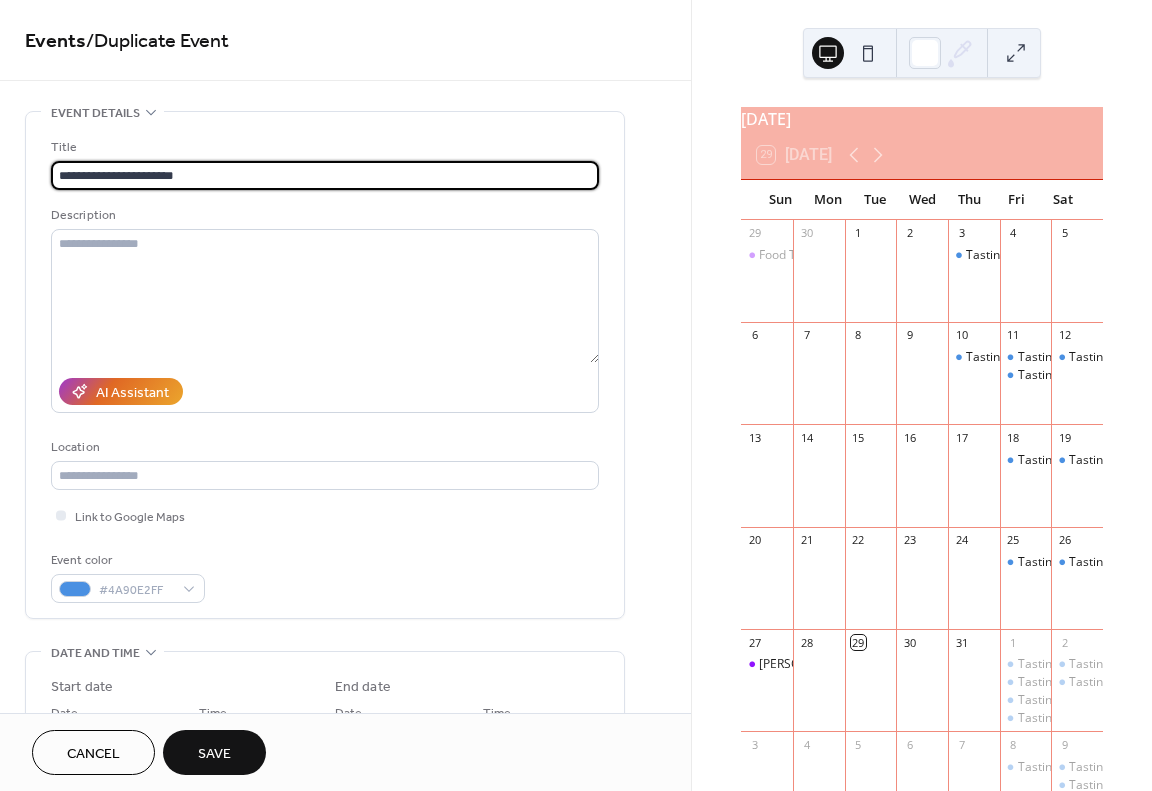 type on "**********" 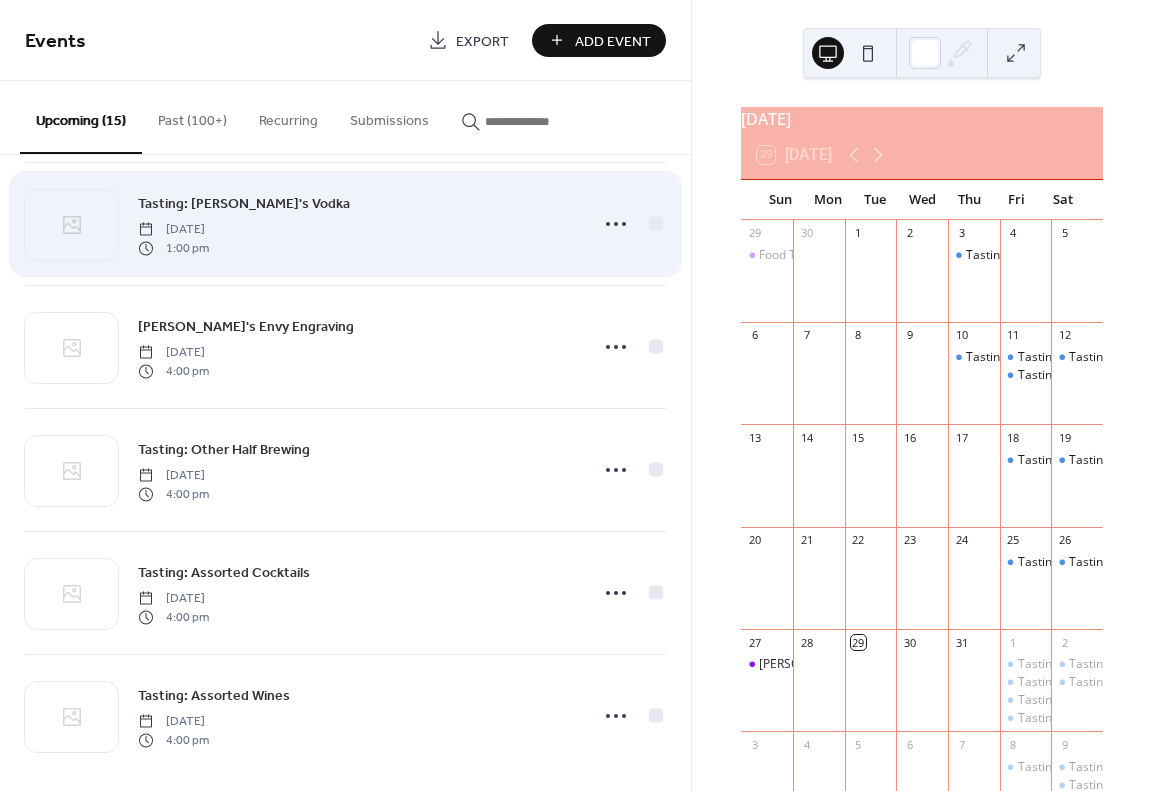 scroll, scrollTop: 1268, scrollLeft: 0, axis: vertical 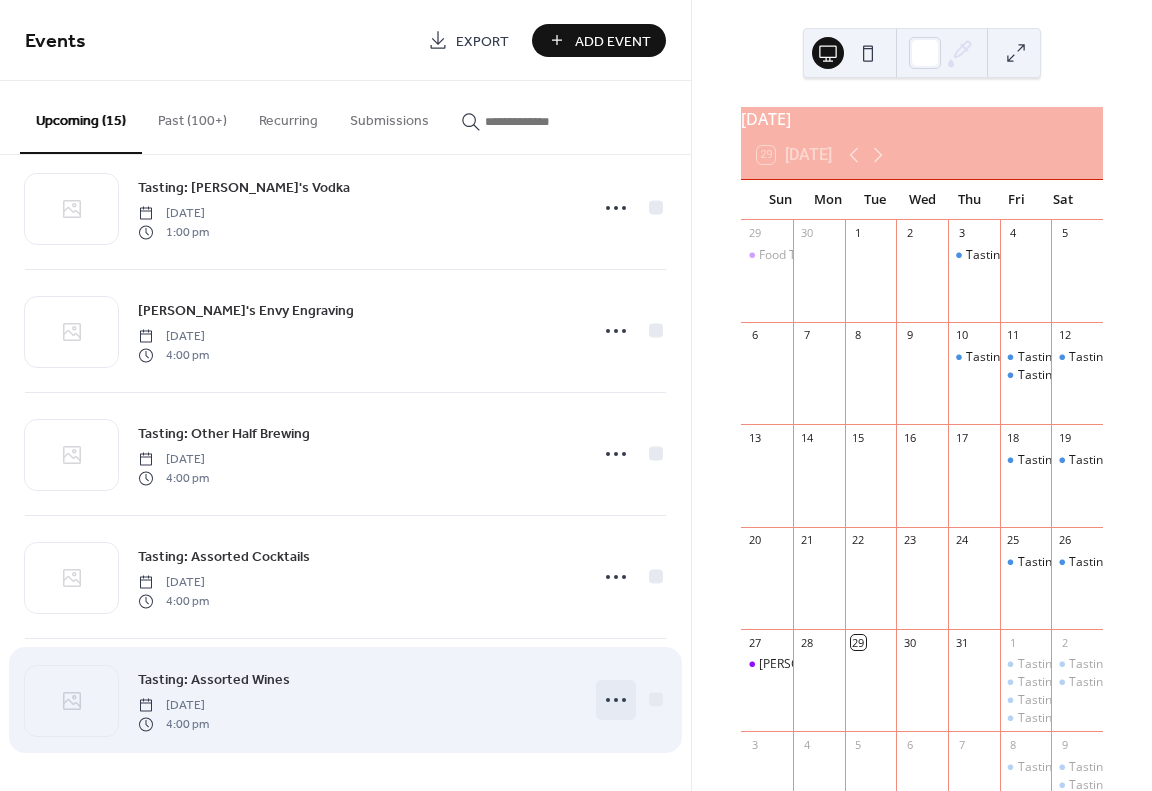 click 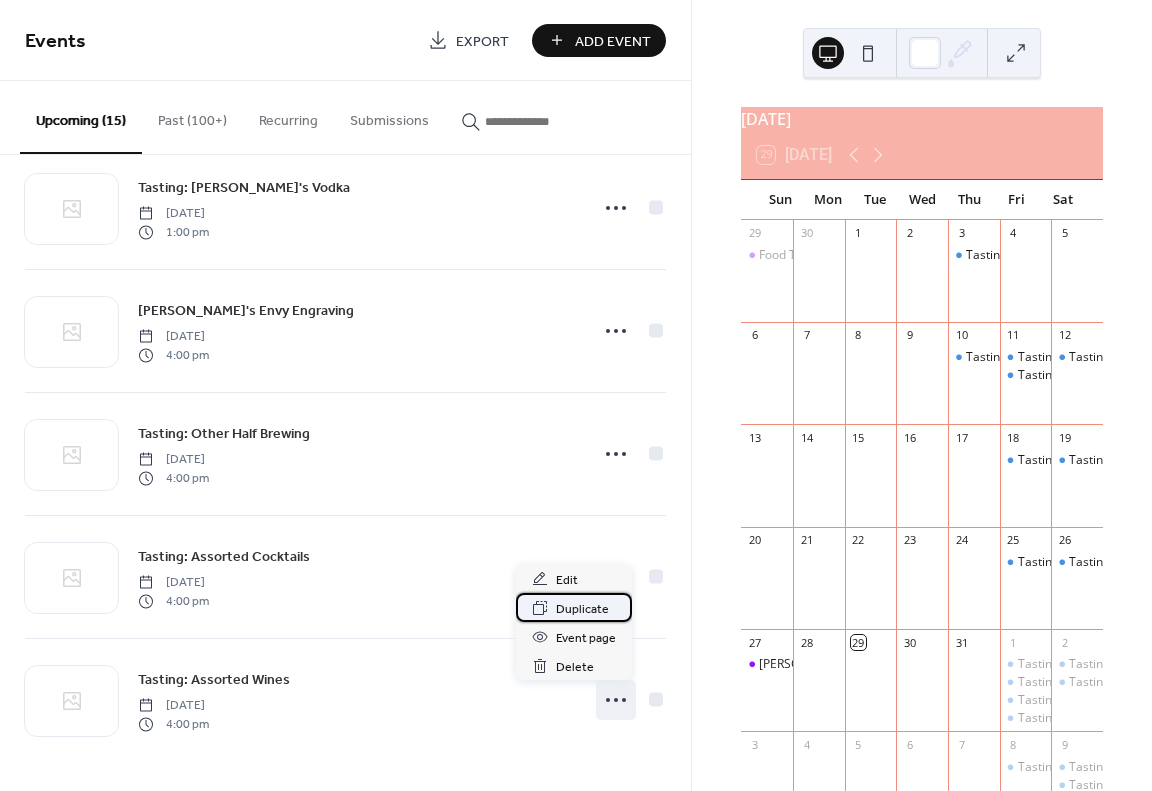 click on "Duplicate" at bounding box center (582, 609) 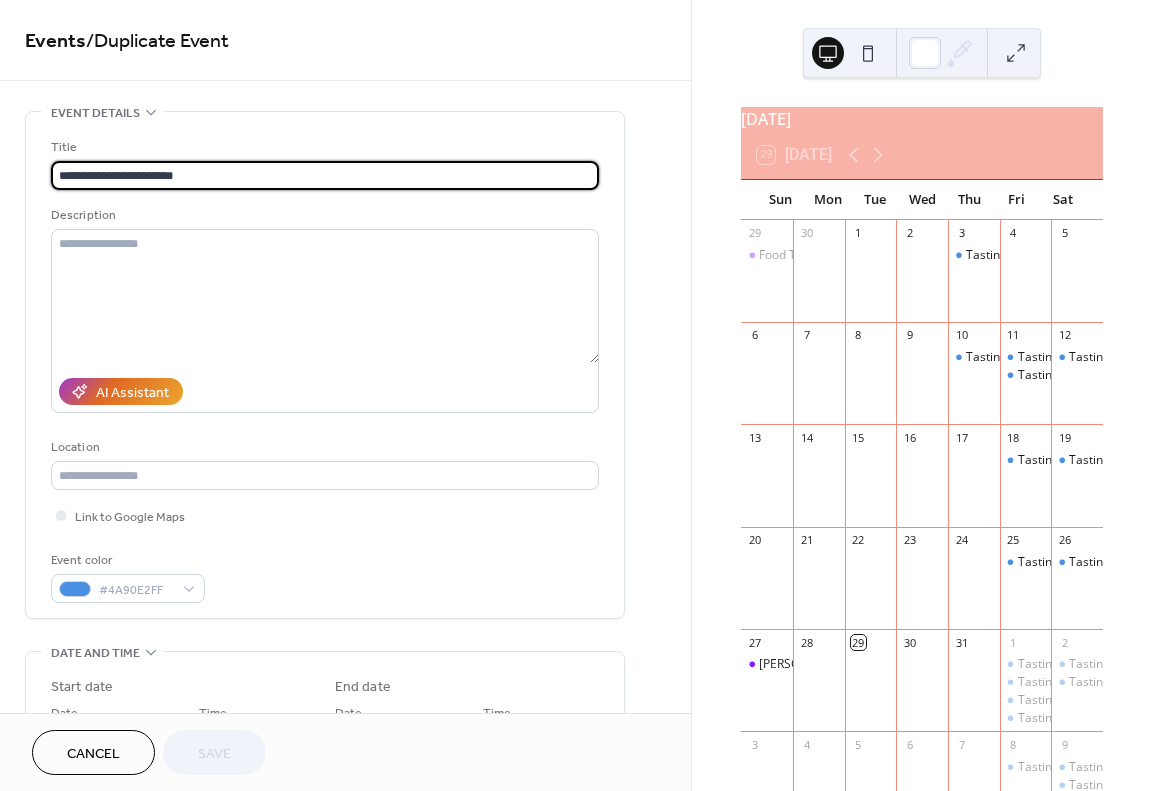 click on "**********" at bounding box center [325, 175] 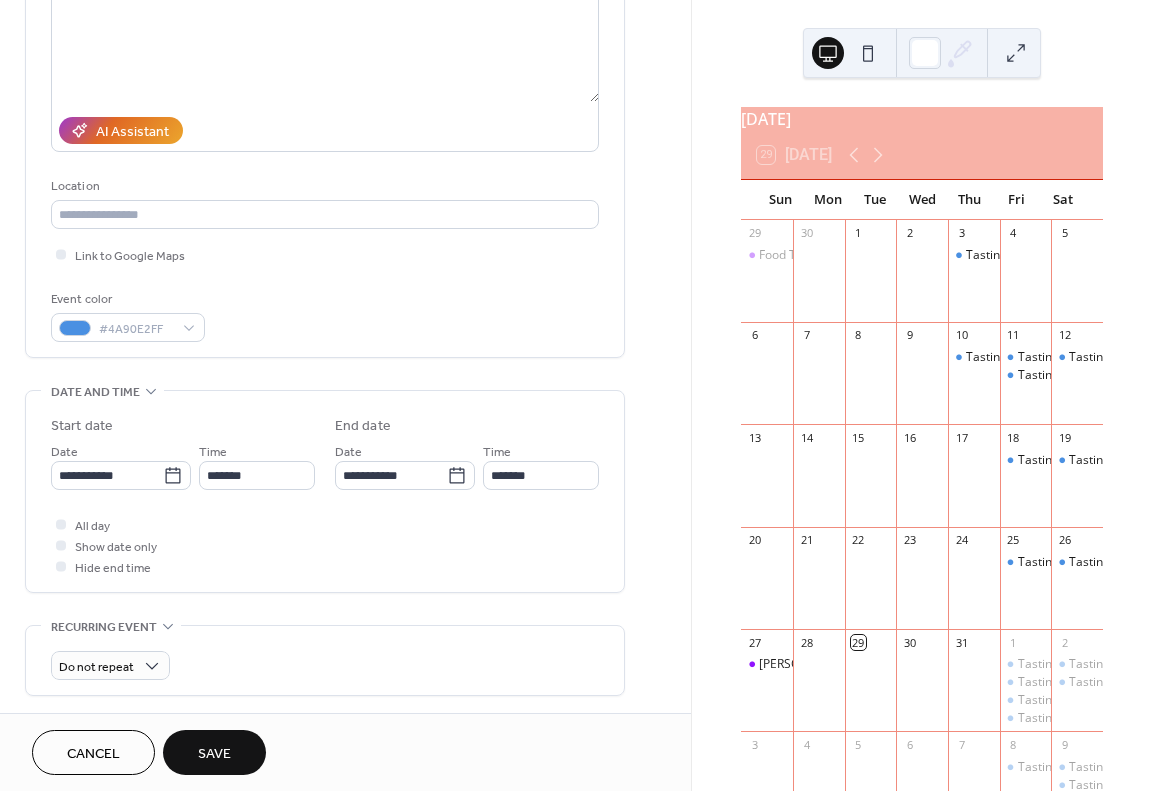 scroll, scrollTop: 300, scrollLeft: 0, axis: vertical 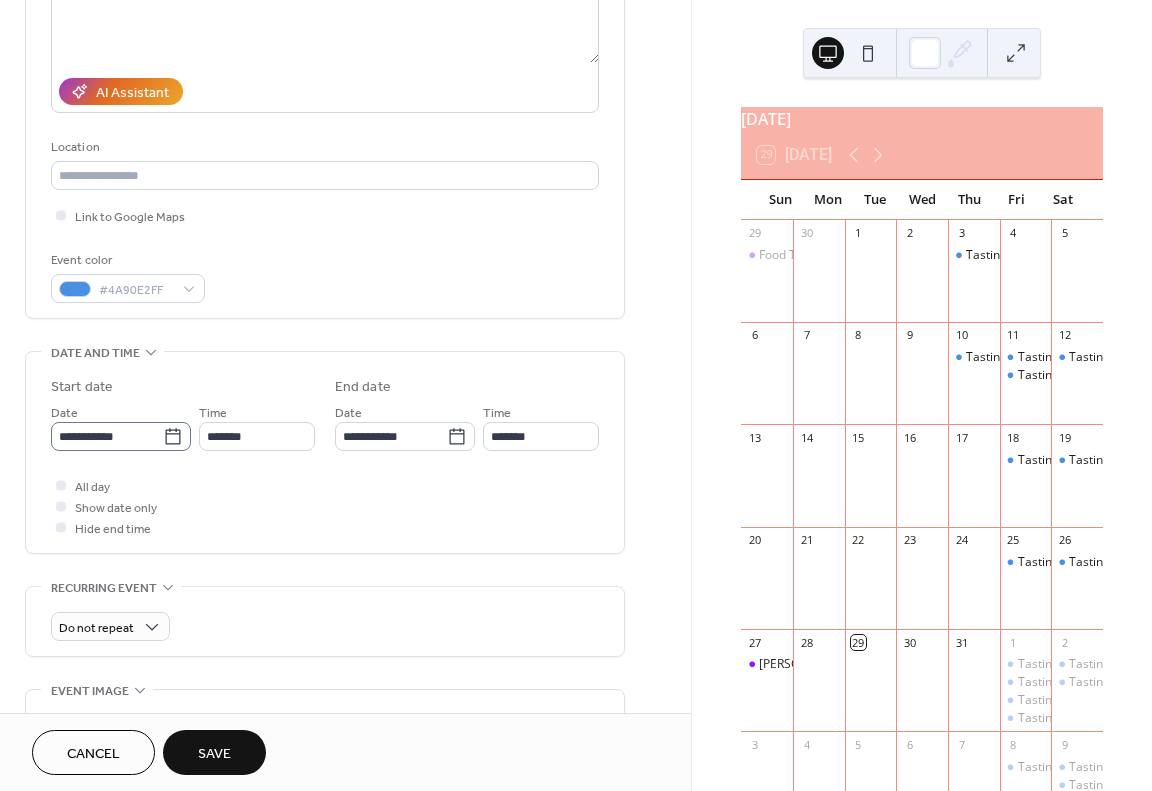 type on "**********" 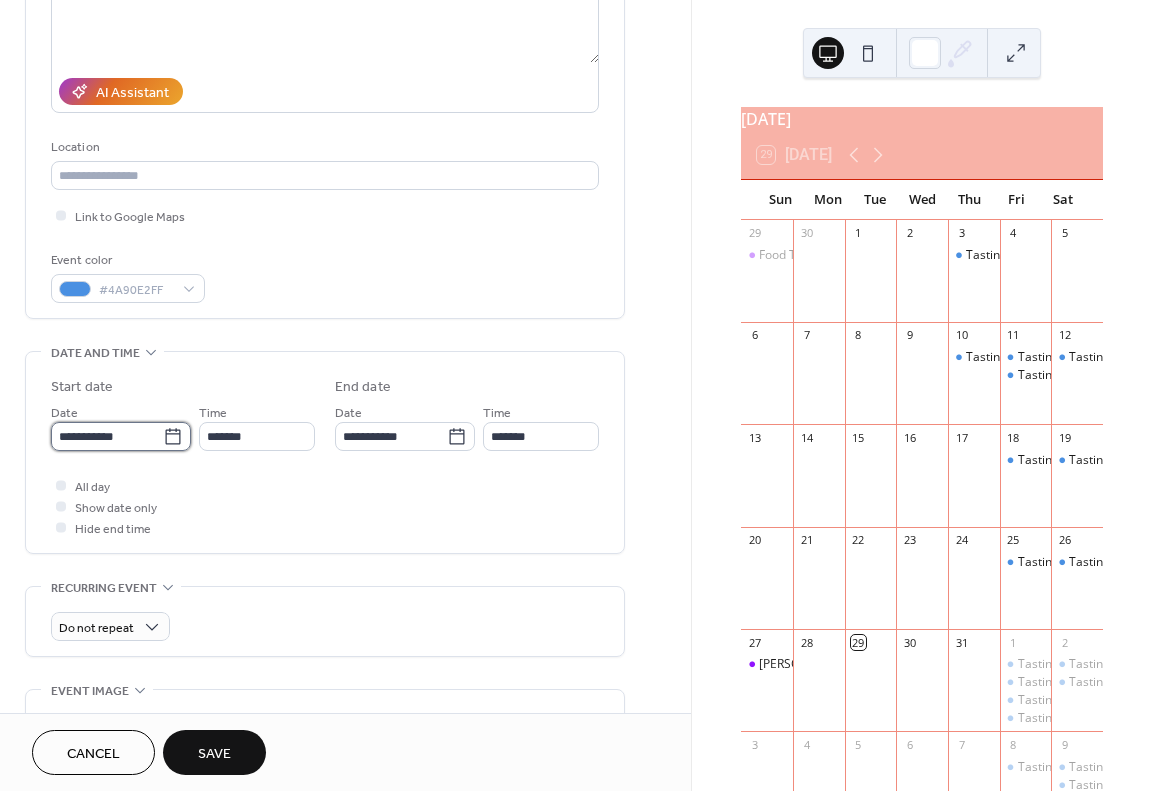 click on "**********" at bounding box center (107, 436) 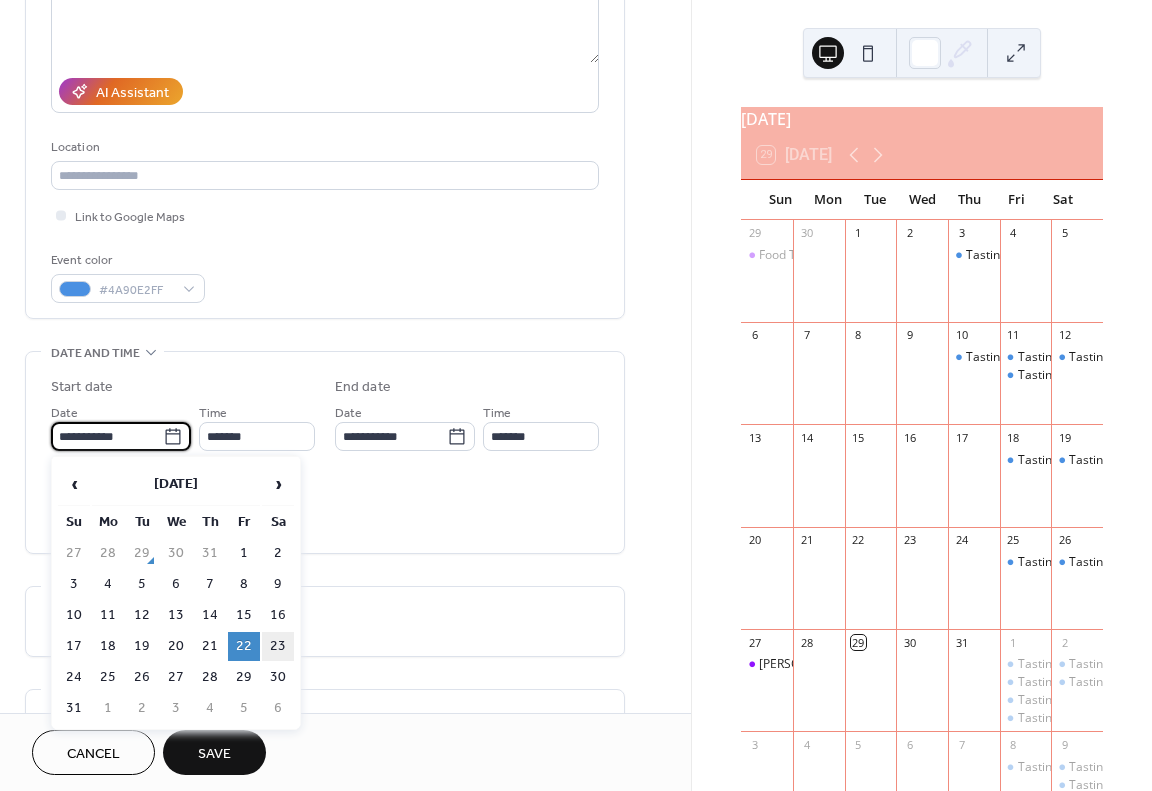 click on "23" at bounding box center [278, 646] 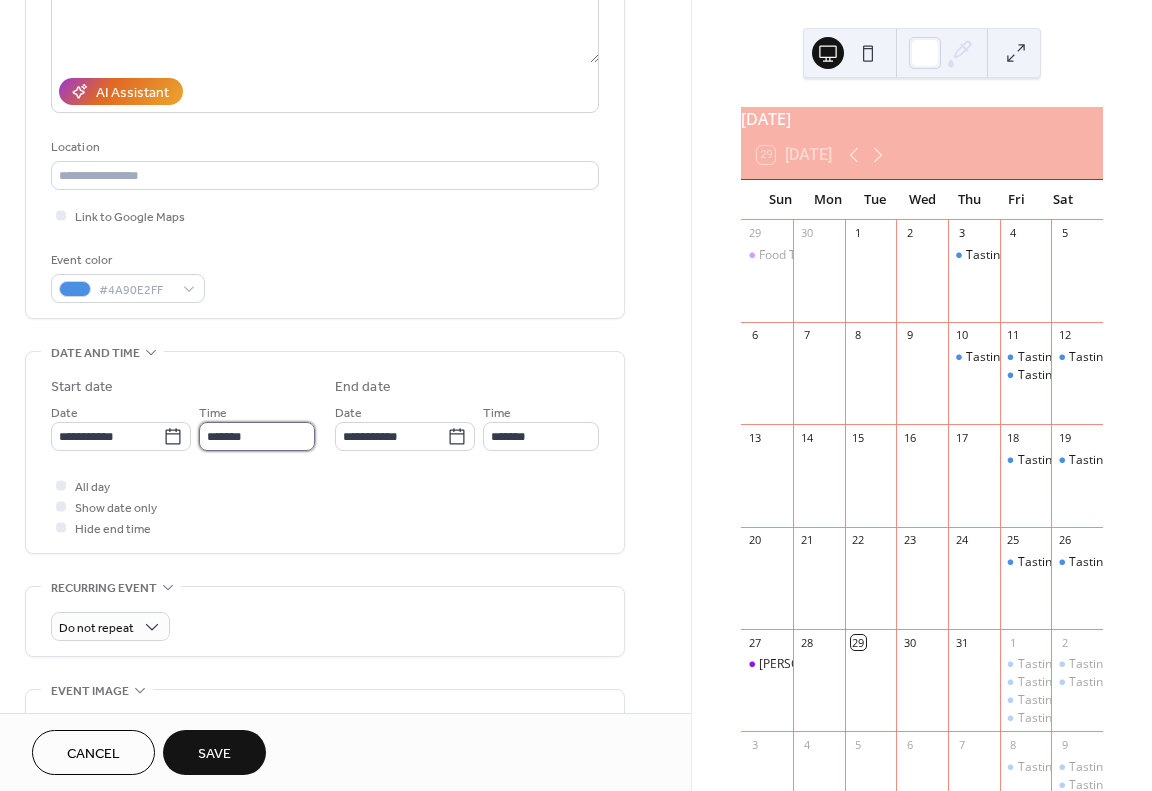 click on "*******" at bounding box center [257, 436] 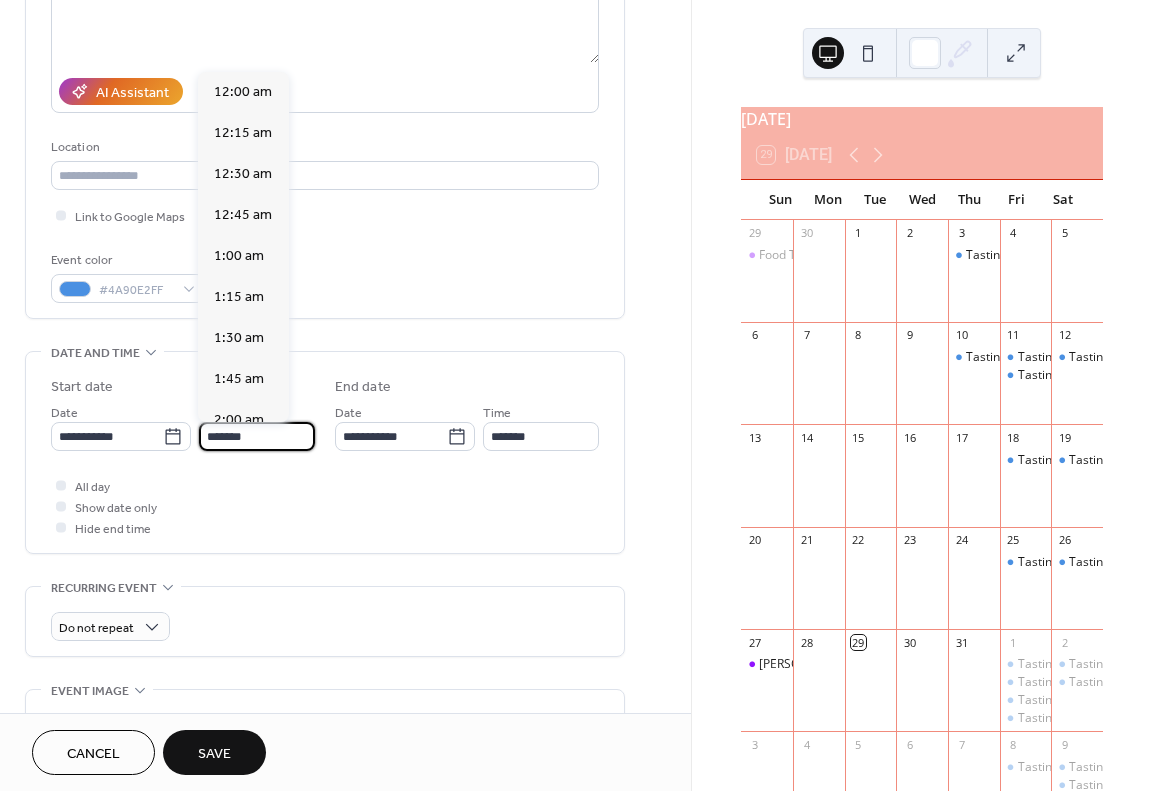 scroll, scrollTop: 2624, scrollLeft: 0, axis: vertical 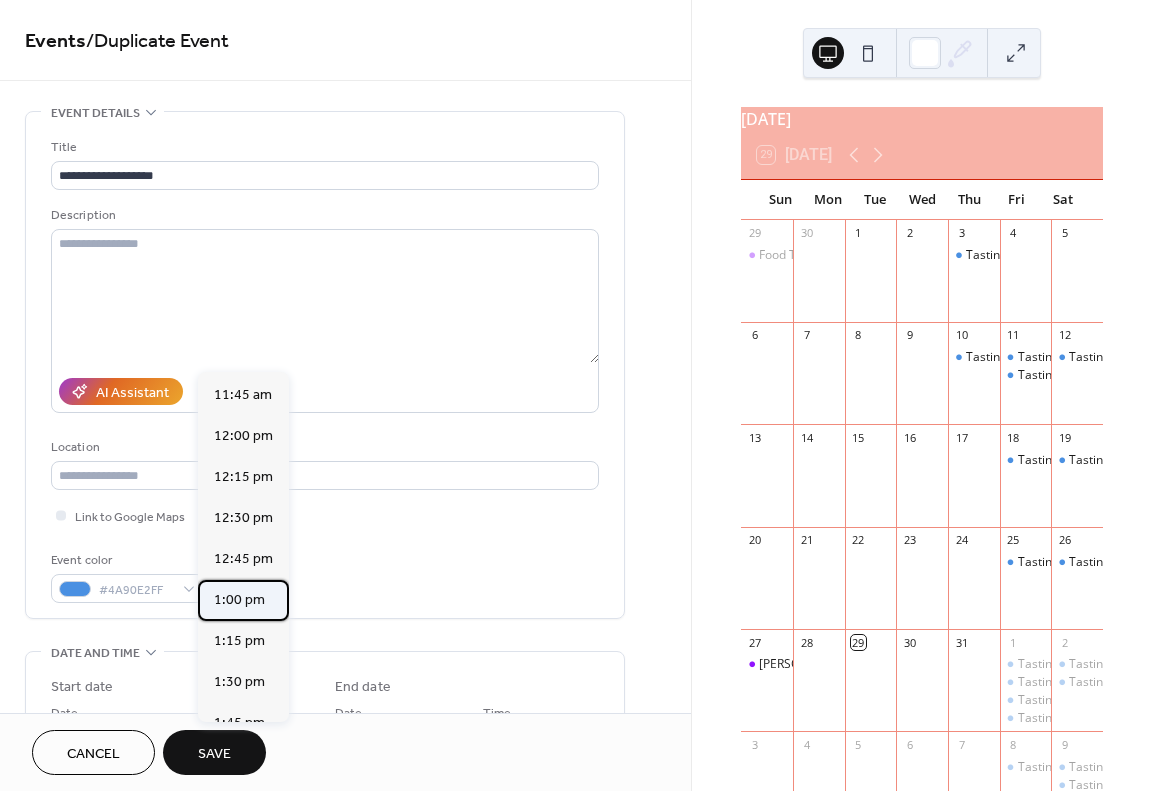 click on "1:00 pm" at bounding box center (239, 600) 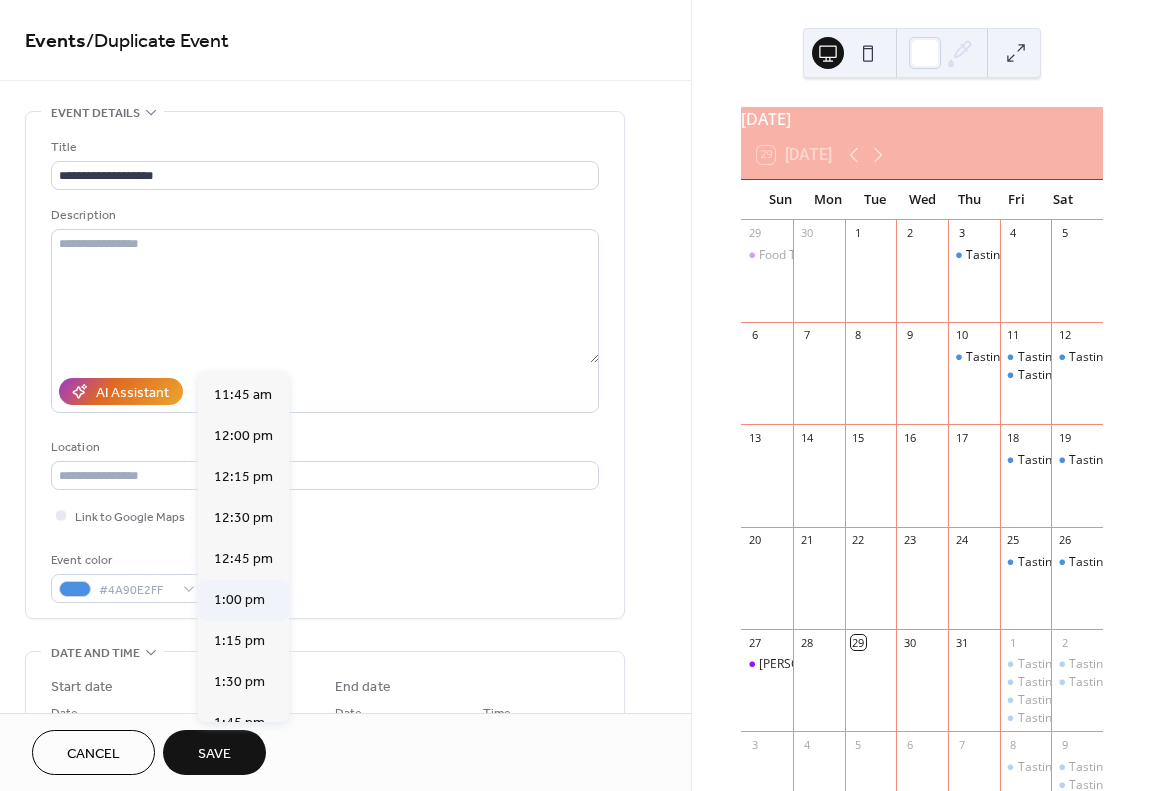 type on "*******" 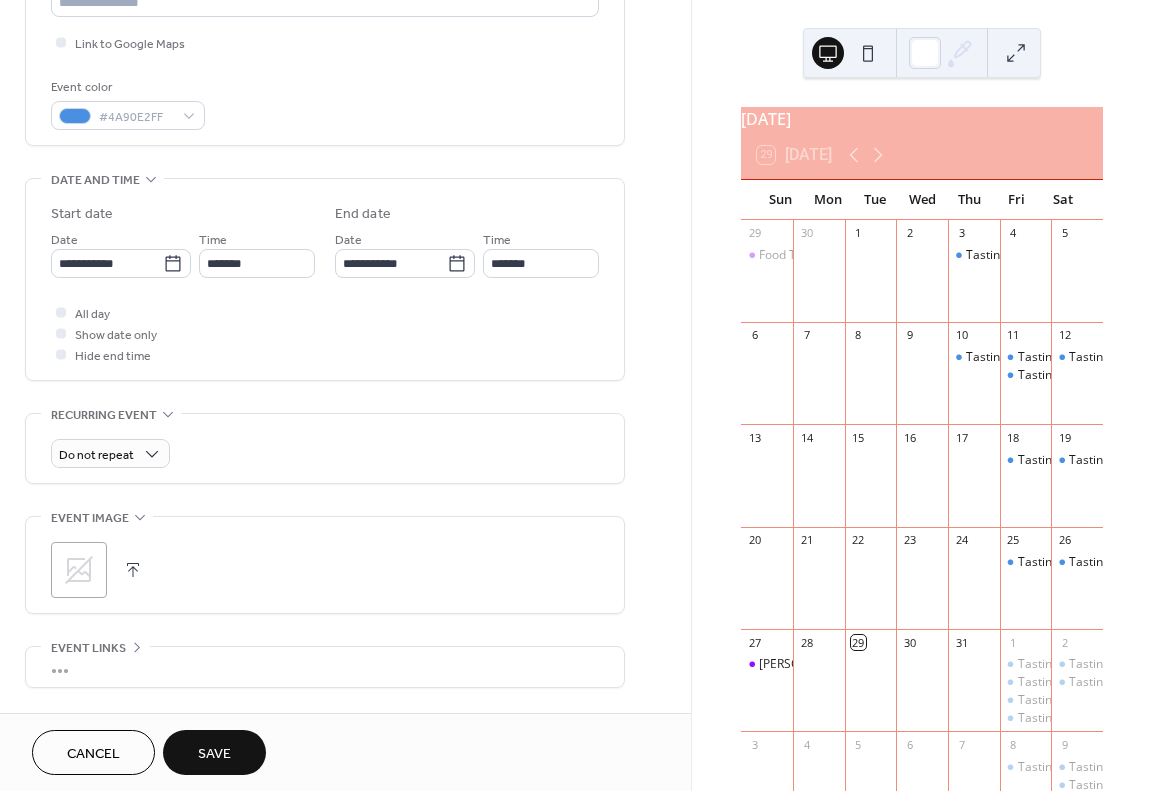 scroll, scrollTop: 616, scrollLeft: 0, axis: vertical 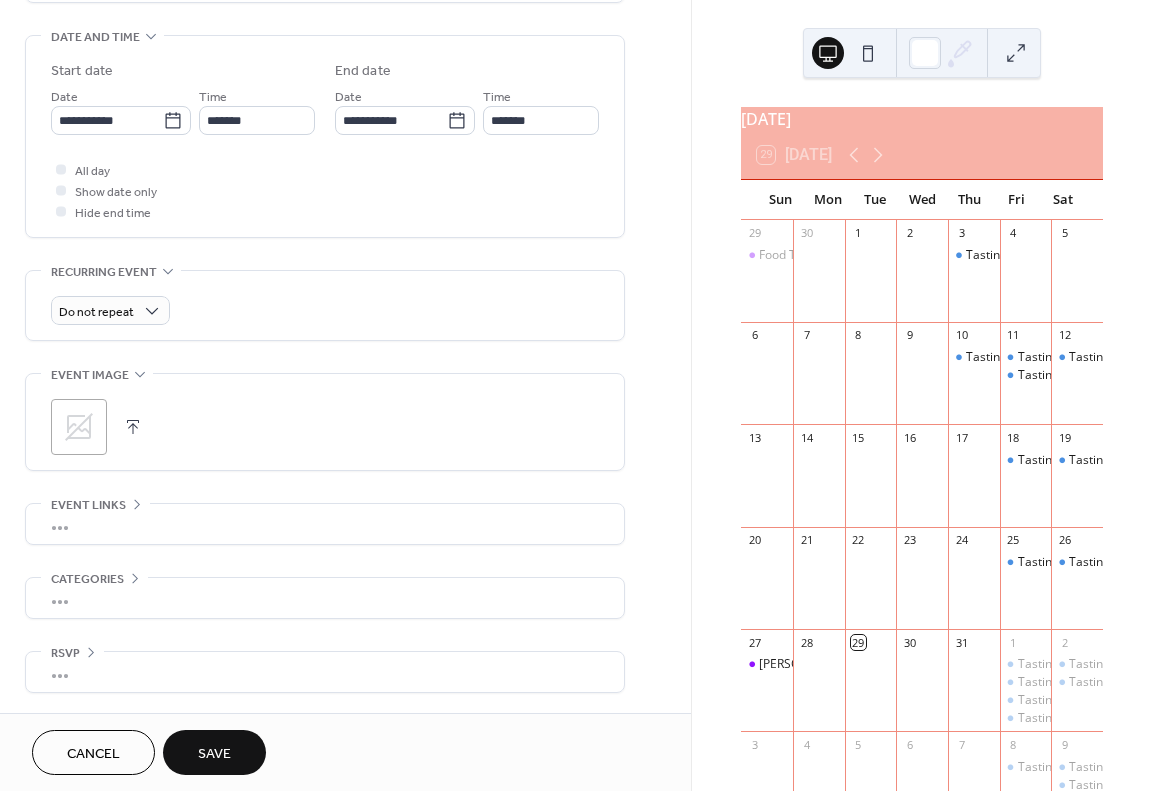 click on "Save" at bounding box center (214, 752) 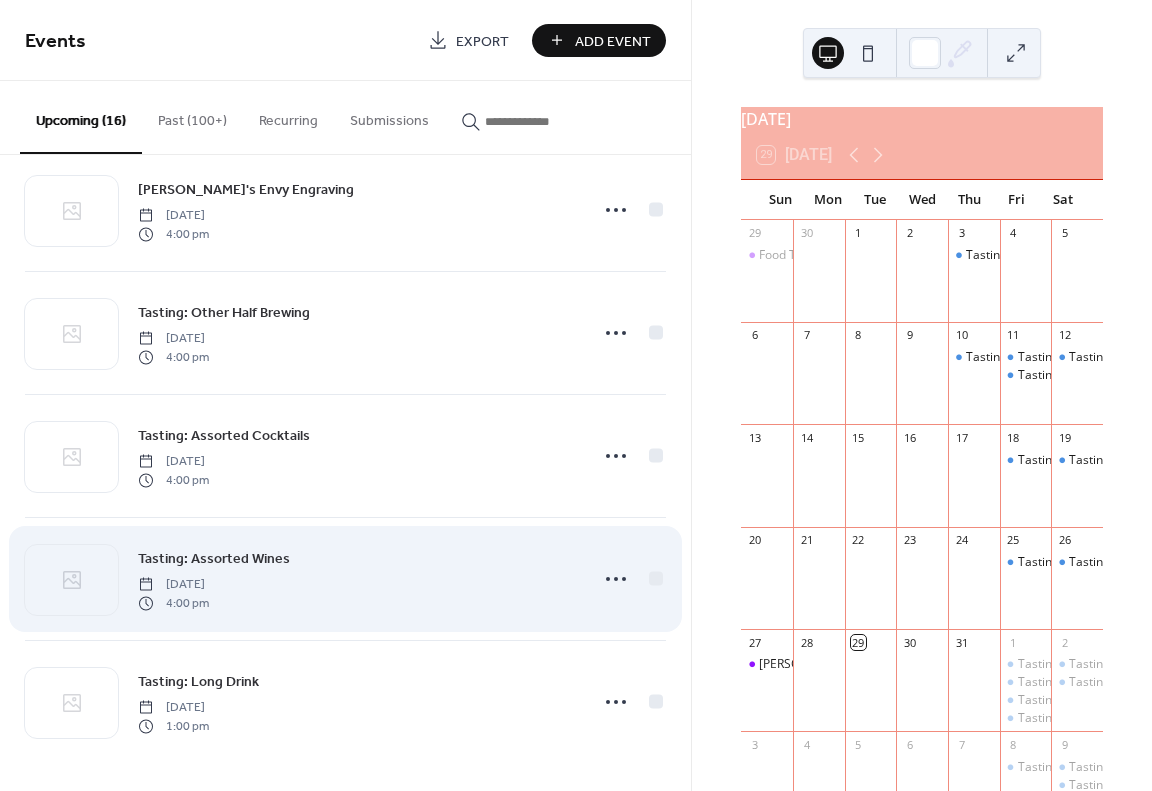 scroll, scrollTop: 1391, scrollLeft: 0, axis: vertical 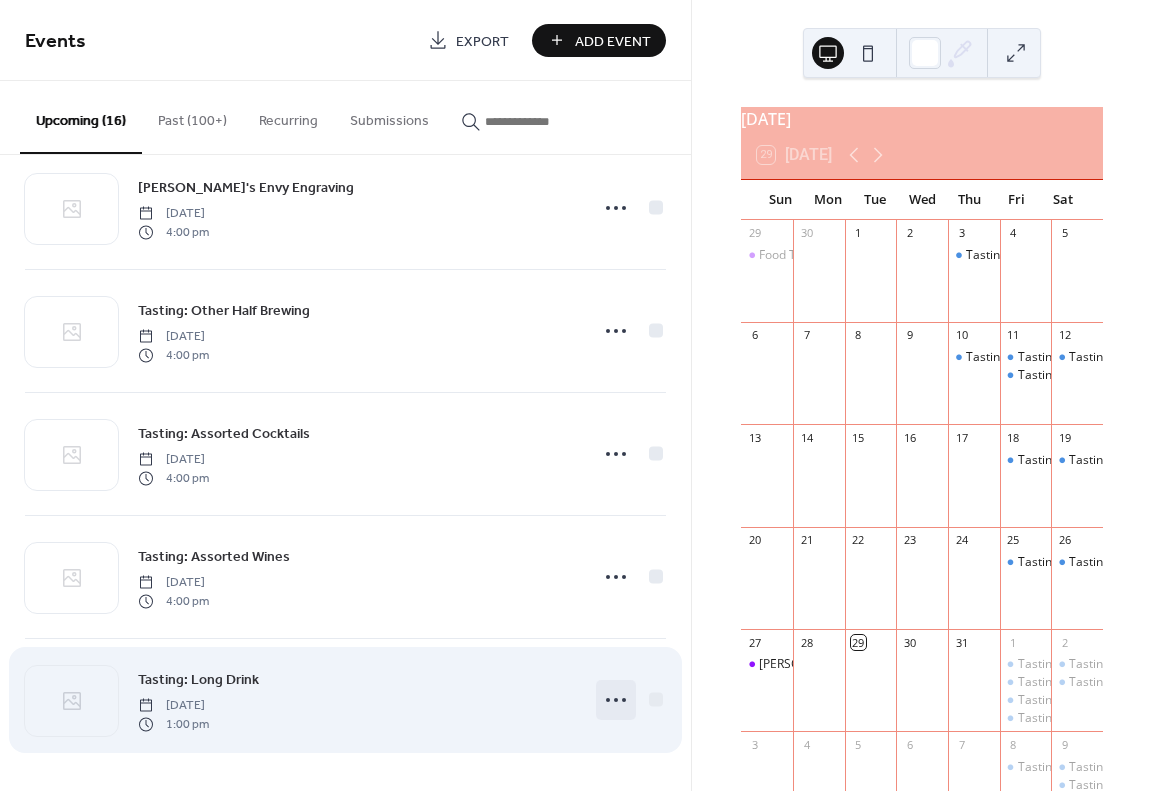 click 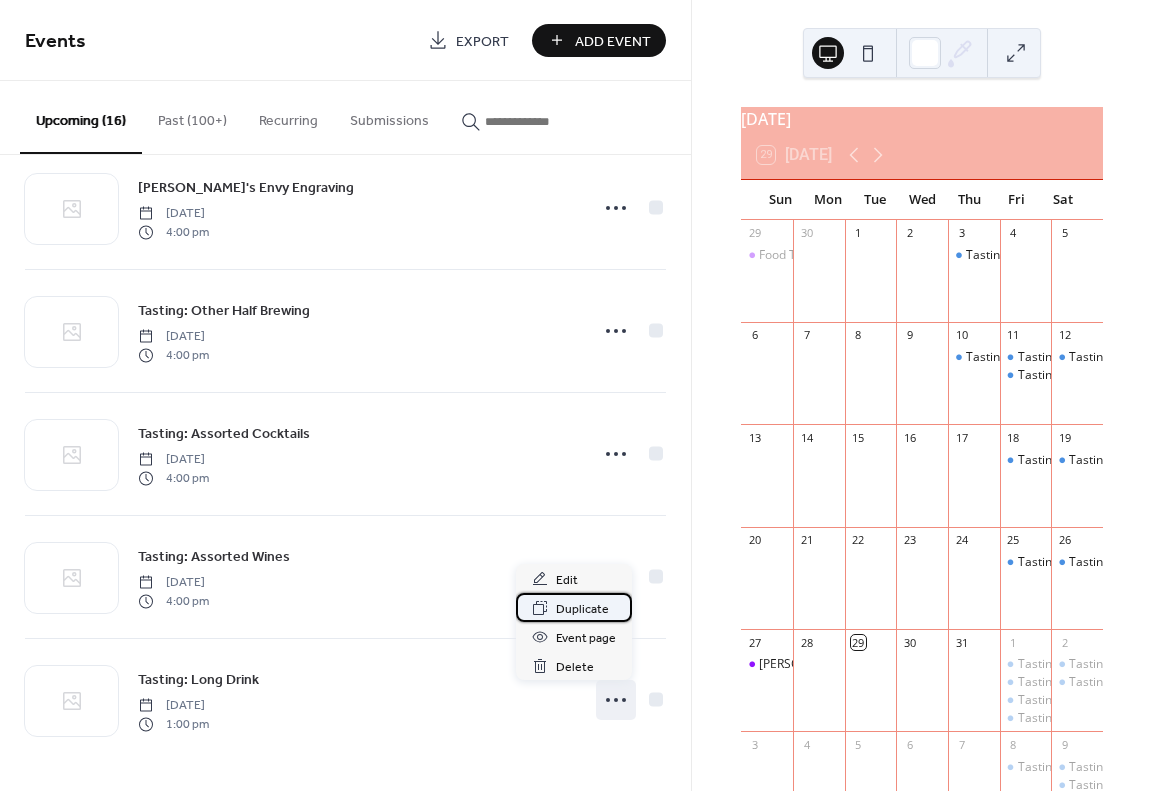click on "Duplicate" at bounding box center (582, 609) 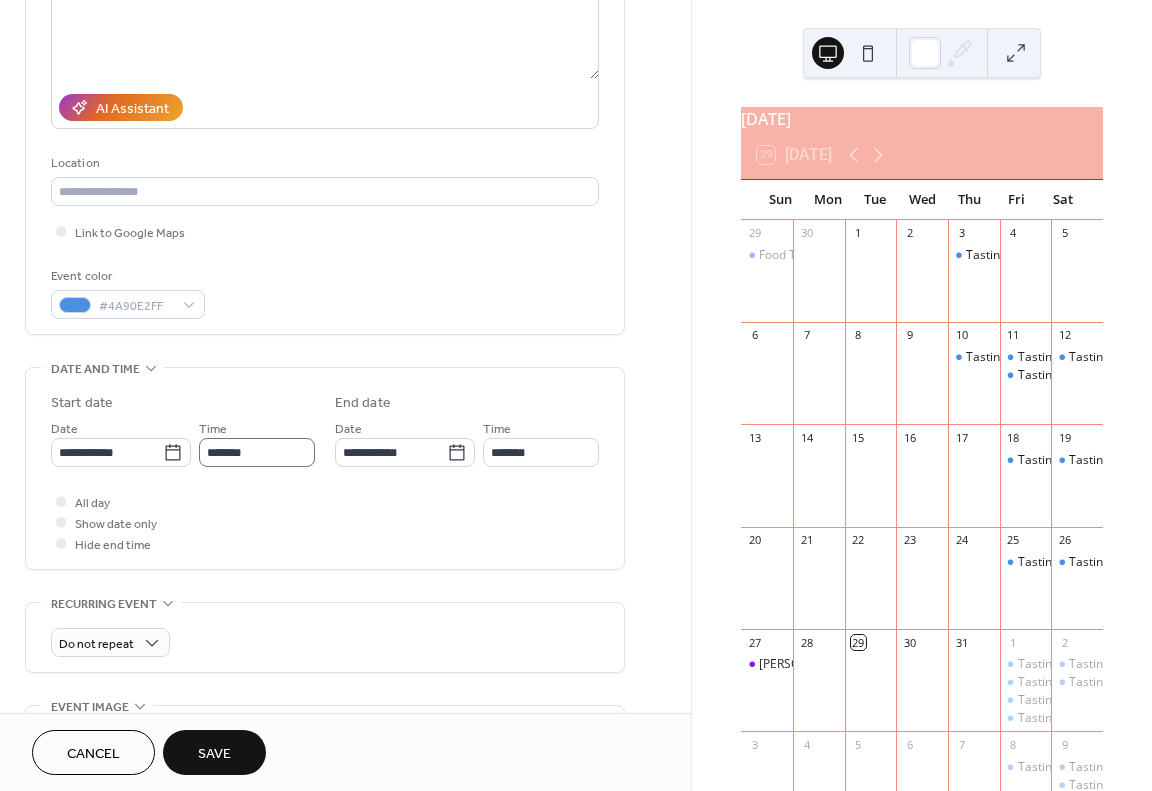 scroll, scrollTop: 300, scrollLeft: 0, axis: vertical 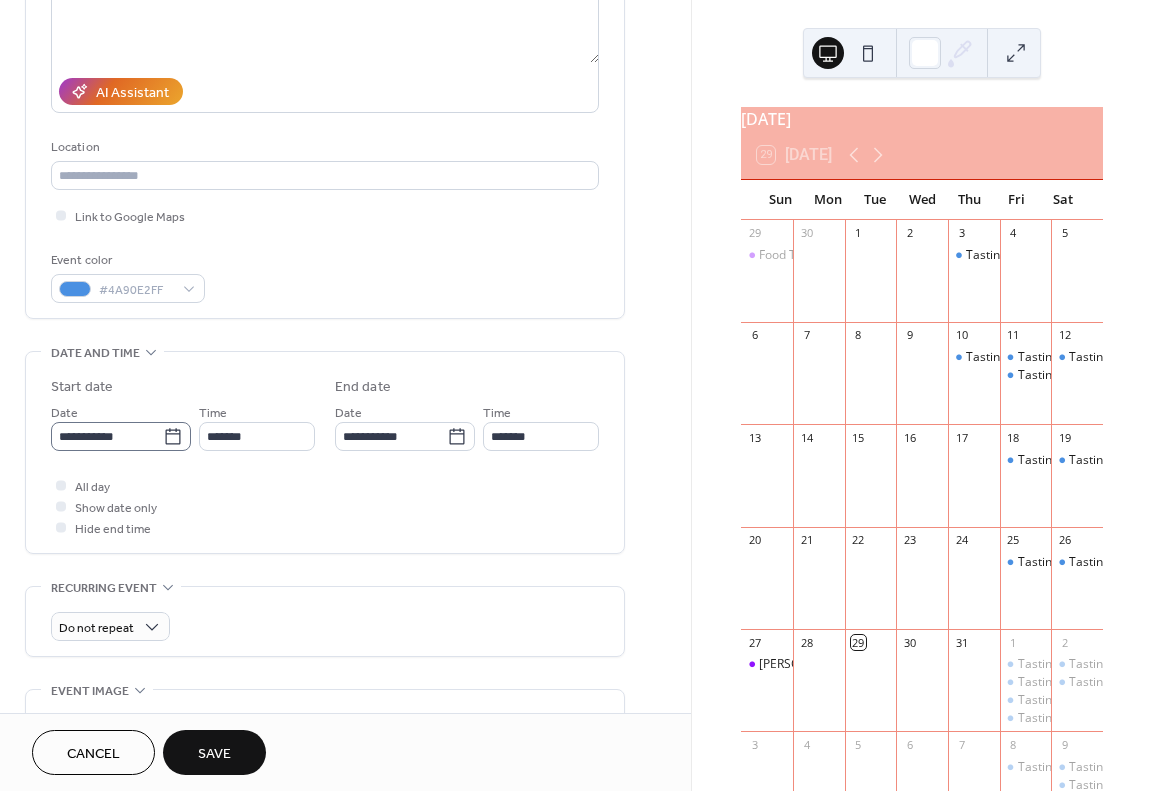 type on "**********" 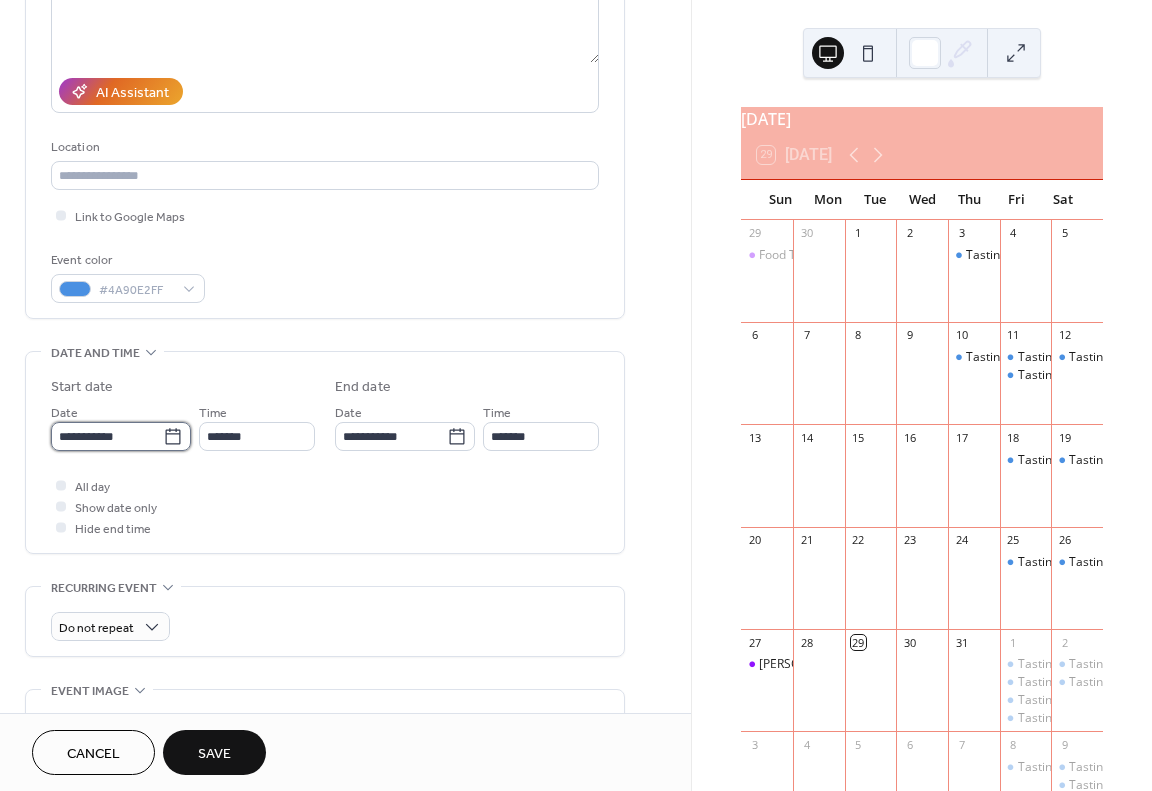 click on "**********" at bounding box center (107, 436) 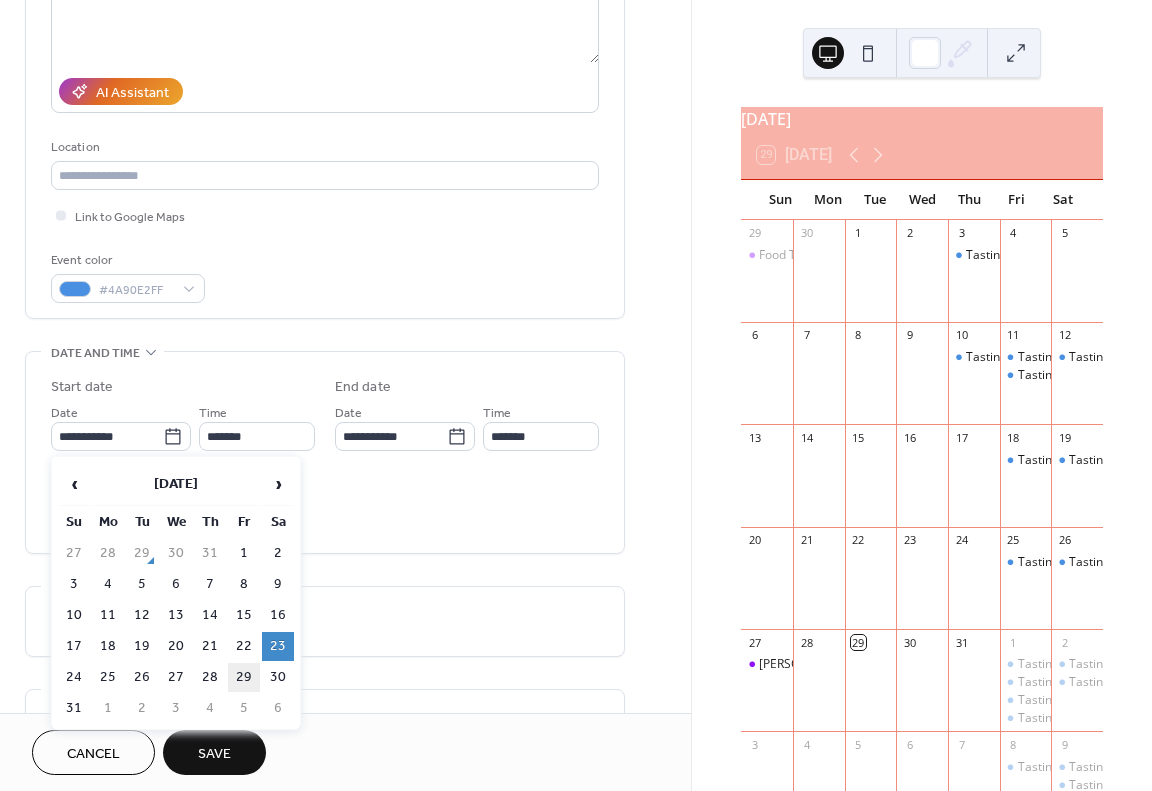 click on "29" at bounding box center [244, 677] 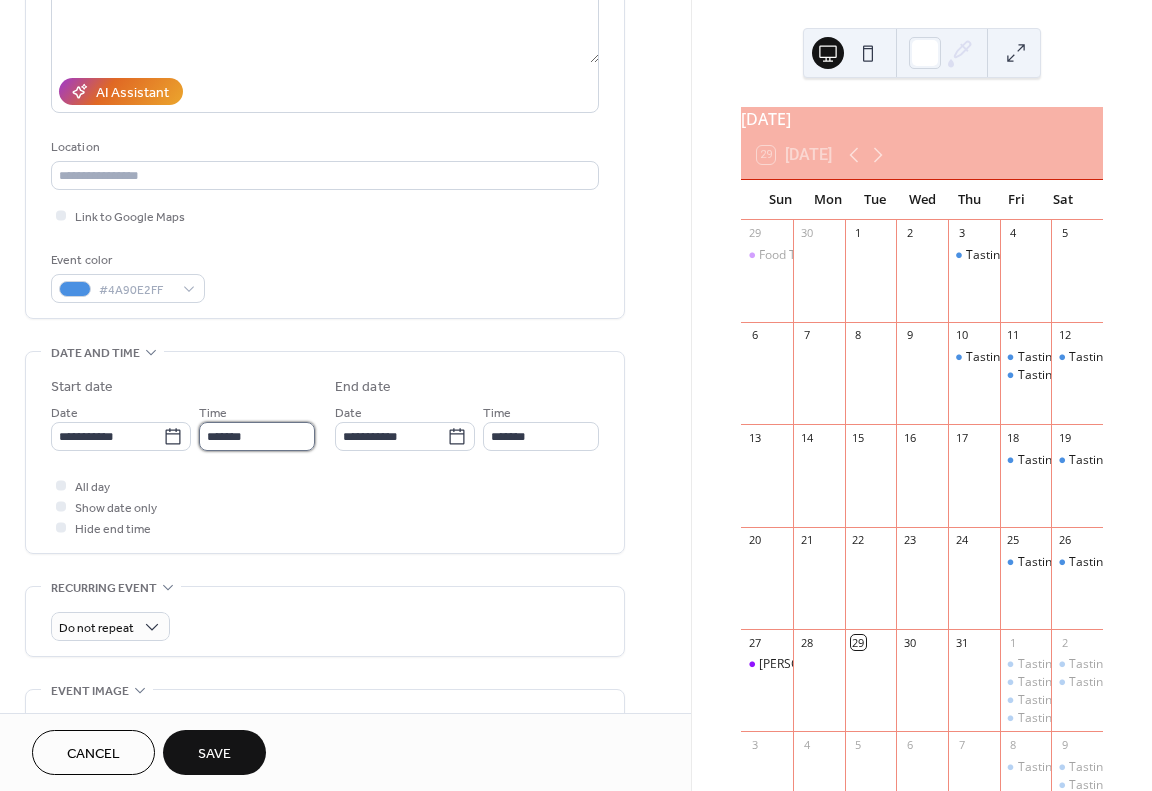 click on "*******" at bounding box center [257, 436] 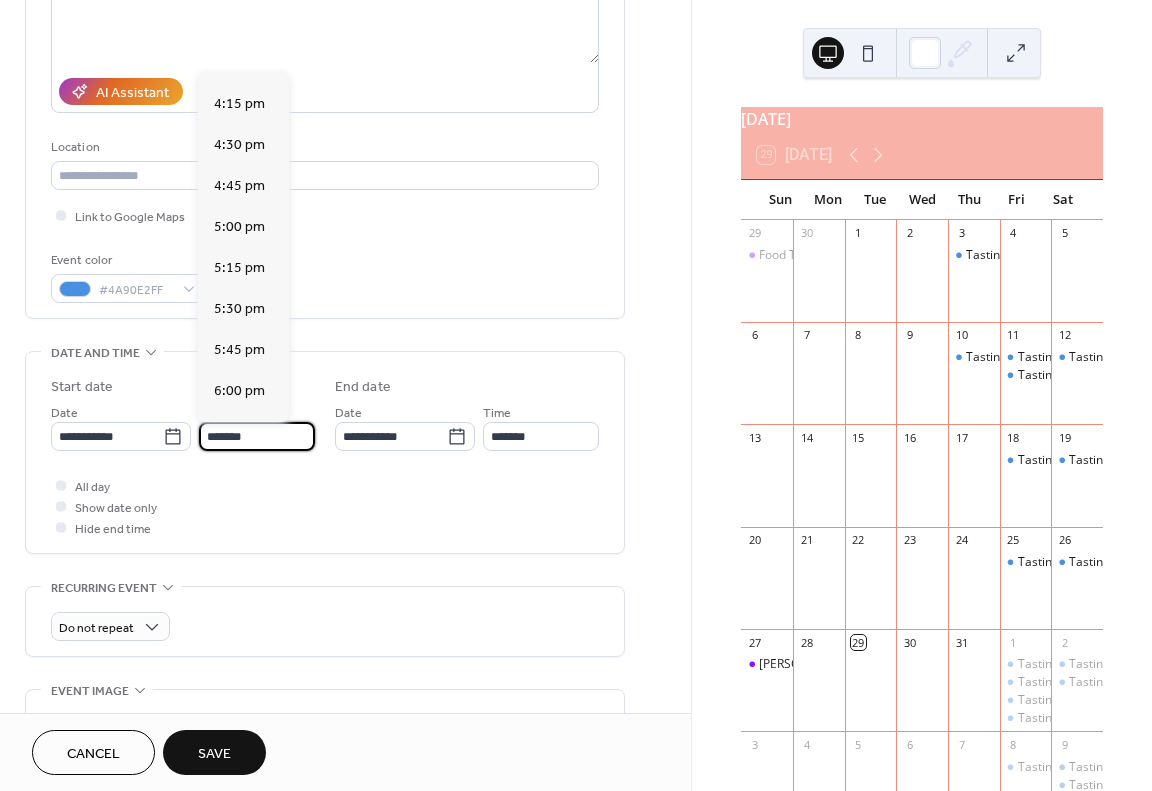 scroll, scrollTop: 2632, scrollLeft: 0, axis: vertical 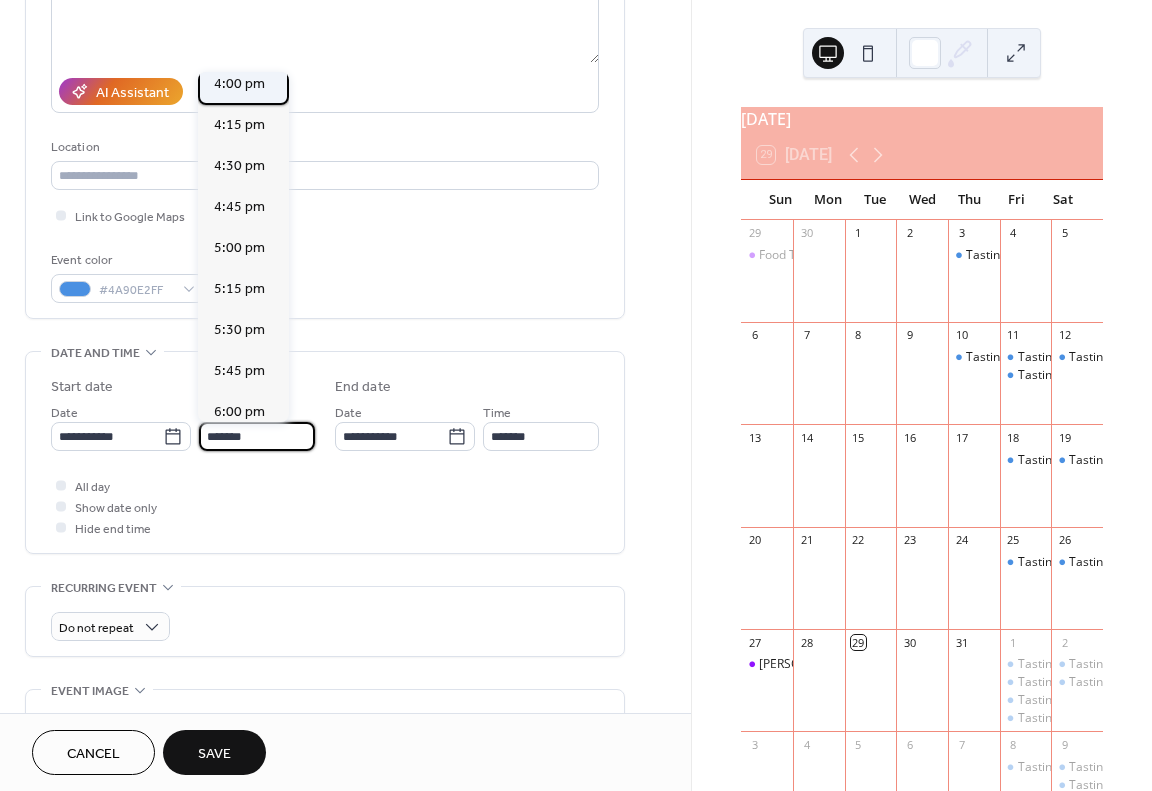 click on "4:00 pm" at bounding box center [239, 84] 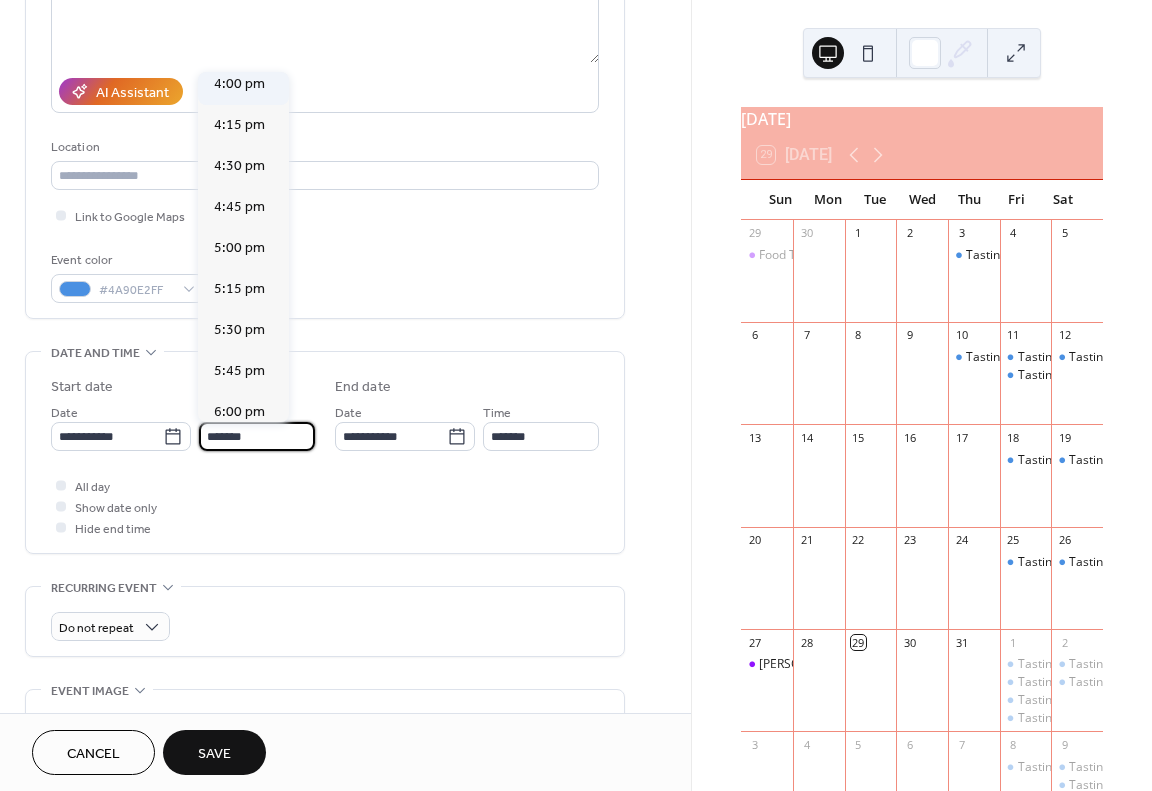 type on "*******" 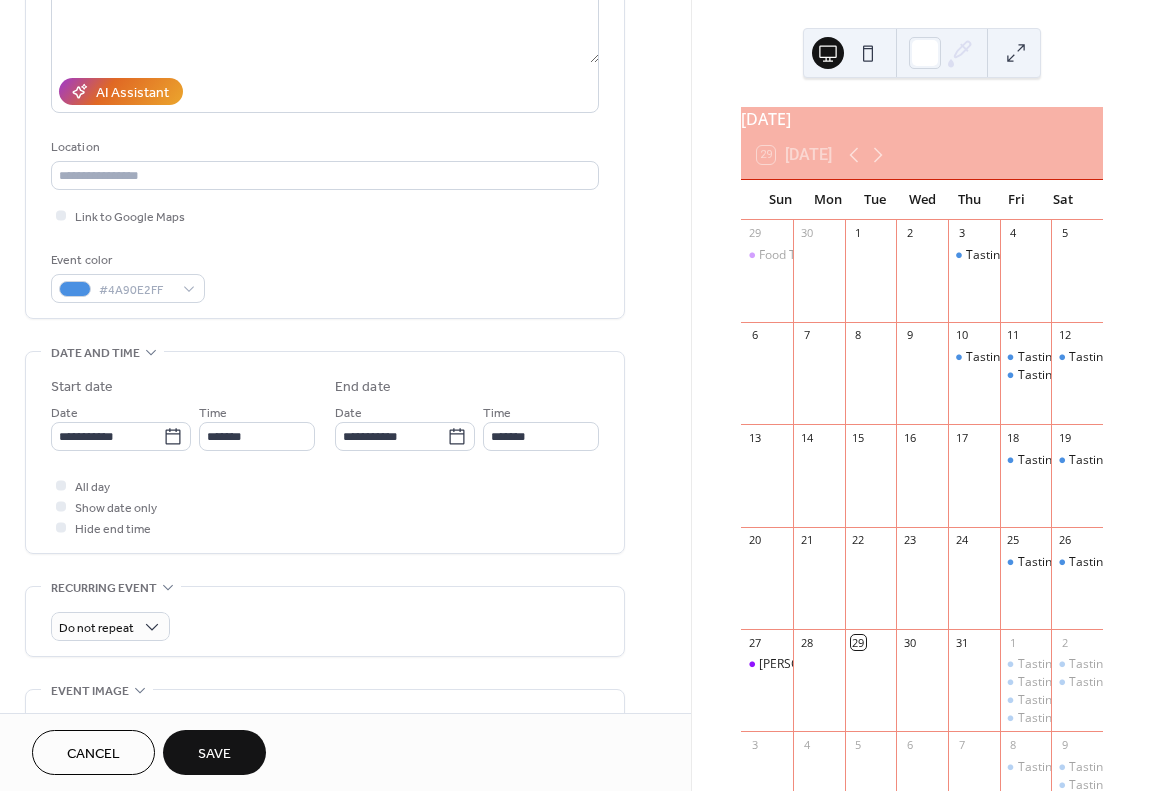 click on "Save" at bounding box center (214, 752) 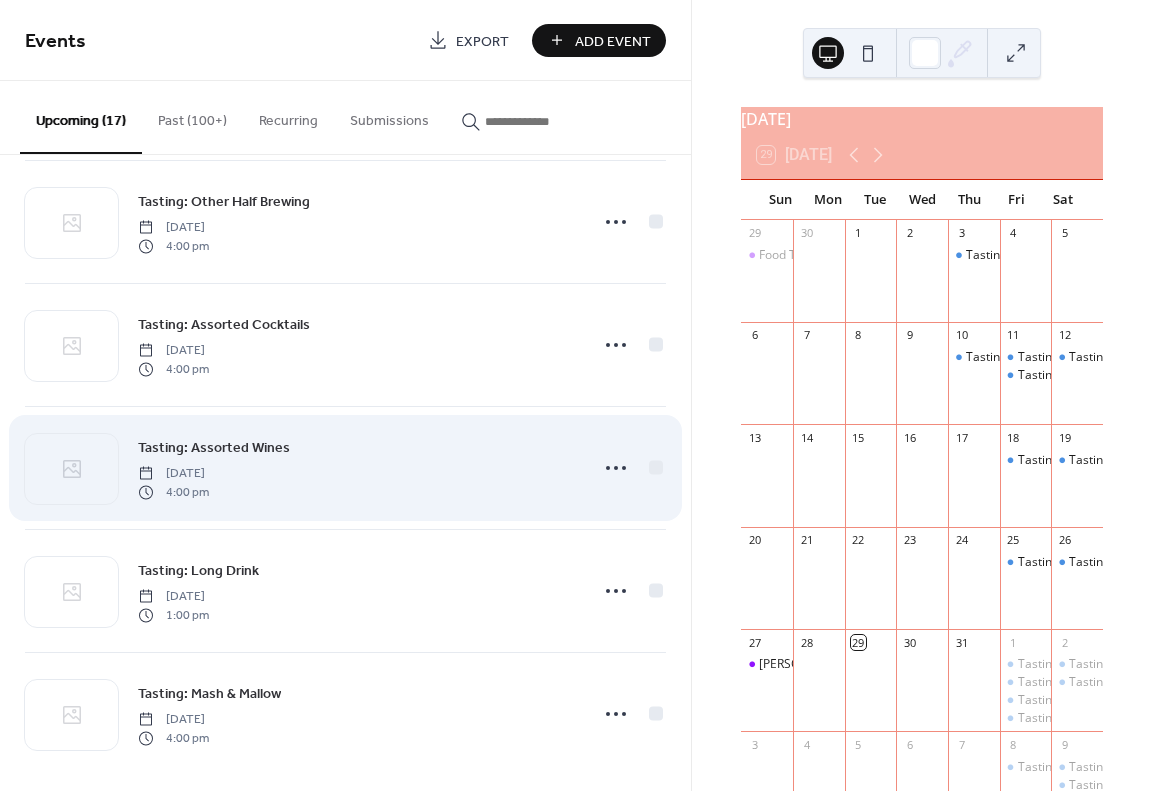 scroll, scrollTop: 1514, scrollLeft: 0, axis: vertical 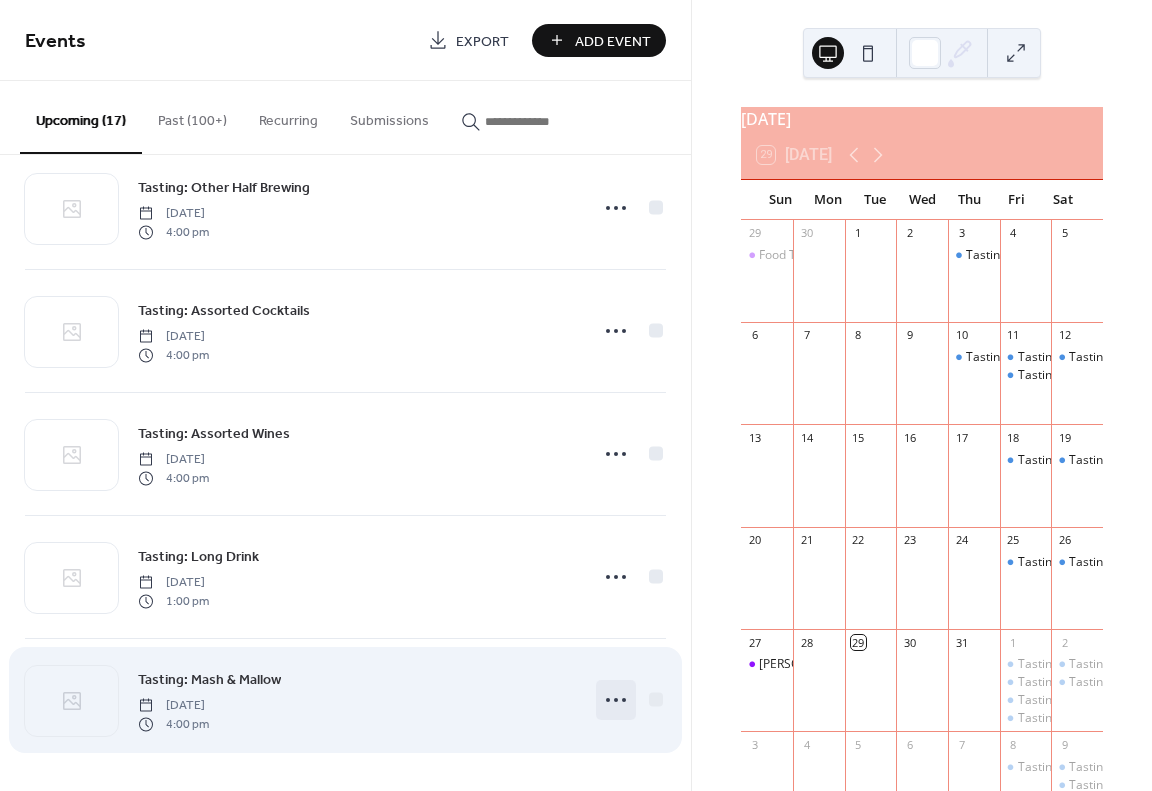 click 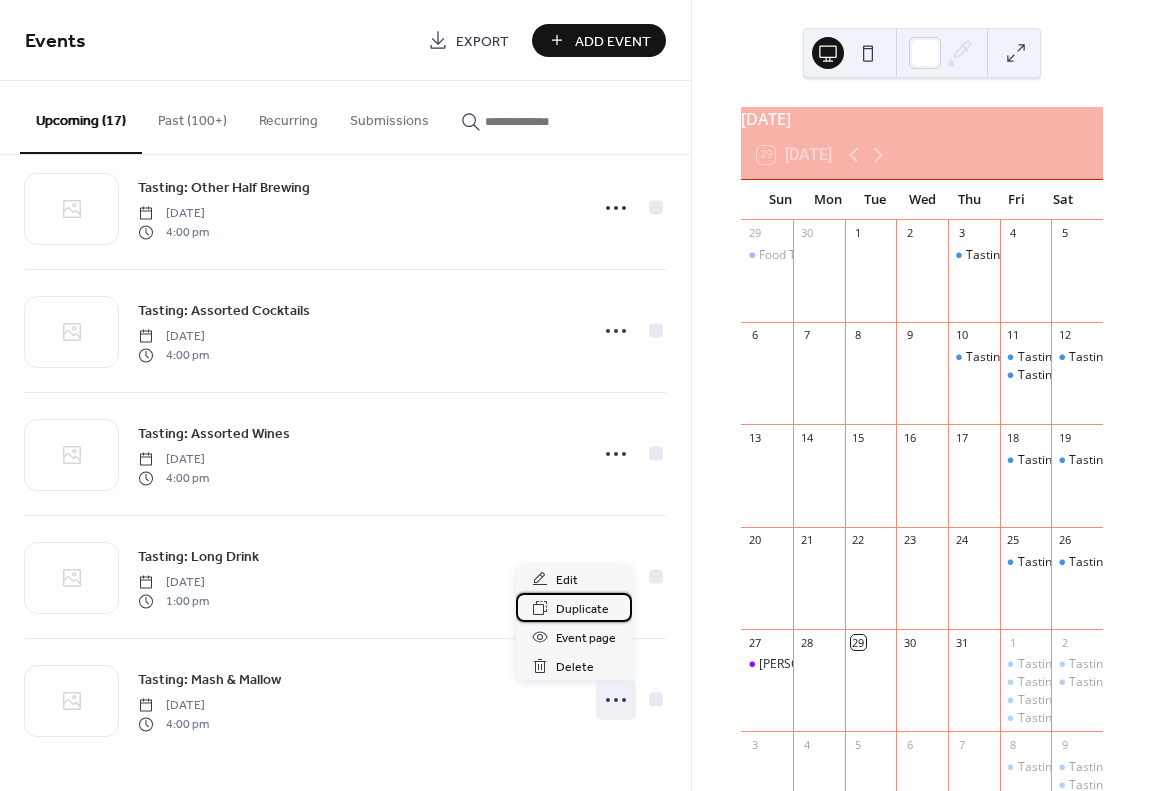 click on "Duplicate" at bounding box center (582, 609) 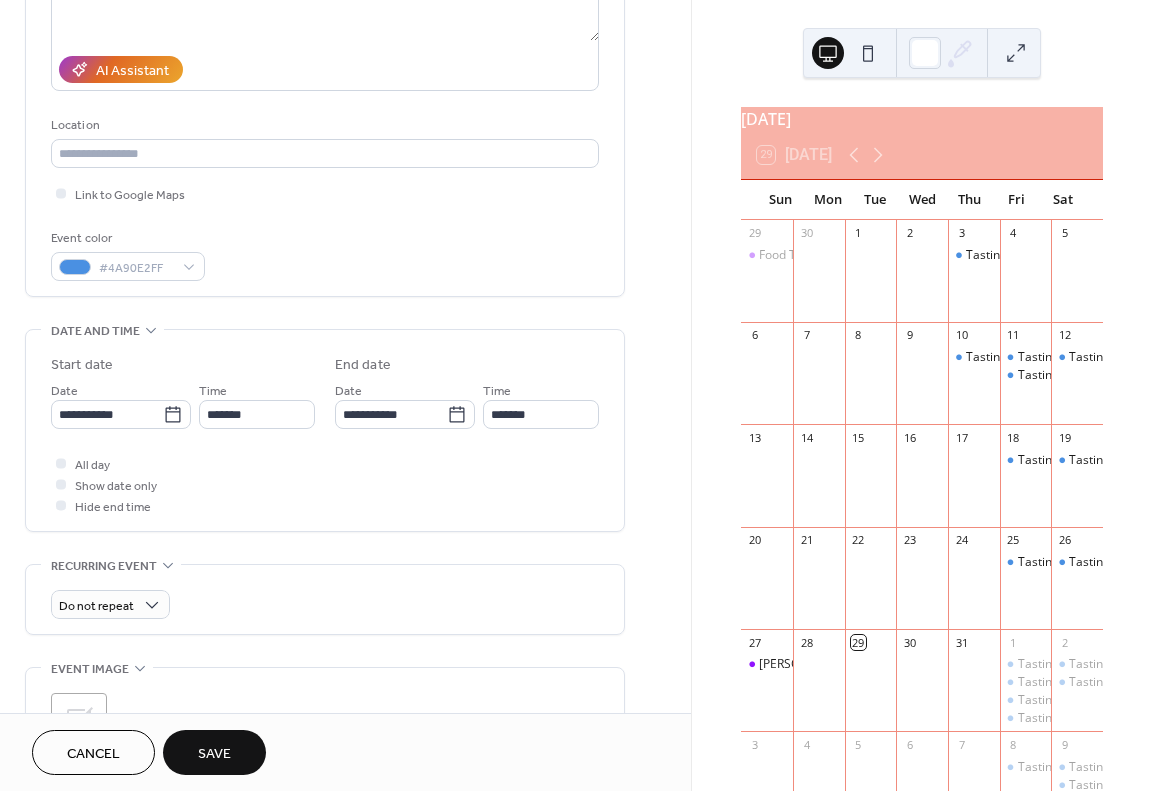 scroll, scrollTop: 400, scrollLeft: 0, axis: vertical 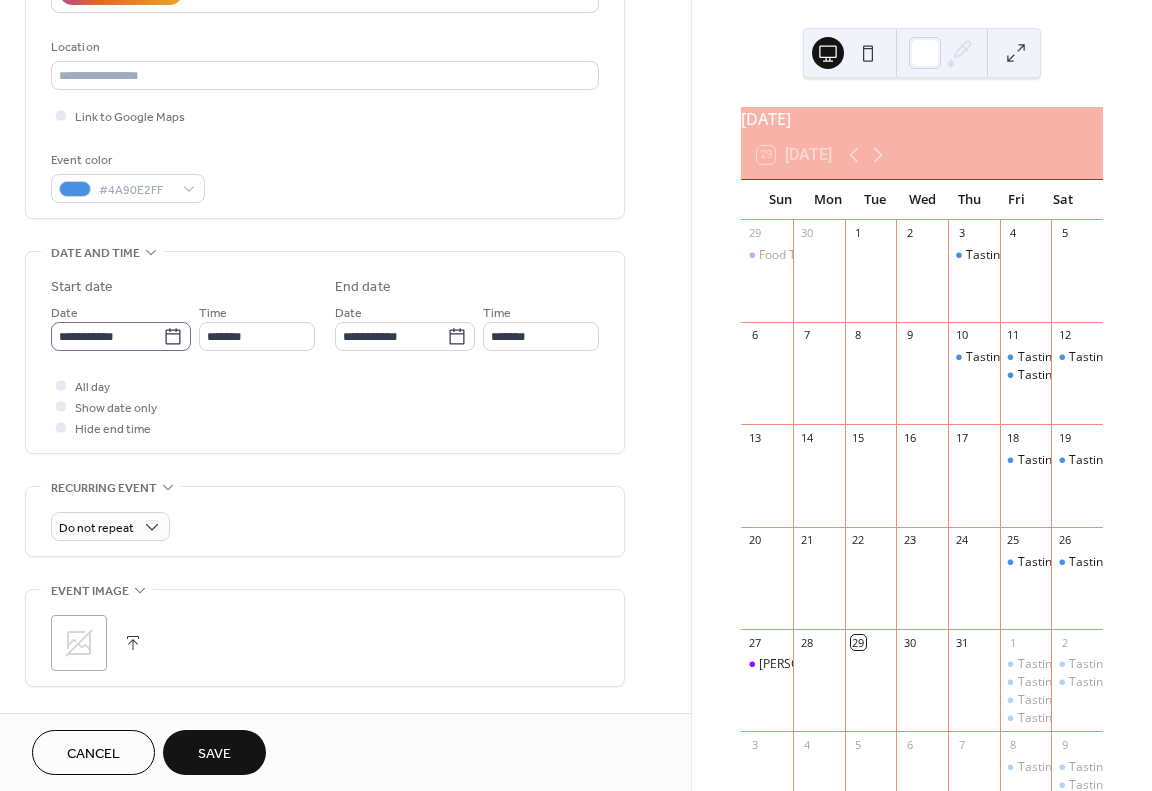 type on "**********" 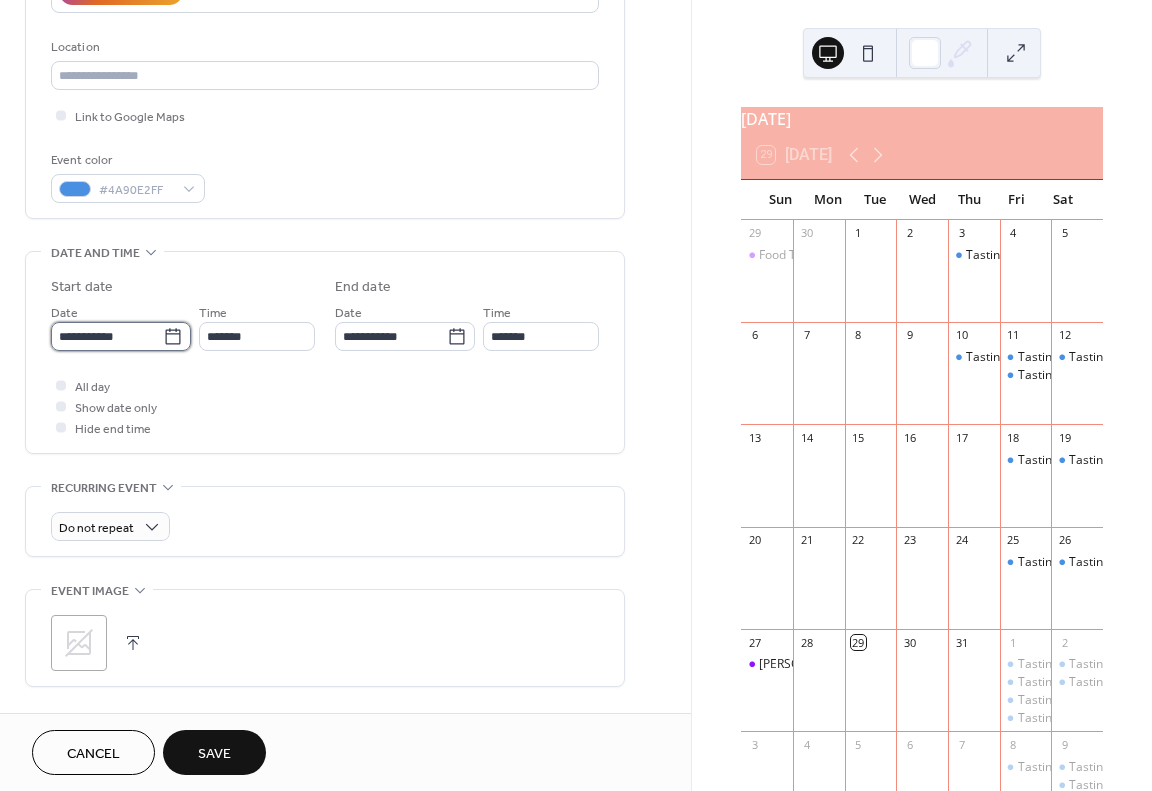 click on "**********" at bounding box center (107, 336) 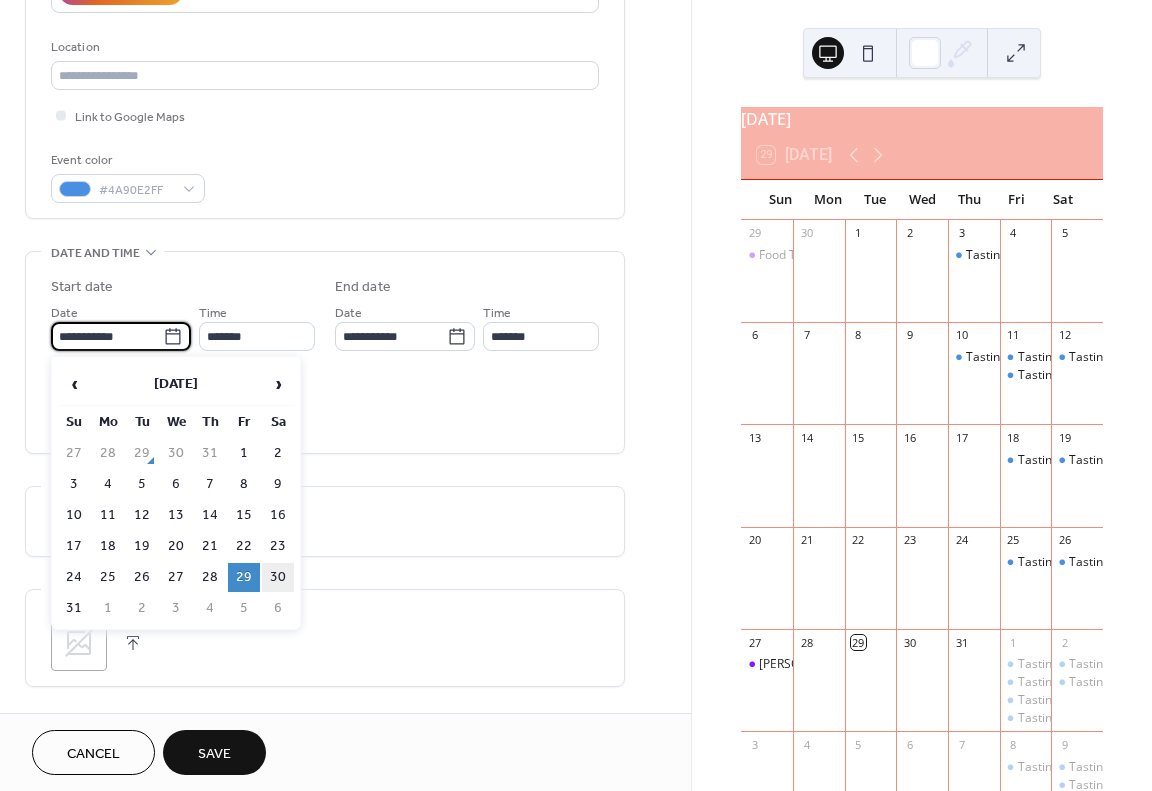 click on "30" at bounding box center [278, 577] 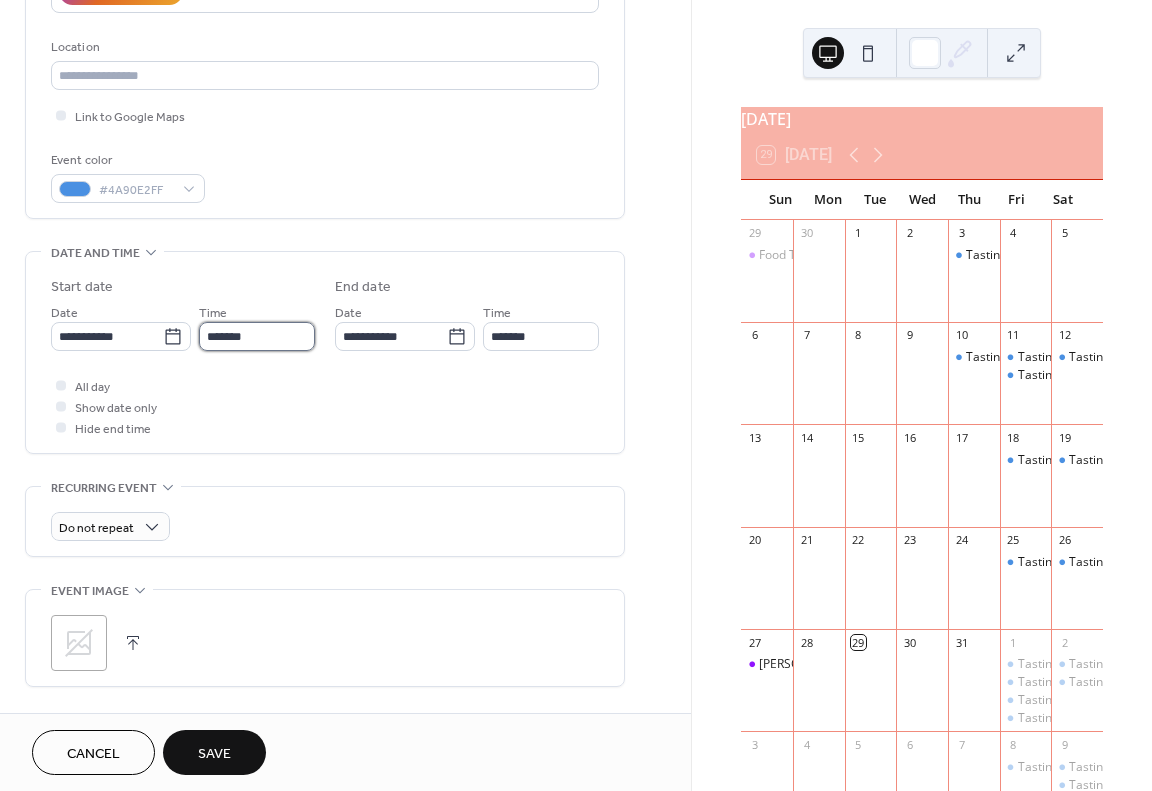 click on "*******" at bounding box center [257, 336] 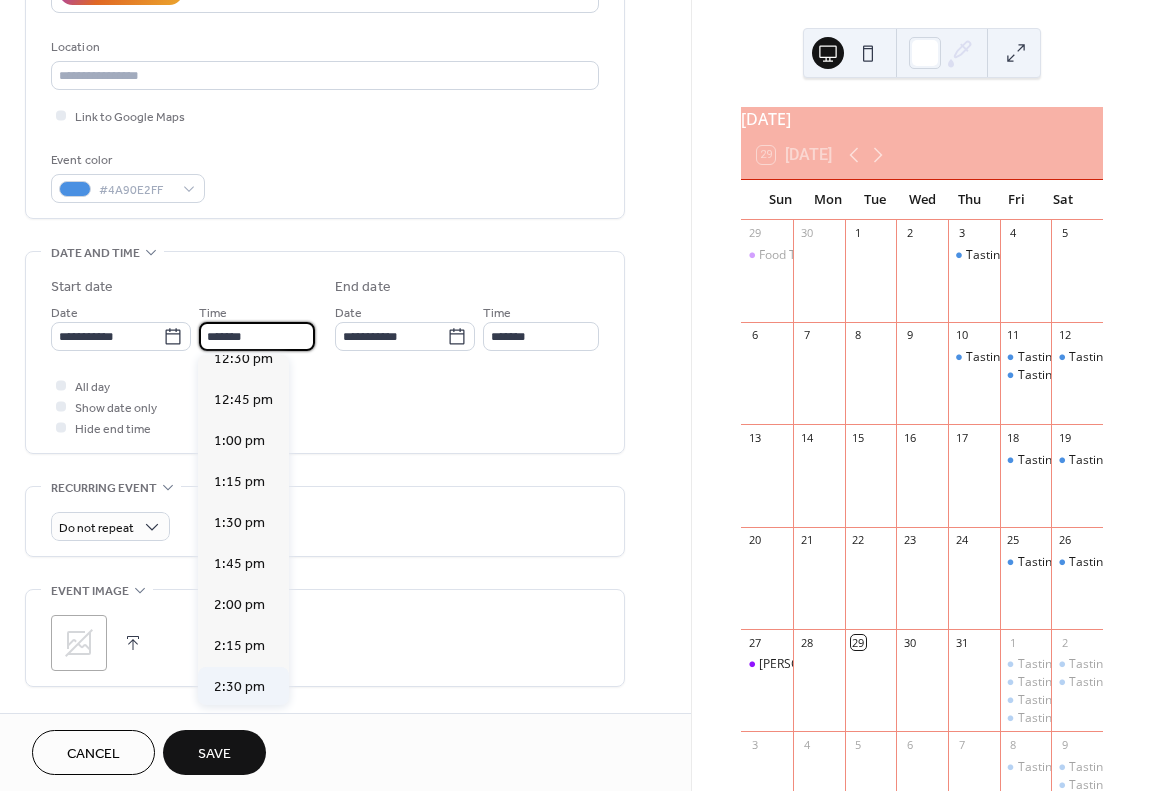 scroll, scrollTop: 2024, scrollLeft: 0, axis: vertical 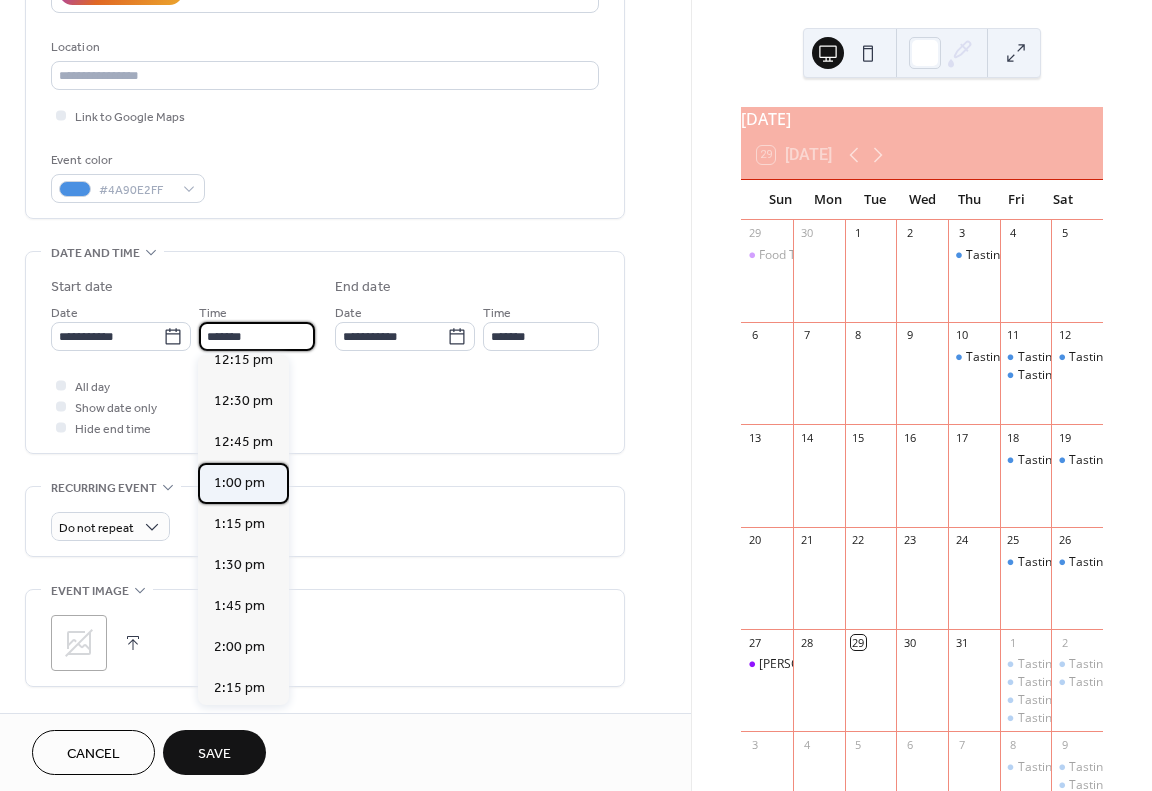 click on "1:00 pm" at bounding box center (239, 483) 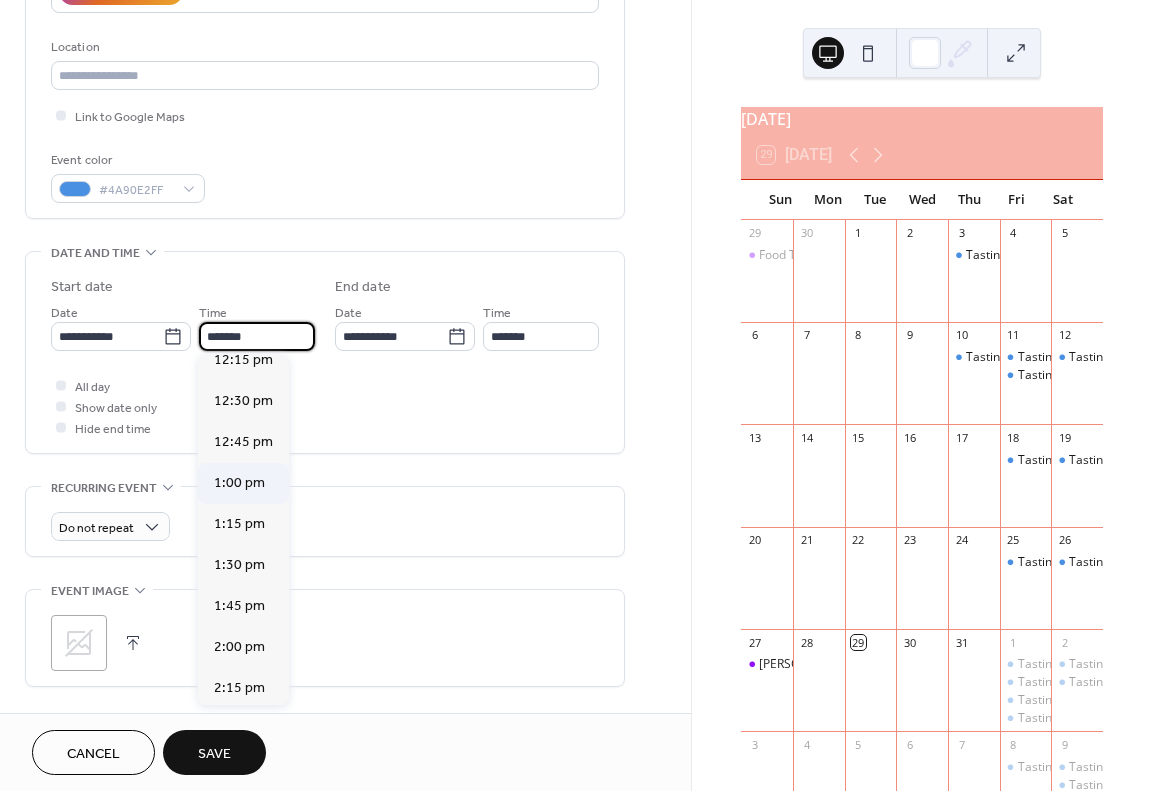 type on "*******" 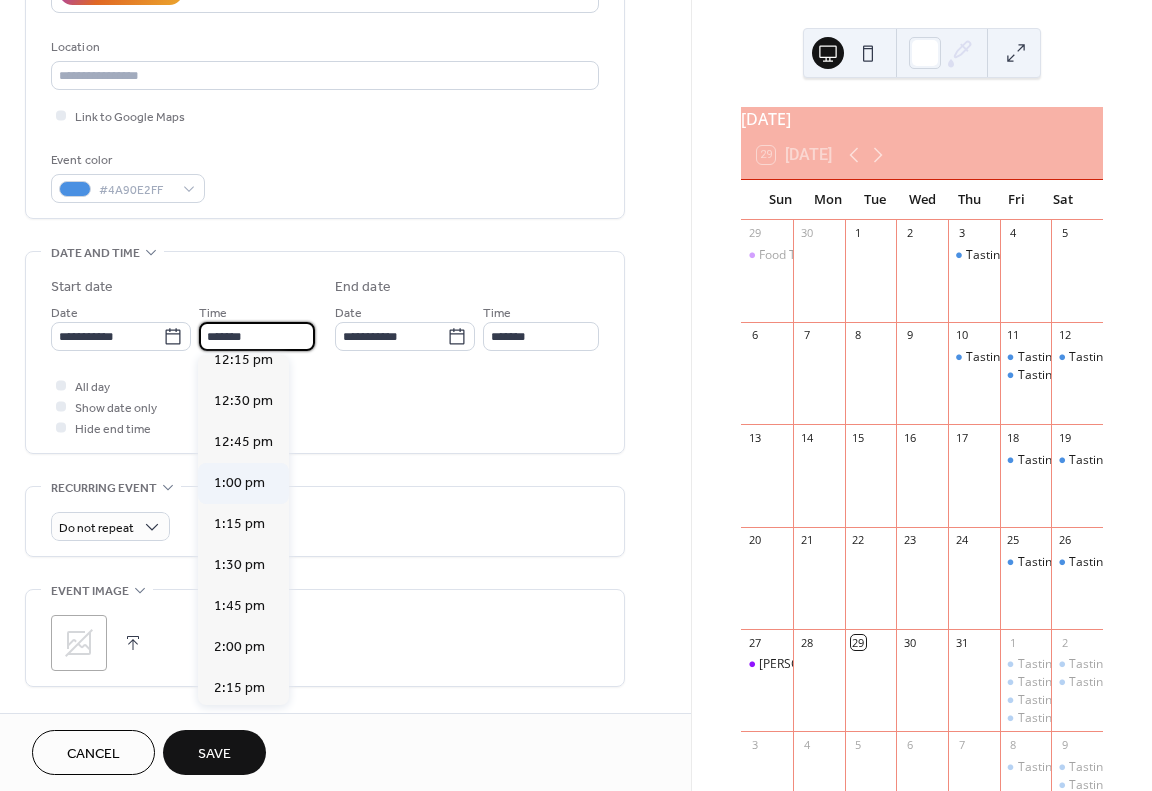 type on "*******" 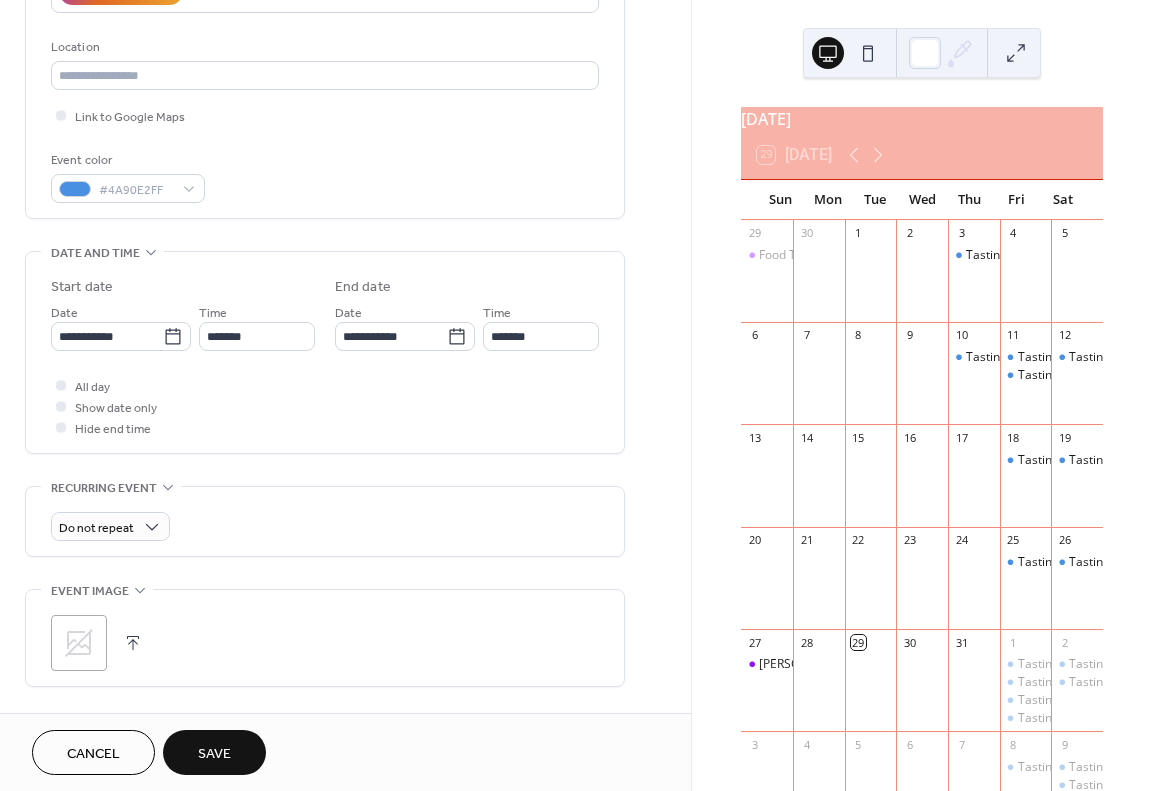 click on "Save" at bounding box center [214, 752] 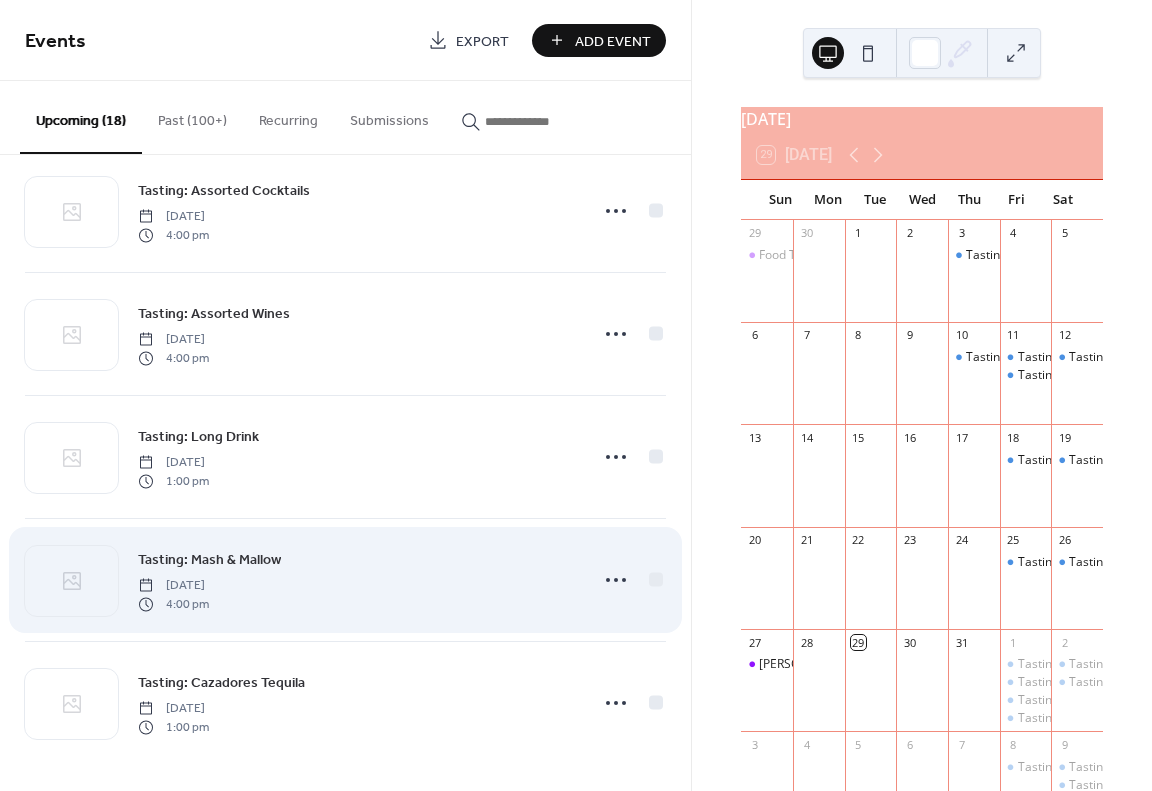 scroll, scrollTop: 1637, scrollLeft: 0, axis: vertical 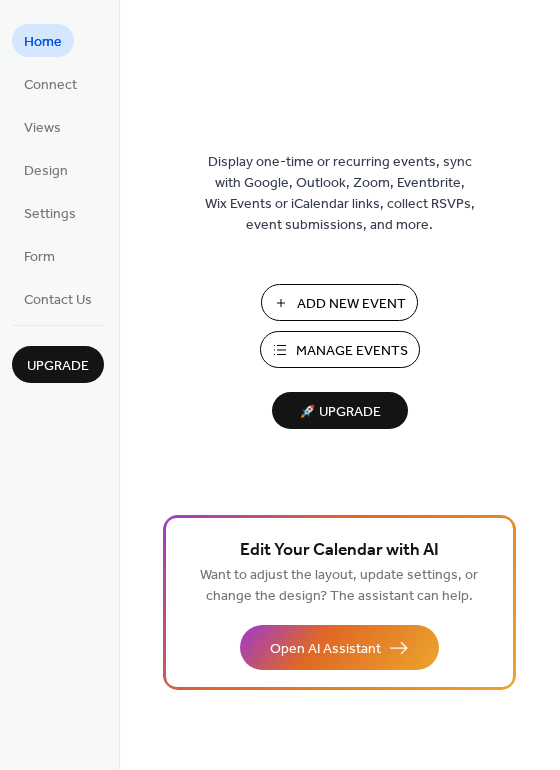 click on "Add New Event" at bounding box center (351, 304) 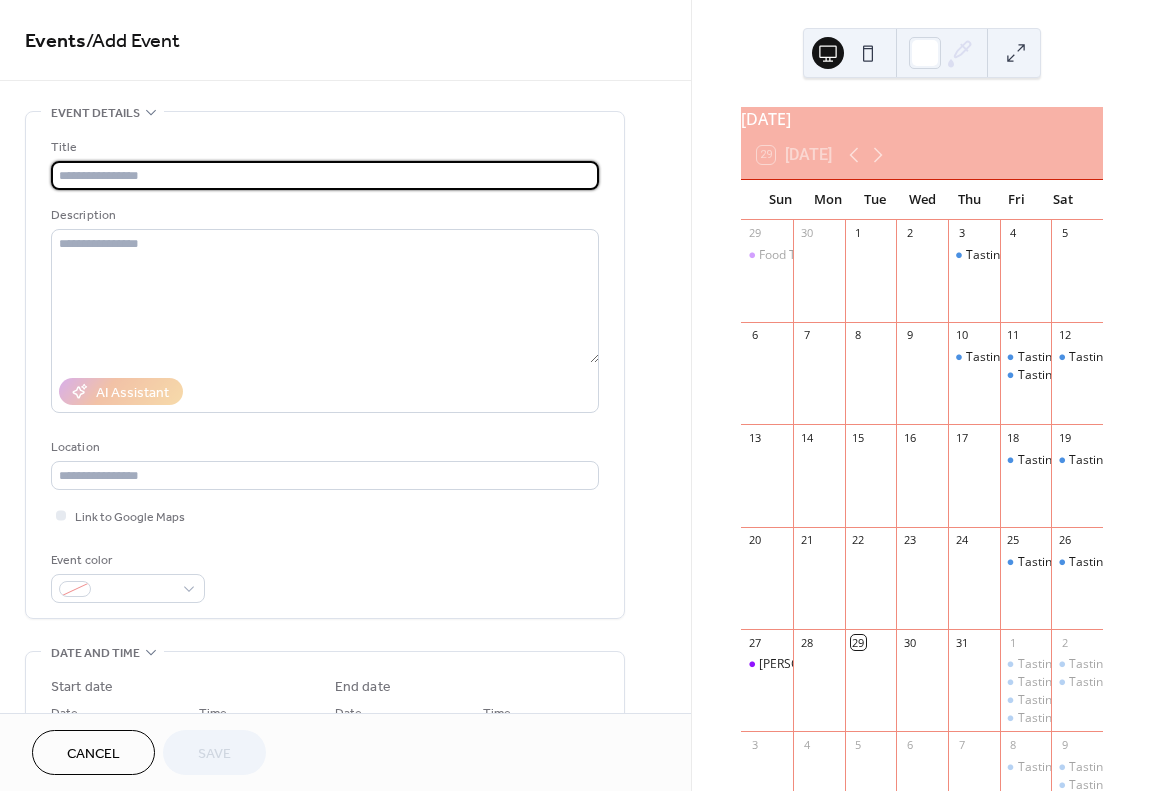 scroll, scrollTop: 0, scrollLeft: 0, axis: both 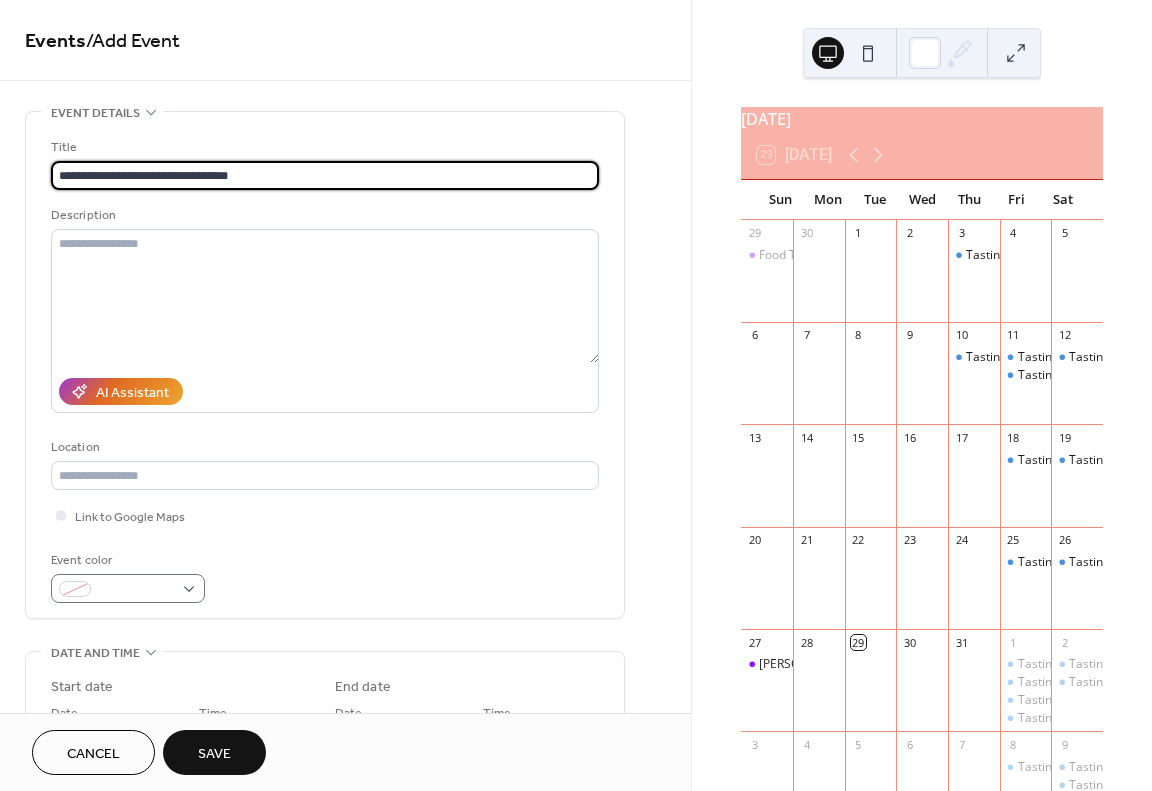 type on "**********" 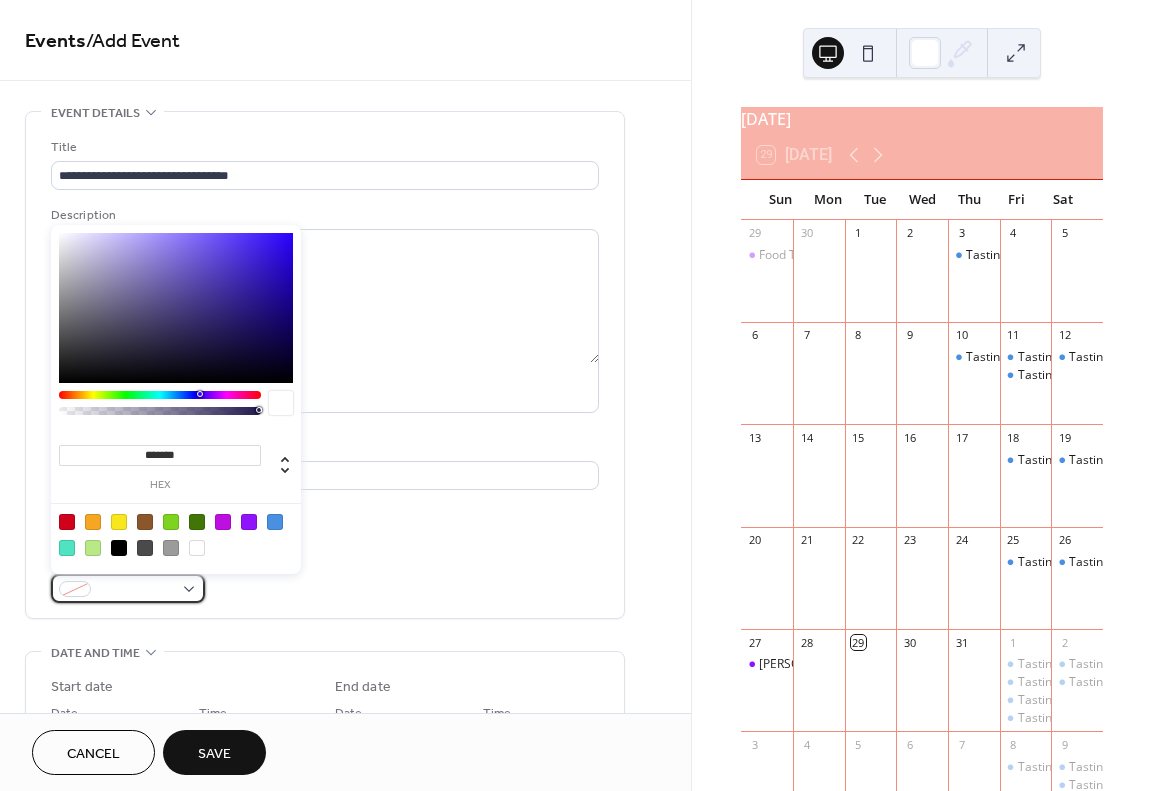 click at bounding box center (136, 590) 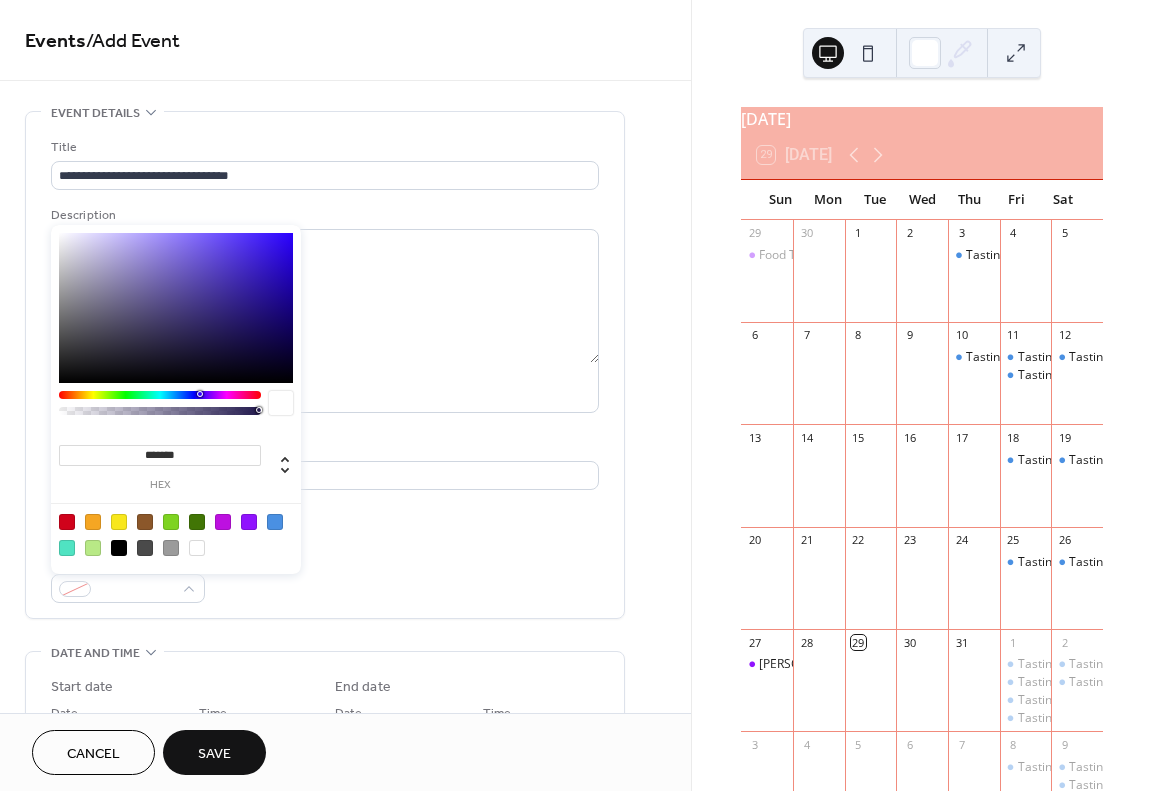 click at bounding box center [249, 522] 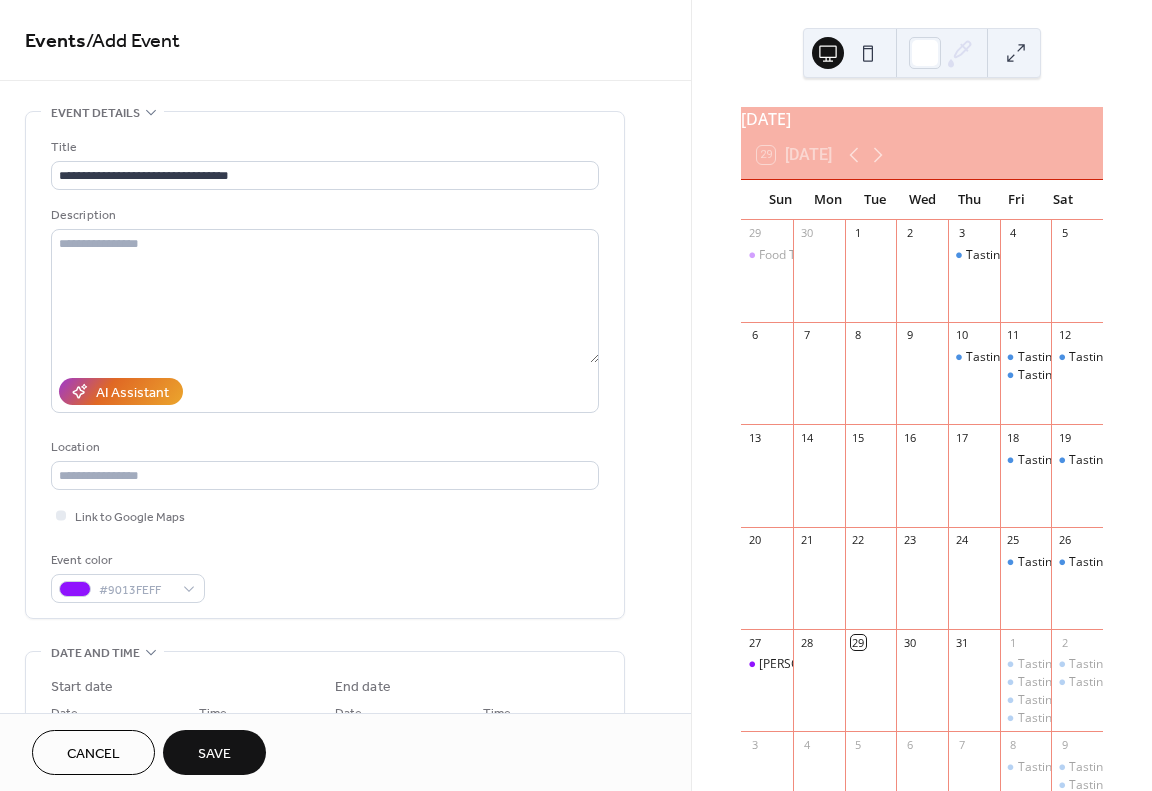 click on "Event color #9013FEFF" at bounding box center (325, 576) 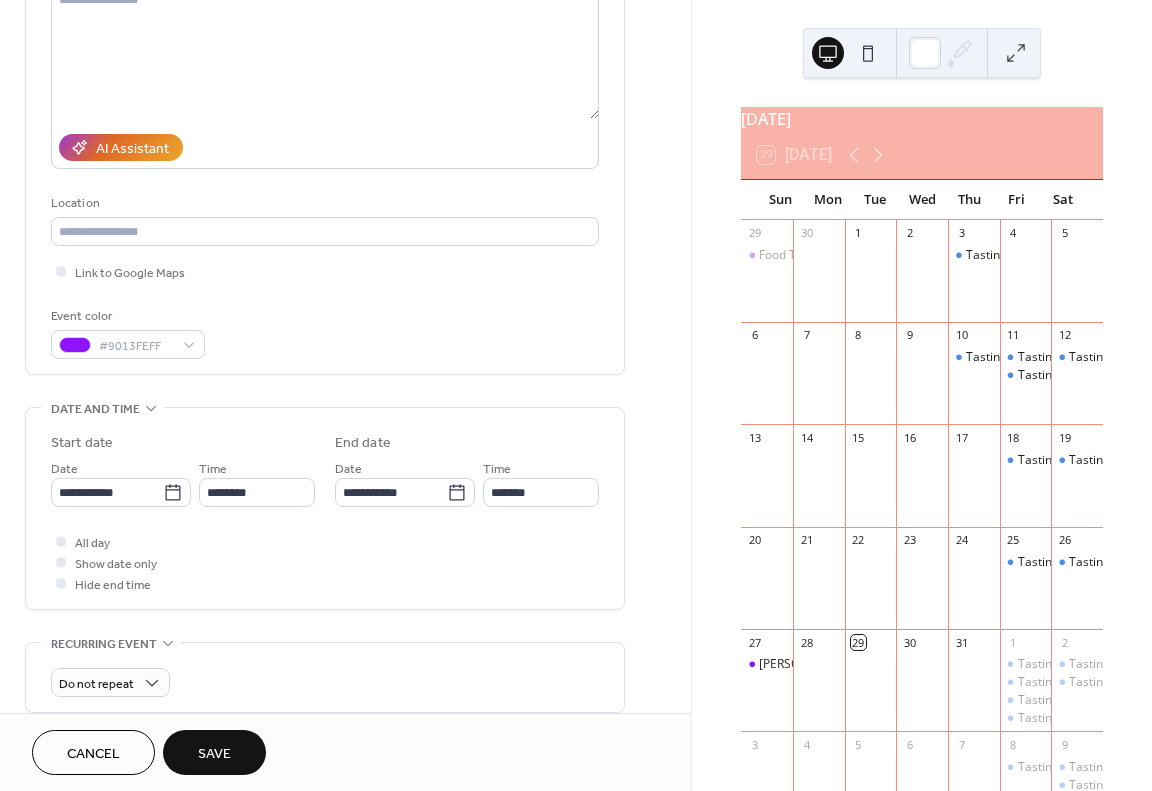 scroll, scrollTop: 300, scrollLeft: 0, axis: vertical 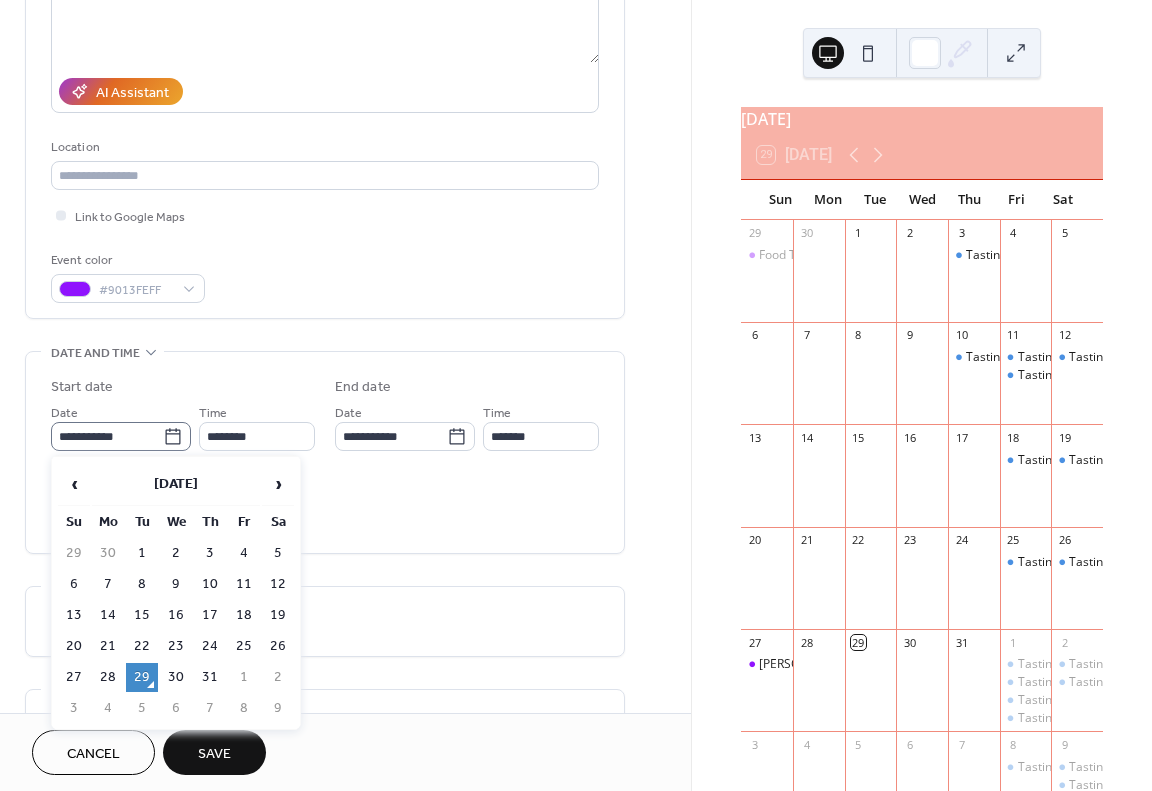 click 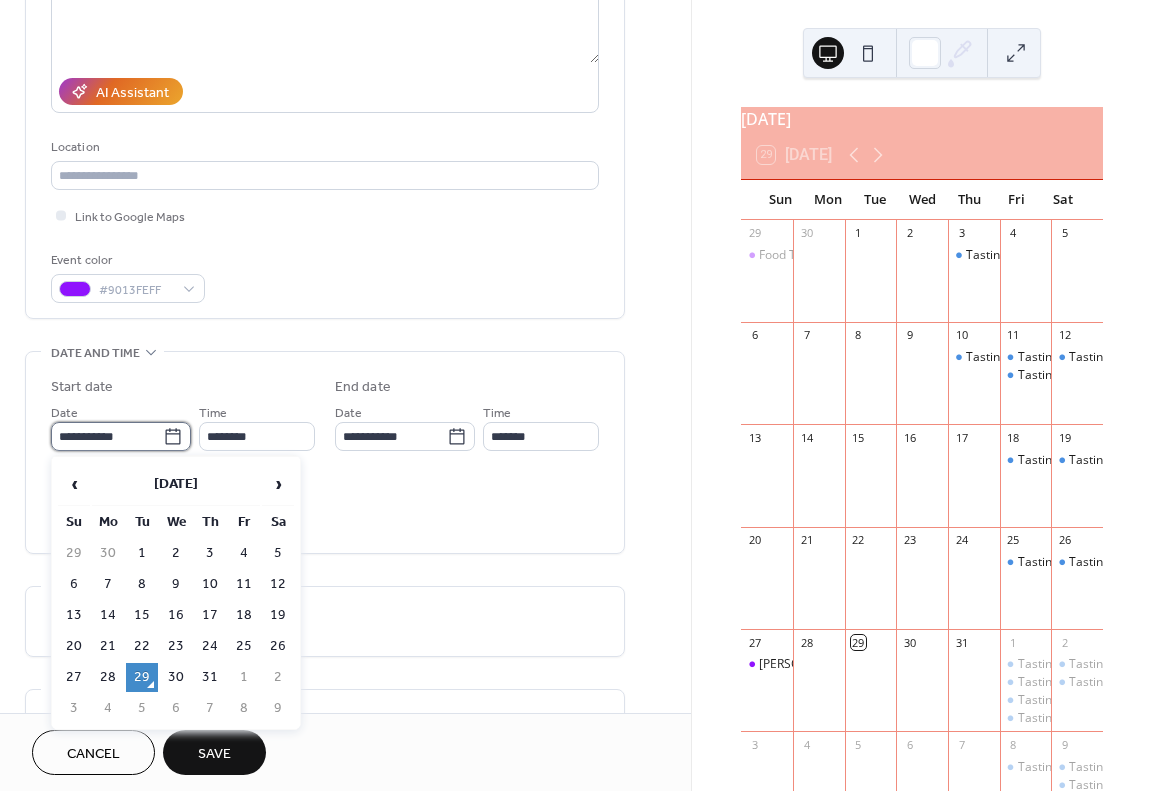 click on "**********" at bounding box center [107, 436] 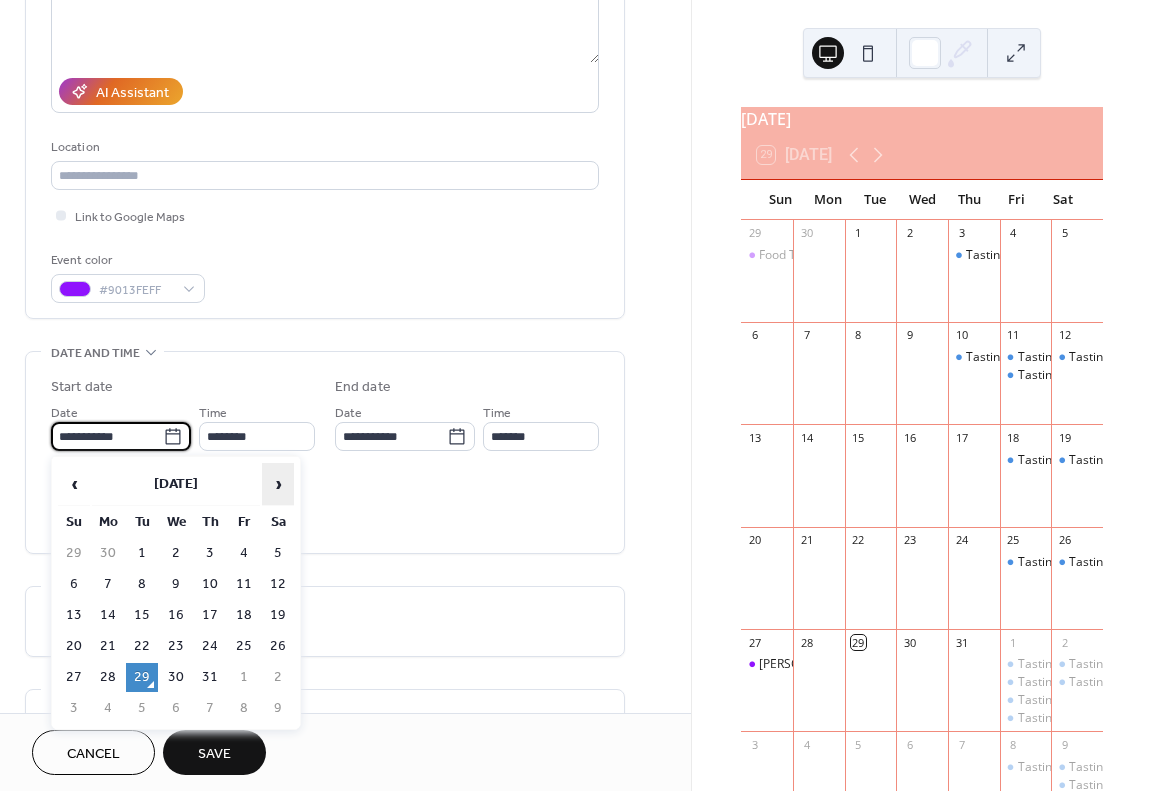 click on "›" at bounding box center [278, 484] 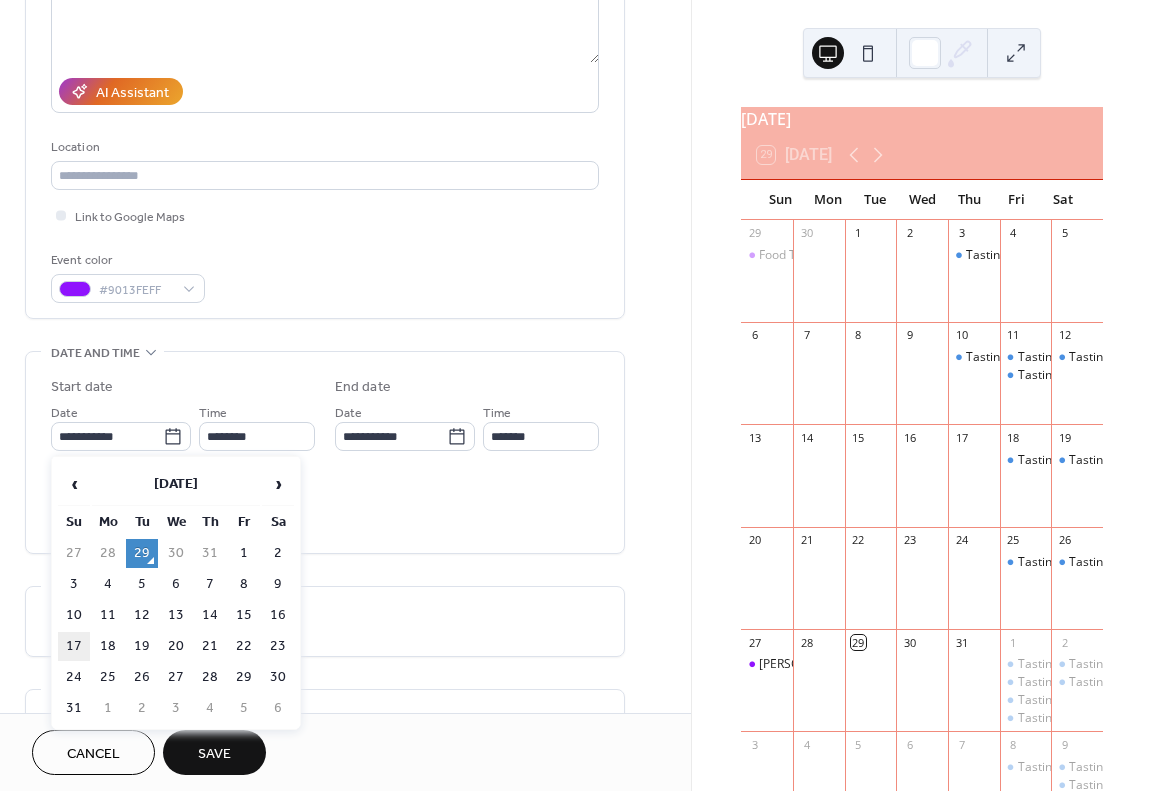 click on "17" at bounding box center [74, 646] 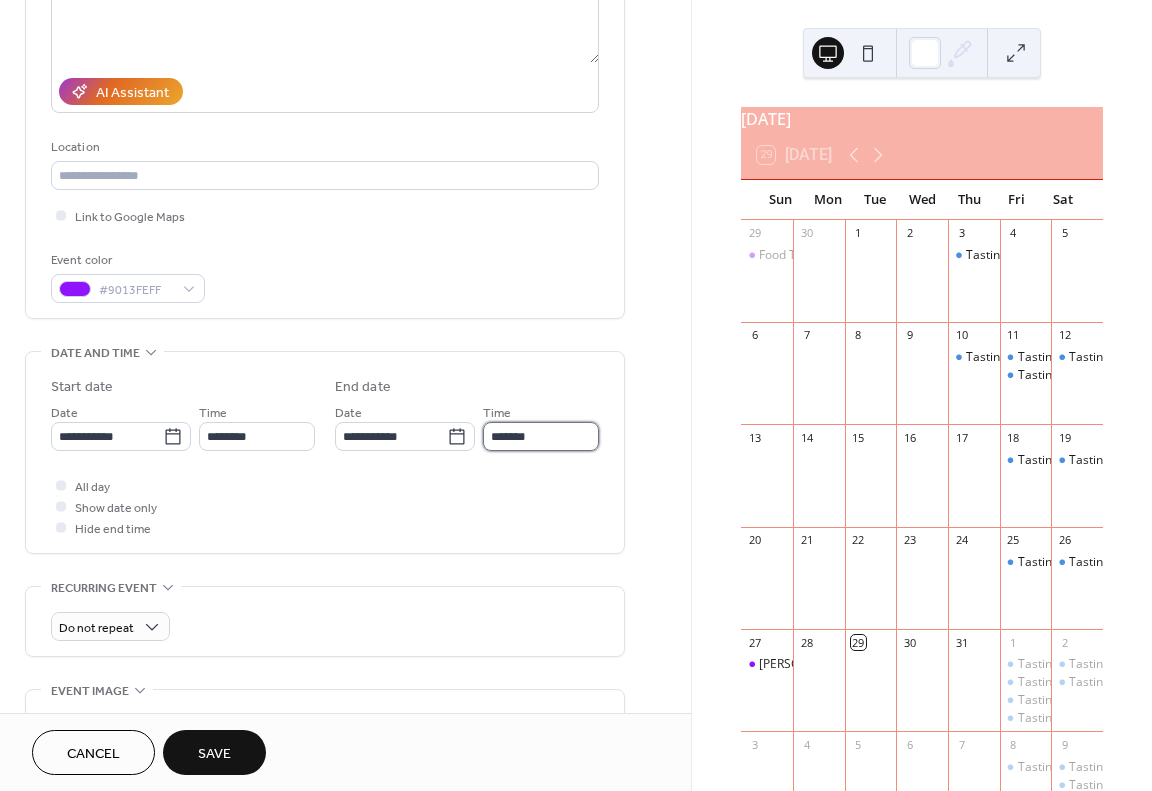 click on "*******" at bounding box center [541, 436] 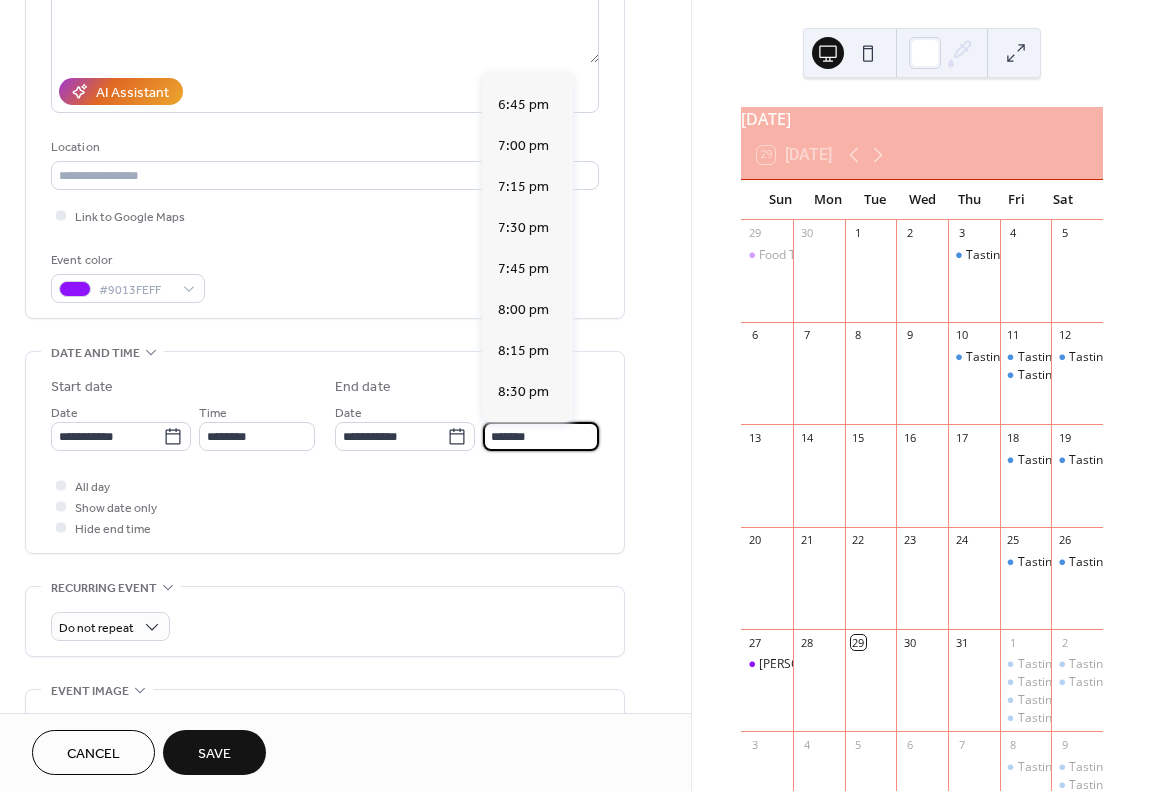 scroll, scrollTop: 1100, scrollLeft: 0, axis: vertical 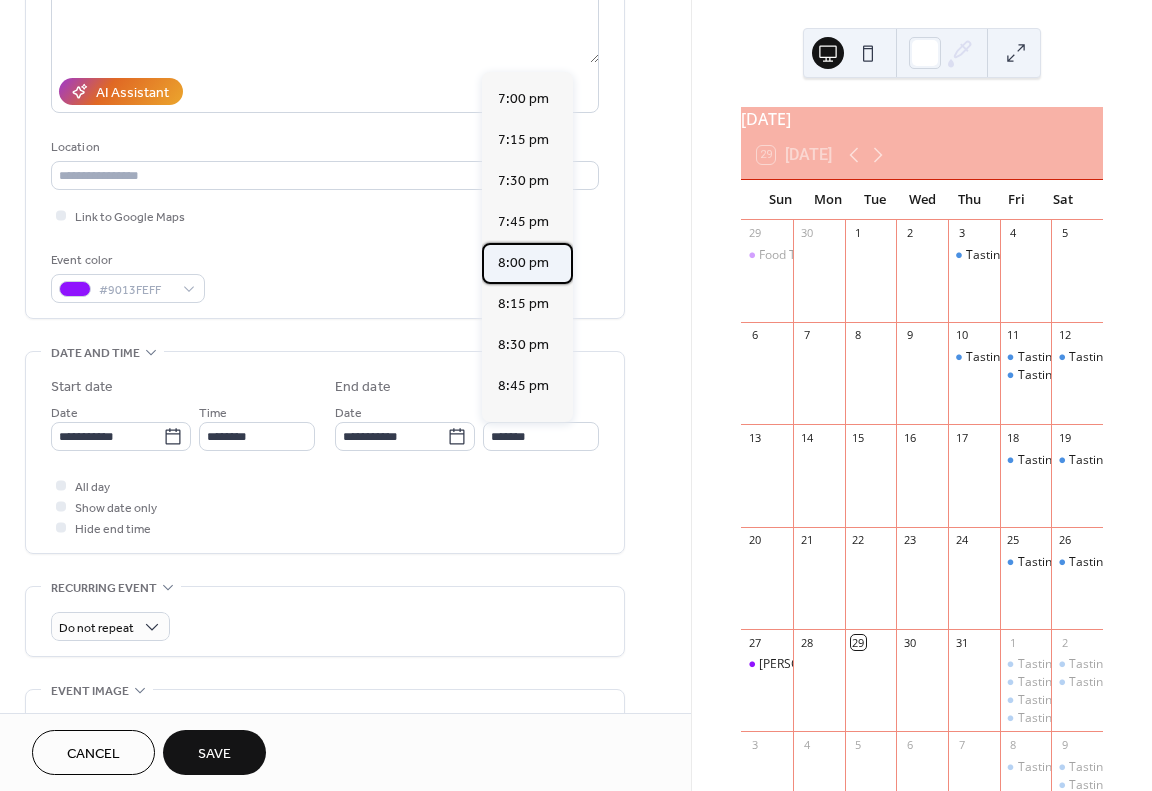 click on "8:00 pm" at bounding box center [523, 263] 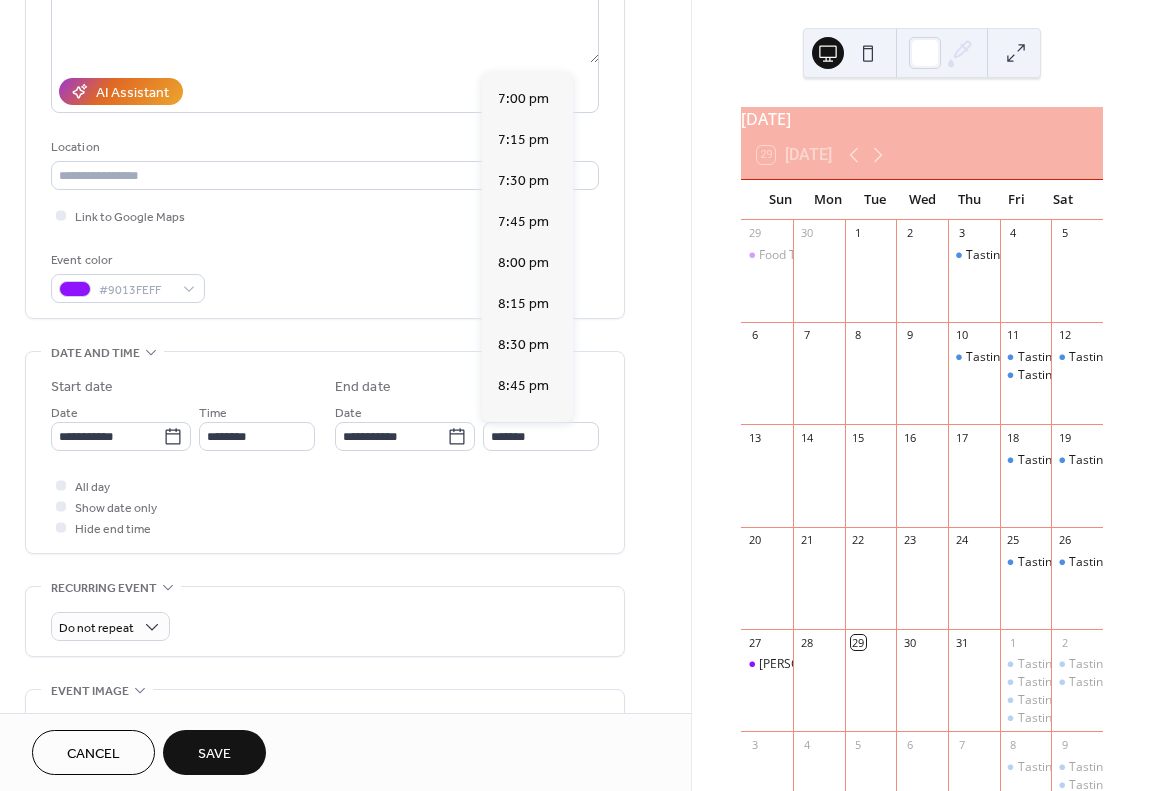 type on "*******" 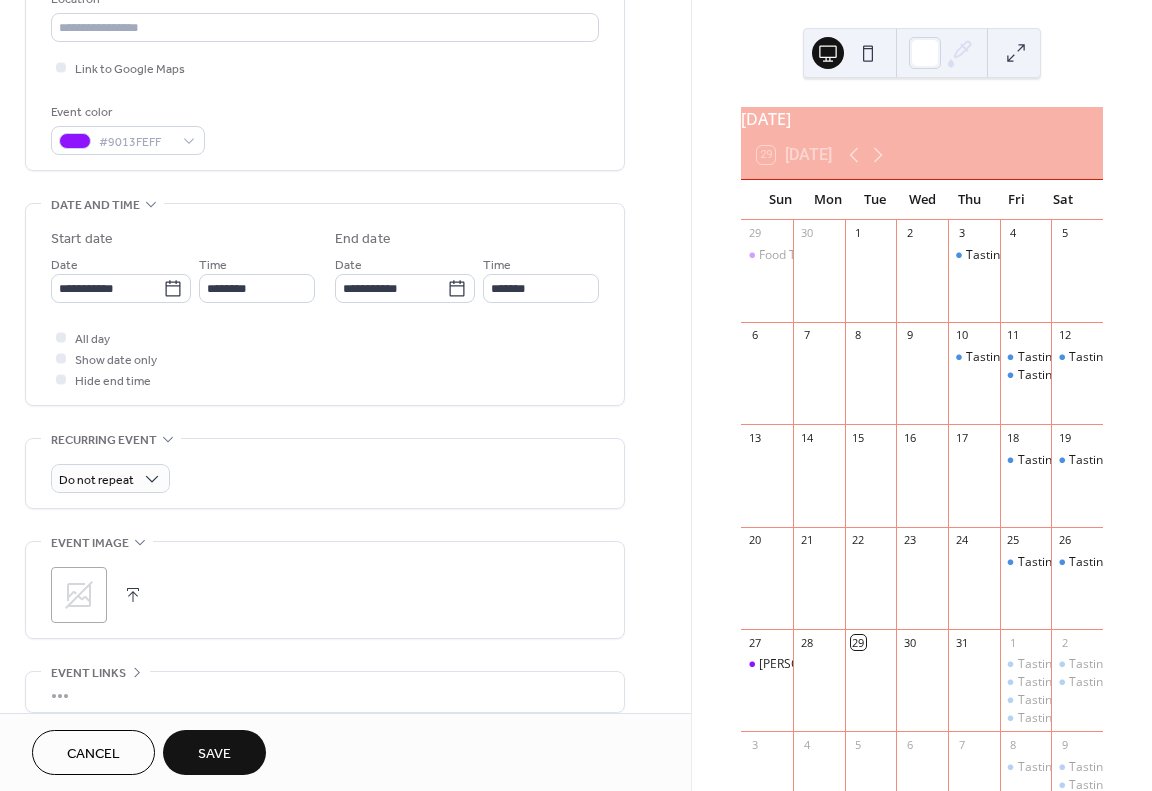 scroll, scrollTop: 500, scrollLeft: 0, axis: vertical 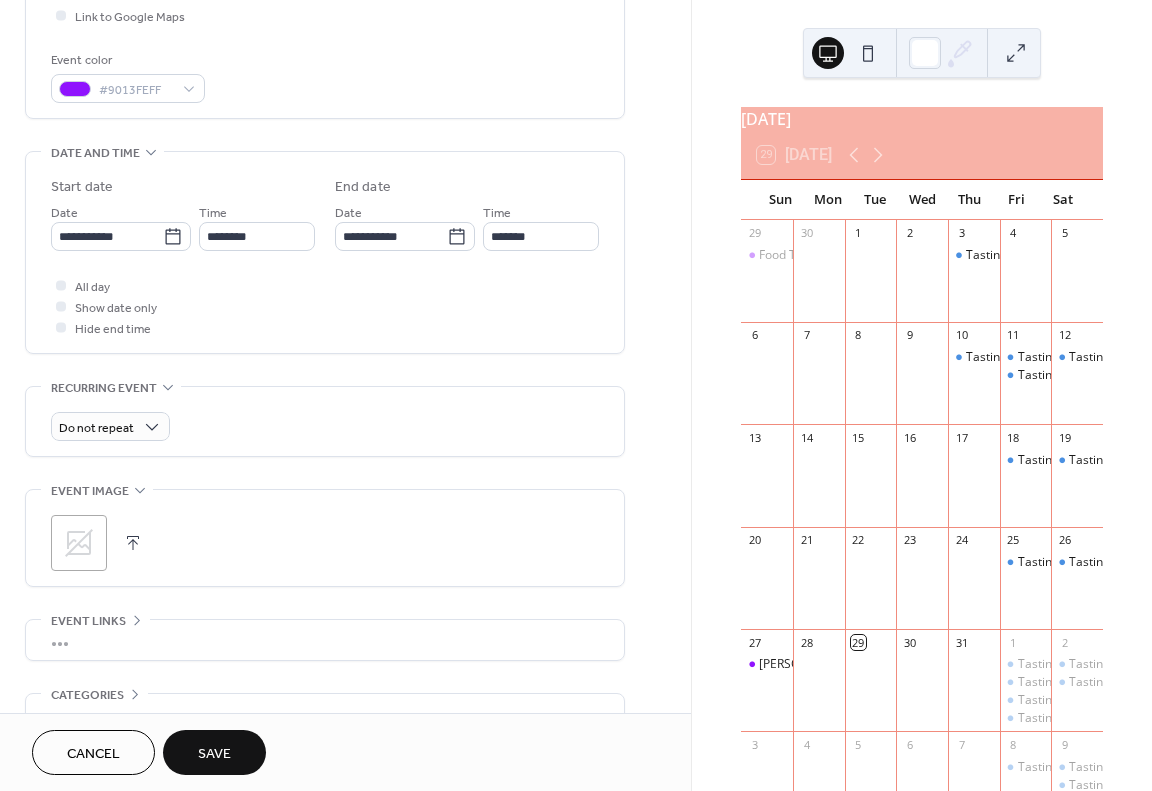 click on "Save" at bounding box center [214, 752] 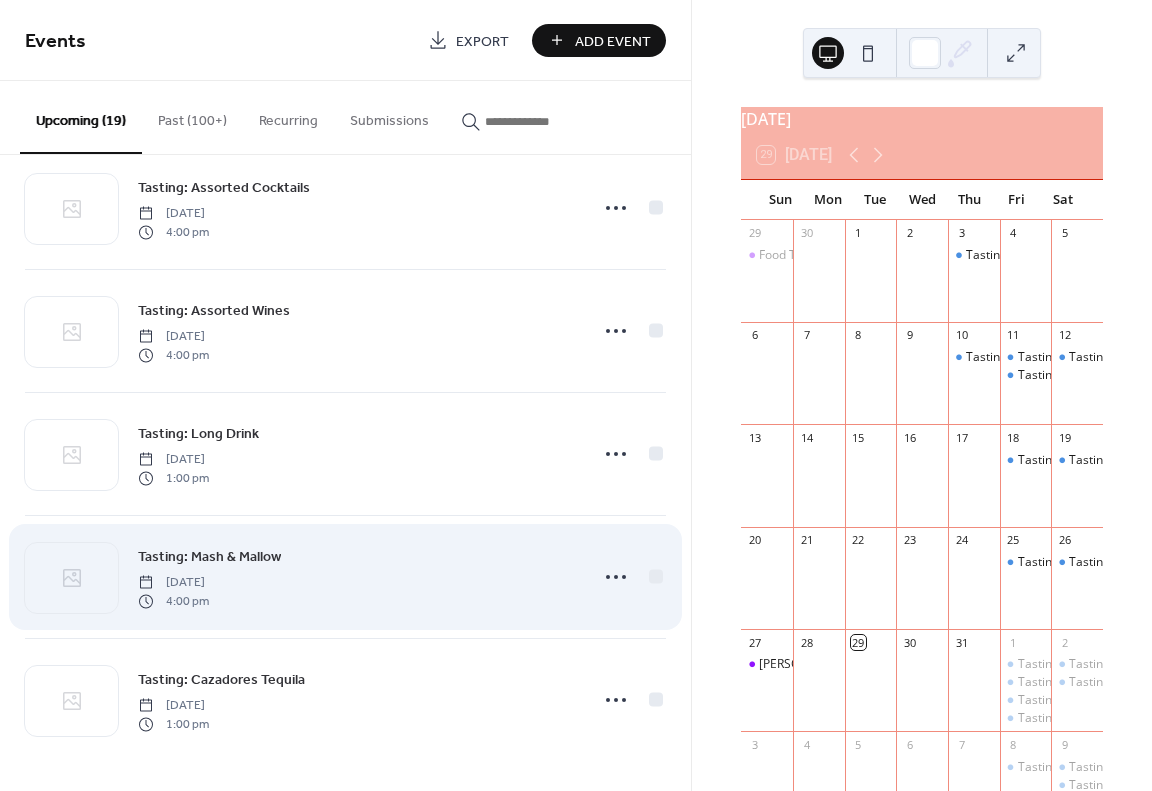 scroll, scrollTop: 1260, scrollLeft: 0, axis: vertical 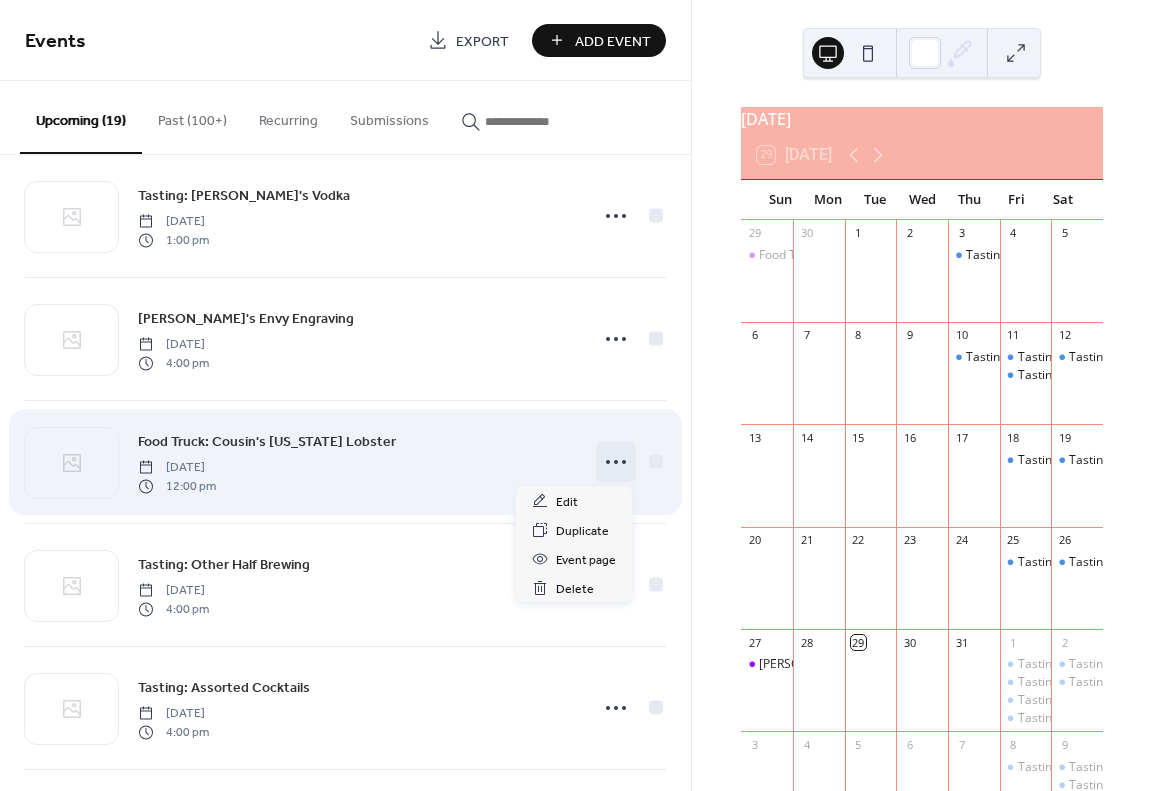 click 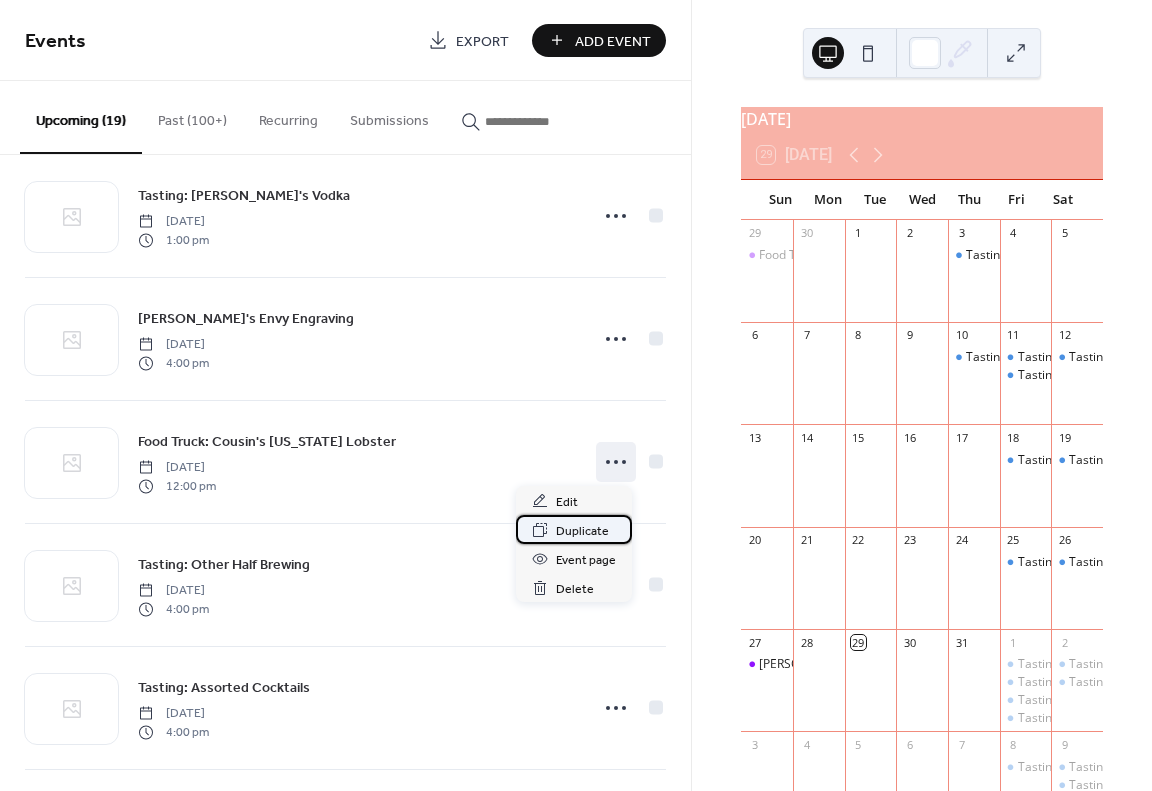 click on "Duplicate" at bounding box center (582, 531) 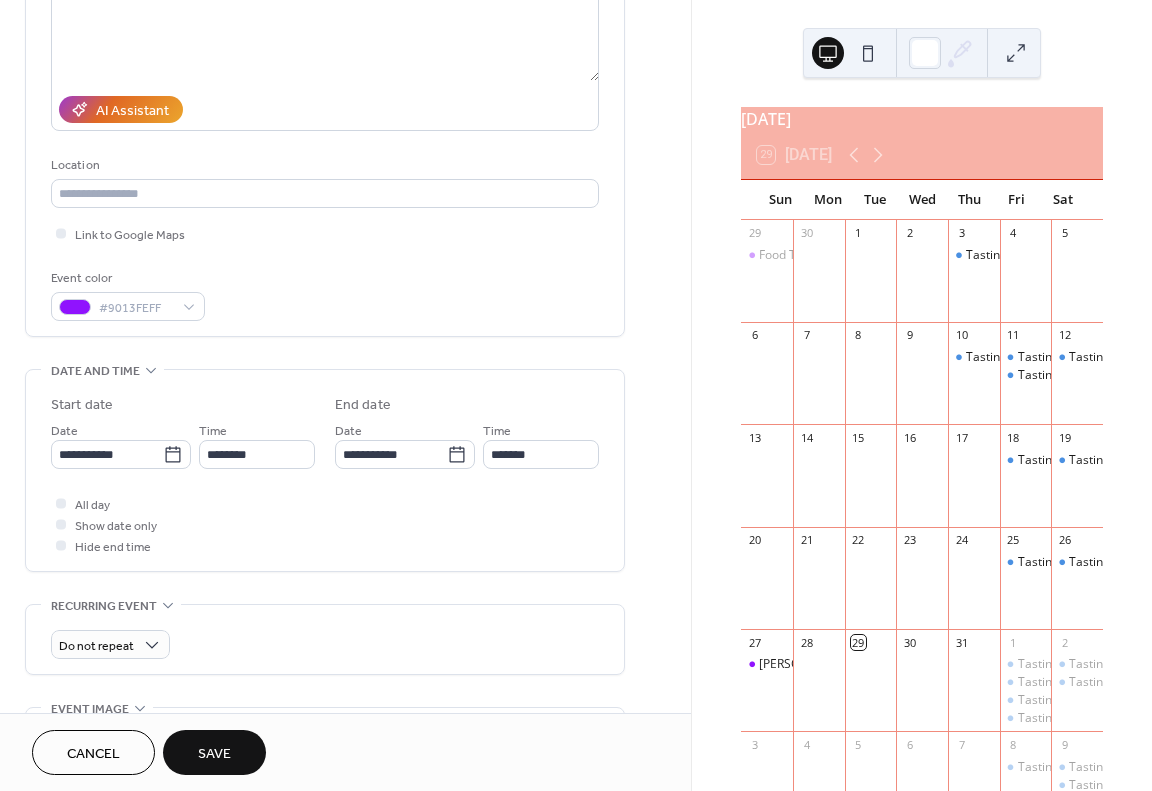 scroll, scrollTop: 300, scrollLeft: 0, axis: vertical 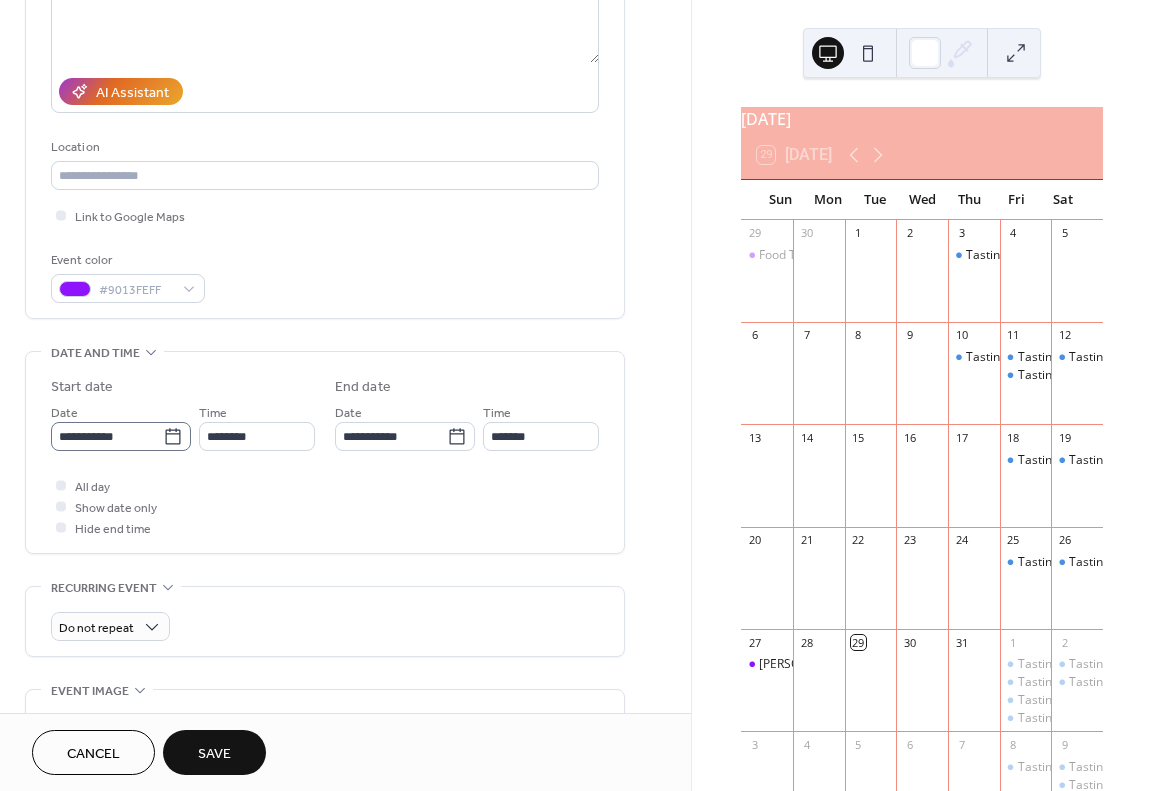 type on "**********" 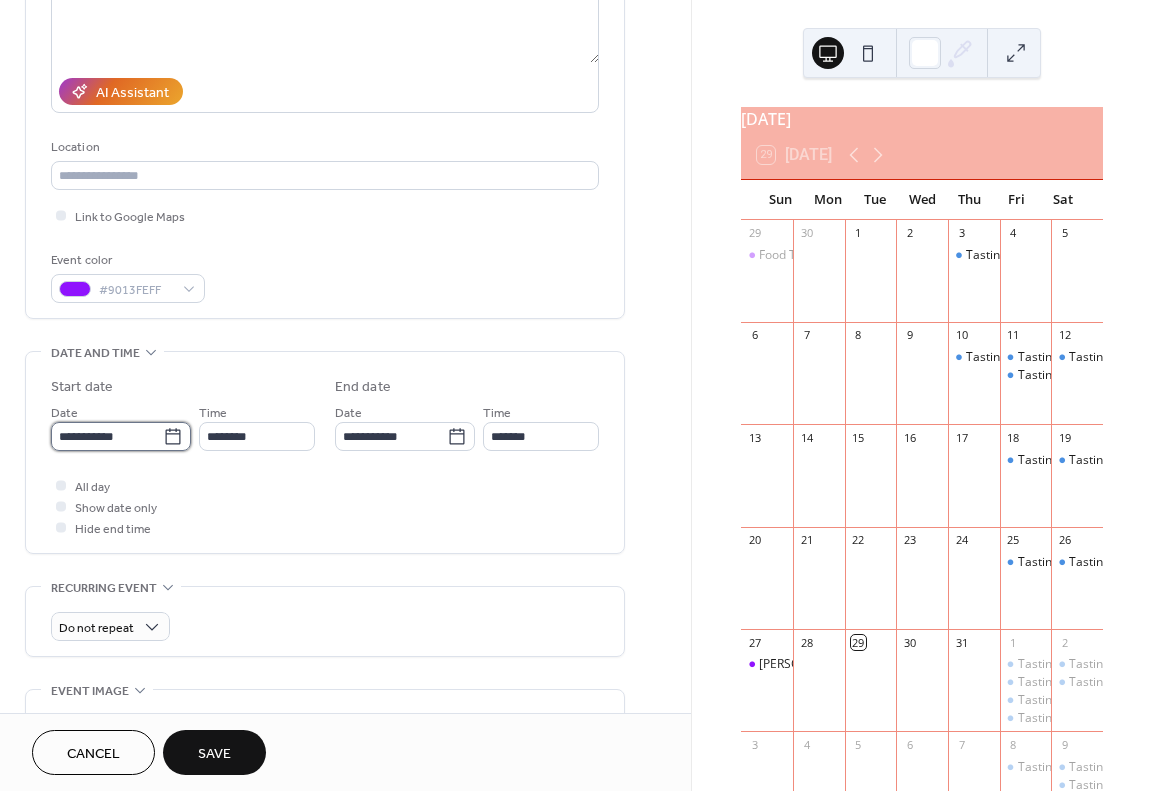 click on "**********" at bounding box center (107, 436) 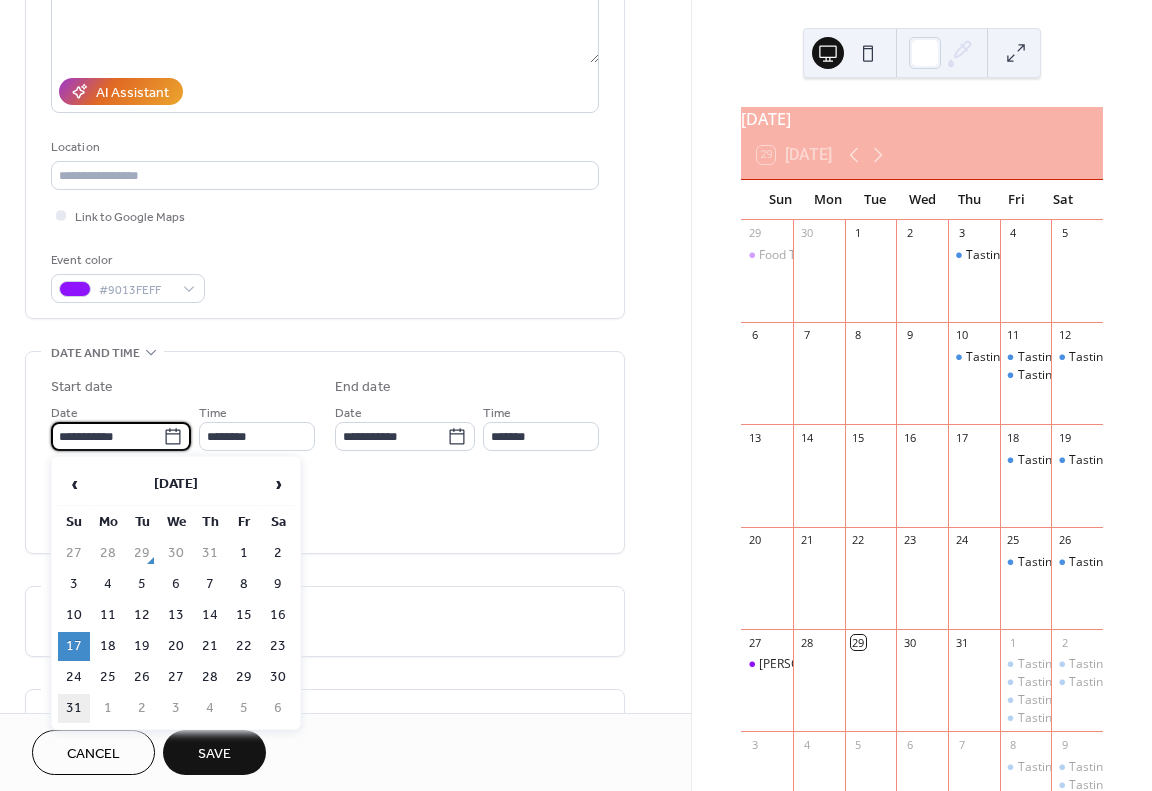 click on "31" at bounding box center (74, 708) 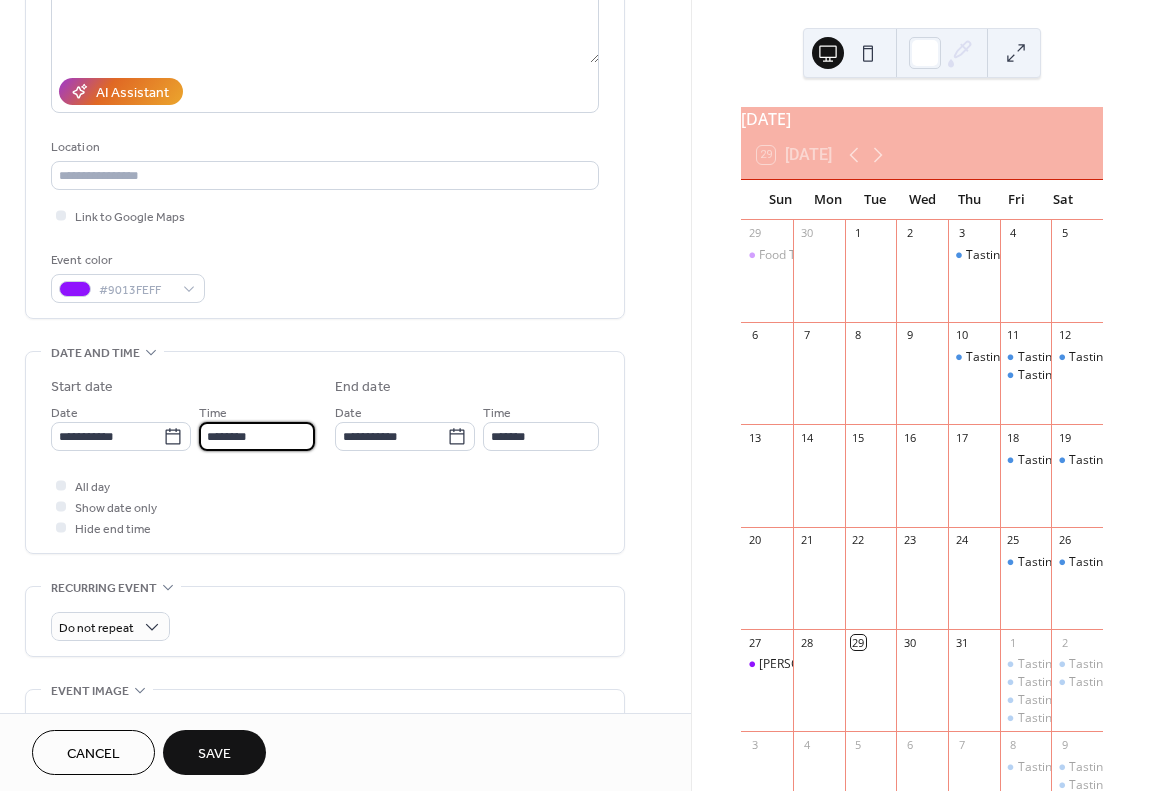 click on "********" at bounding box center (257, 436) 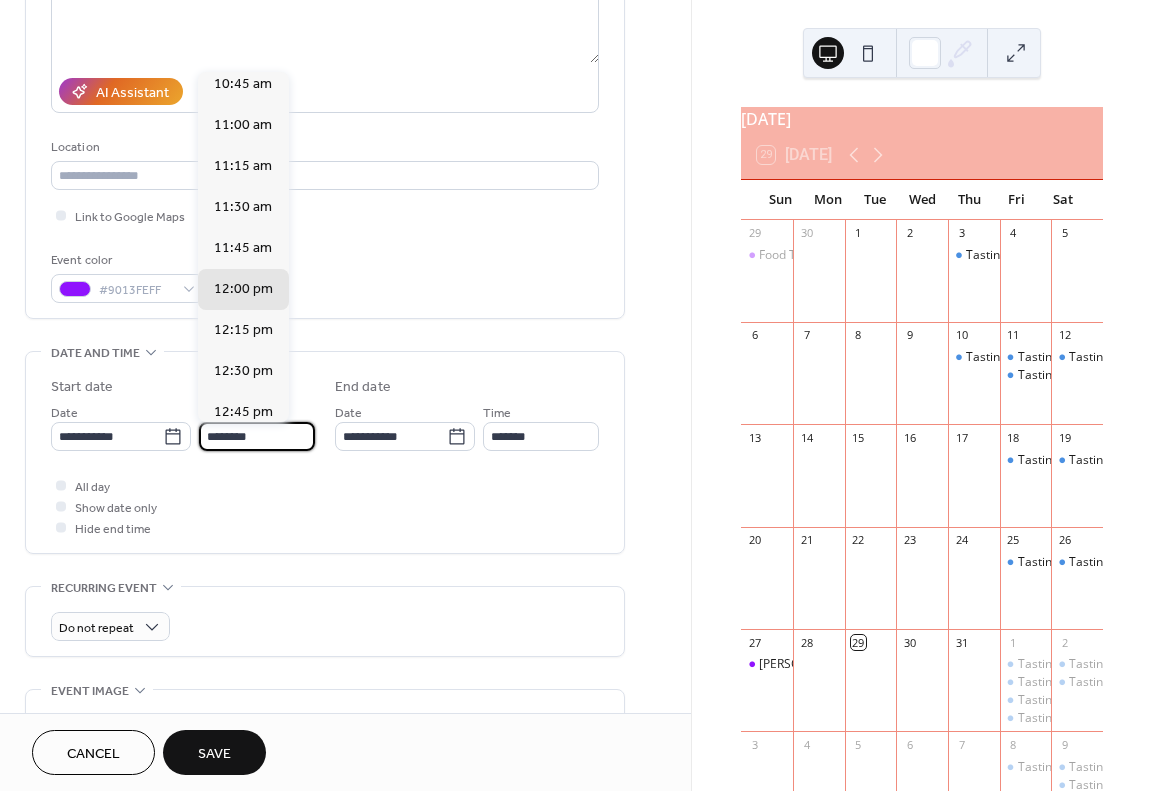 scroll, scrollTop: 1768, scrollLeft: 0, axis: vertical 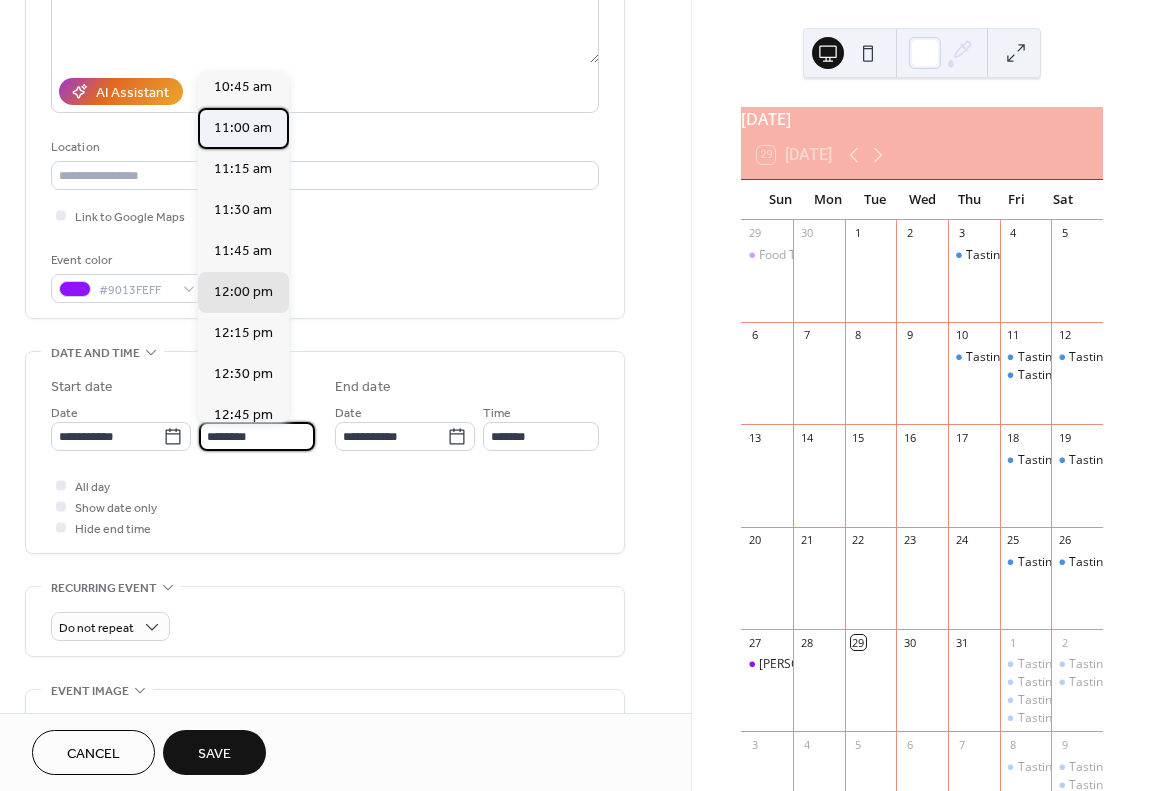 click on "11:00 am" at bounding box center (243, 128) 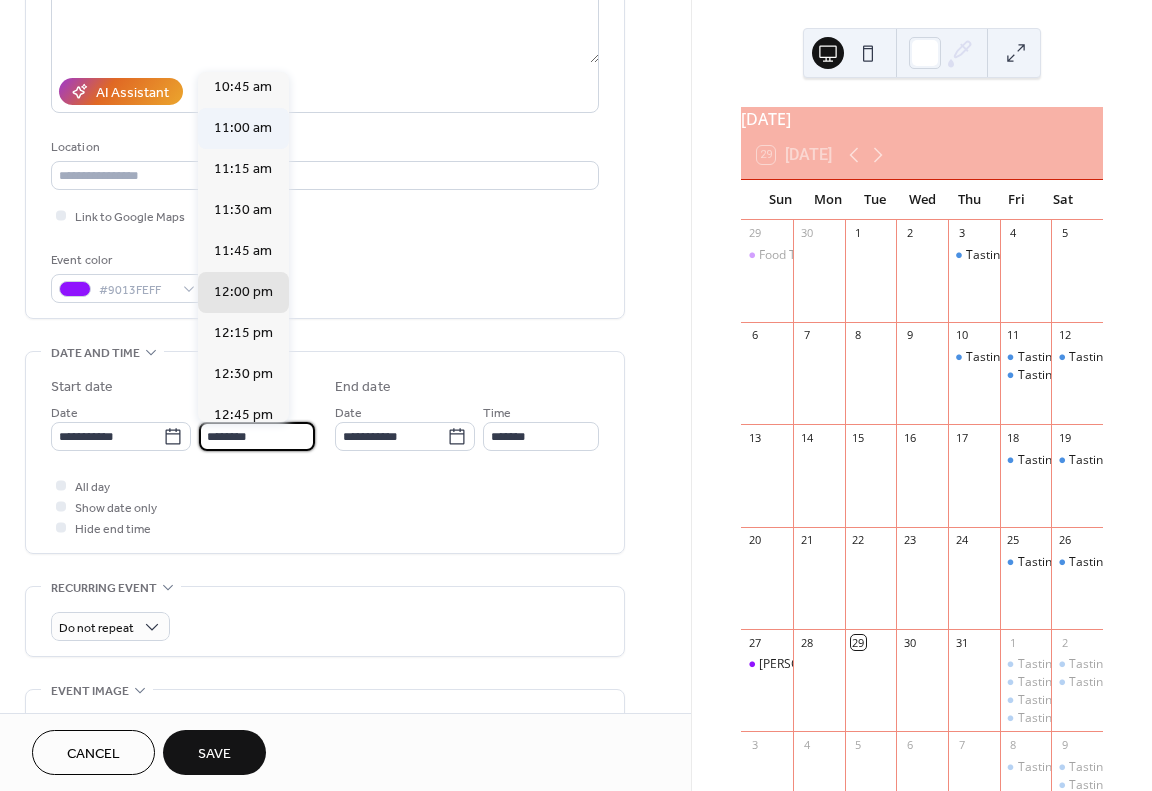 type on "********" 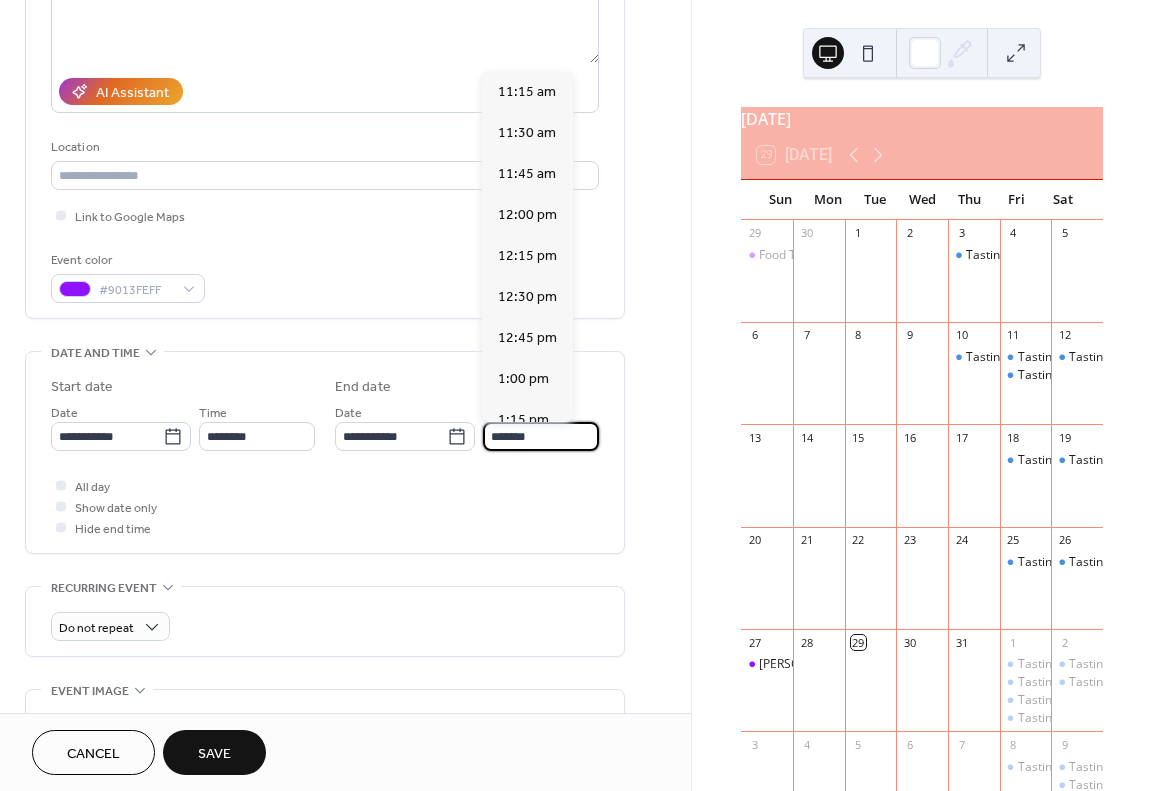 click on "*******" at bounding box center (541, 436) 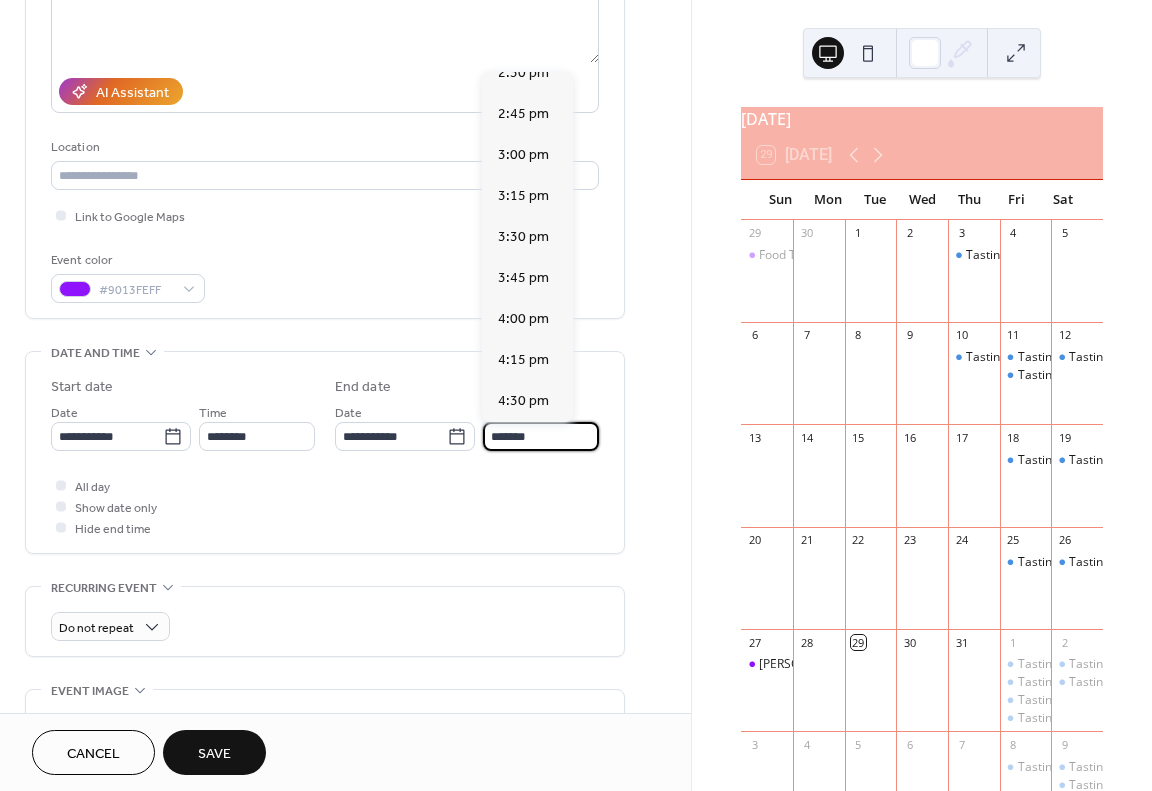 scroll, scrollTop: 471, scrollLeft: 0, axis: vertical 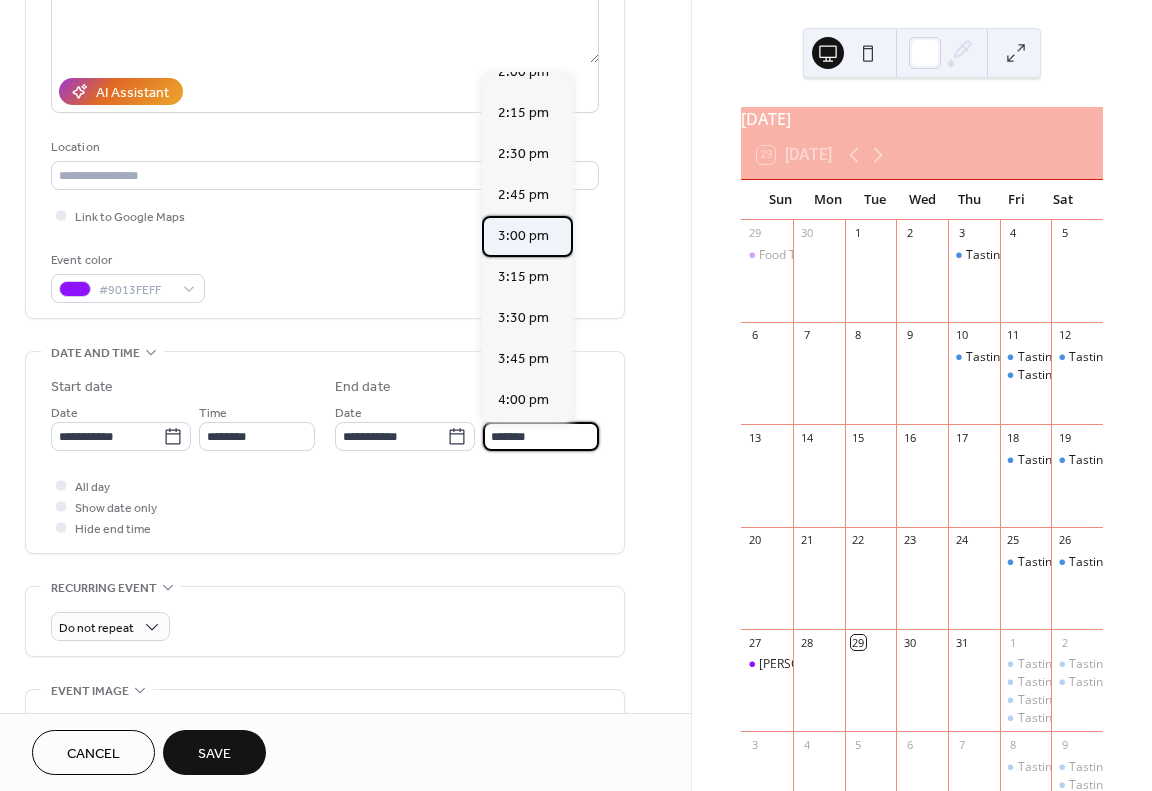 click on "3:00 pm" at bounding box center (523, 236) 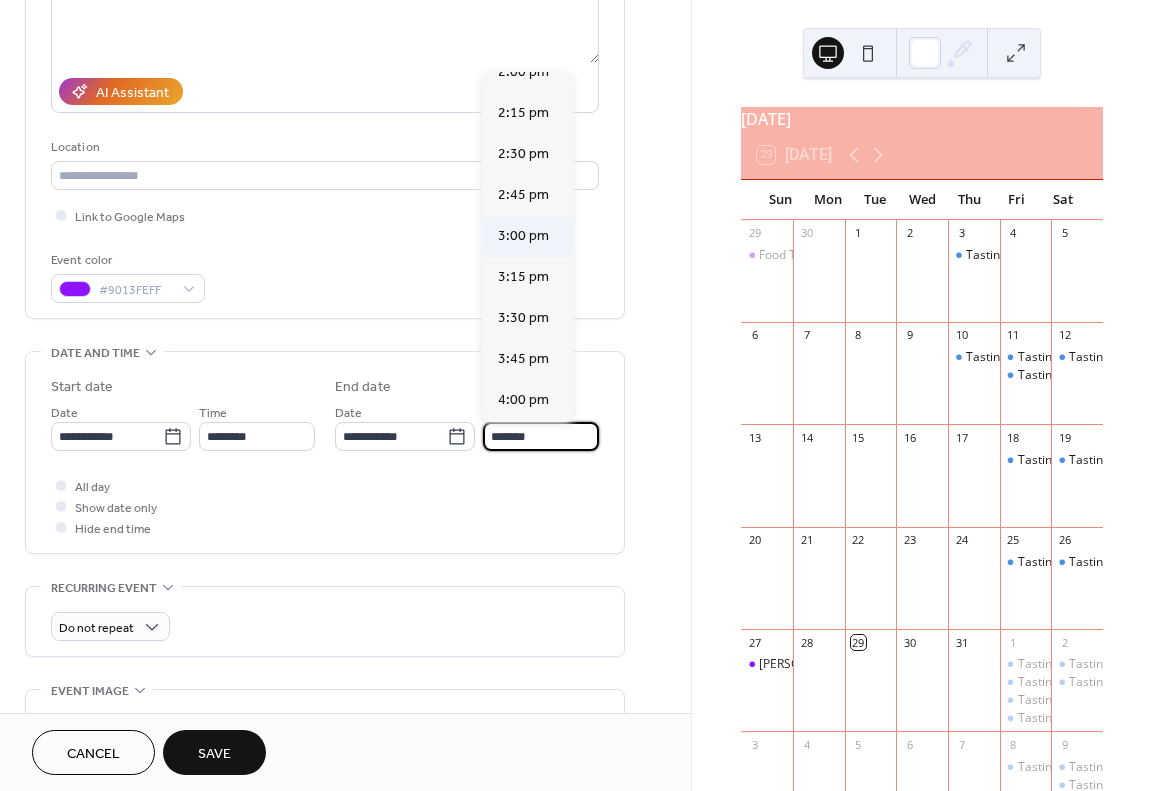 type on "*******" 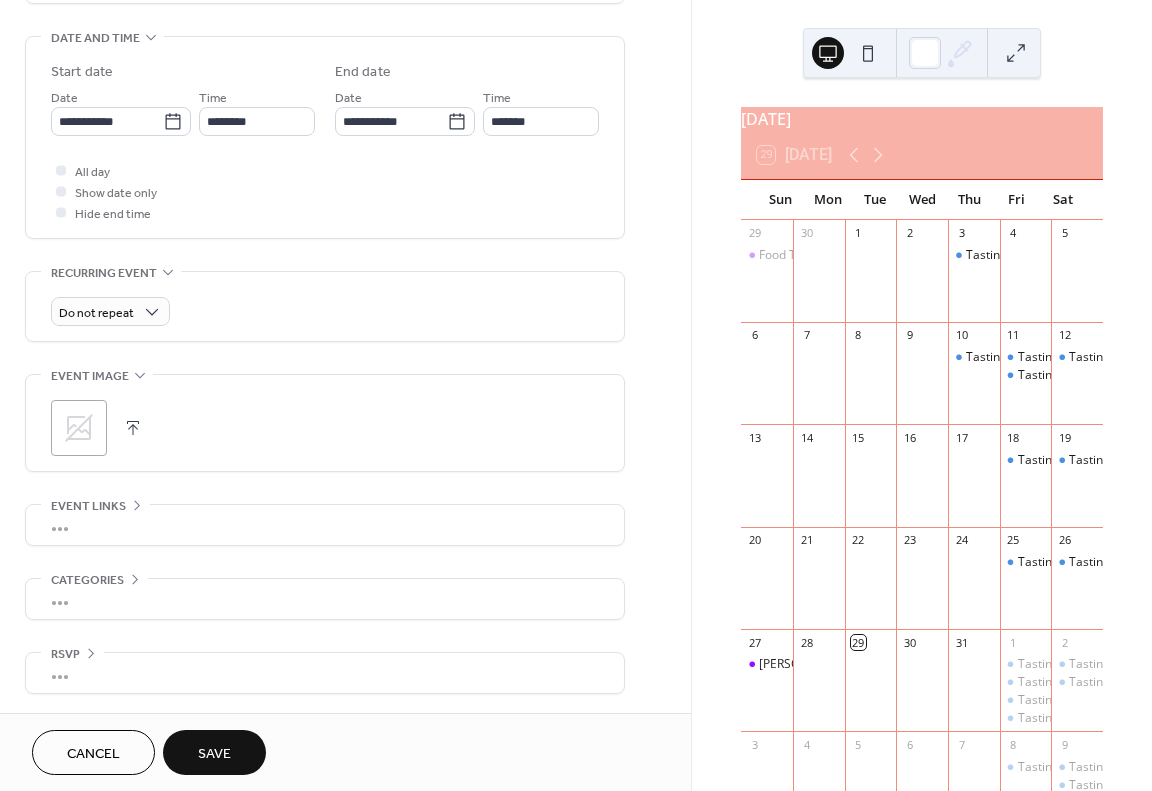 scroll, scrollTop: 616, scrollLeft: 0, axis: vertical 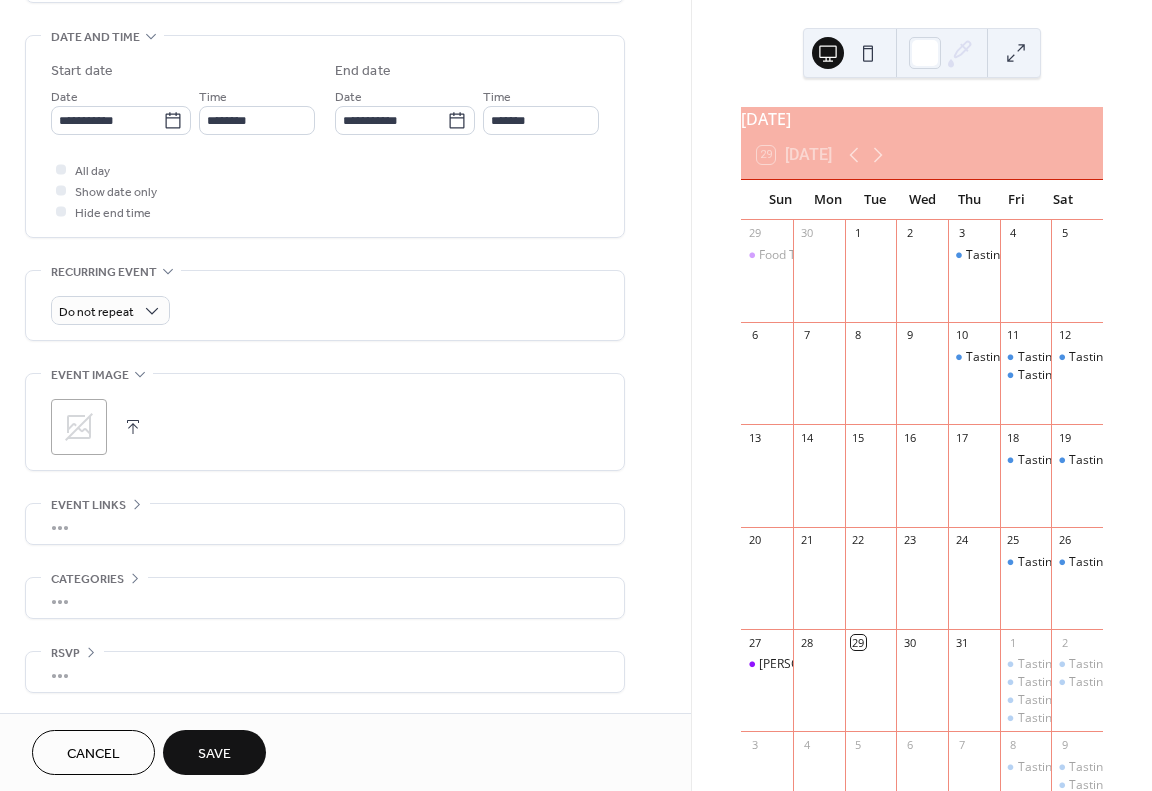 click on "Save" at bounding box center (214, 754) 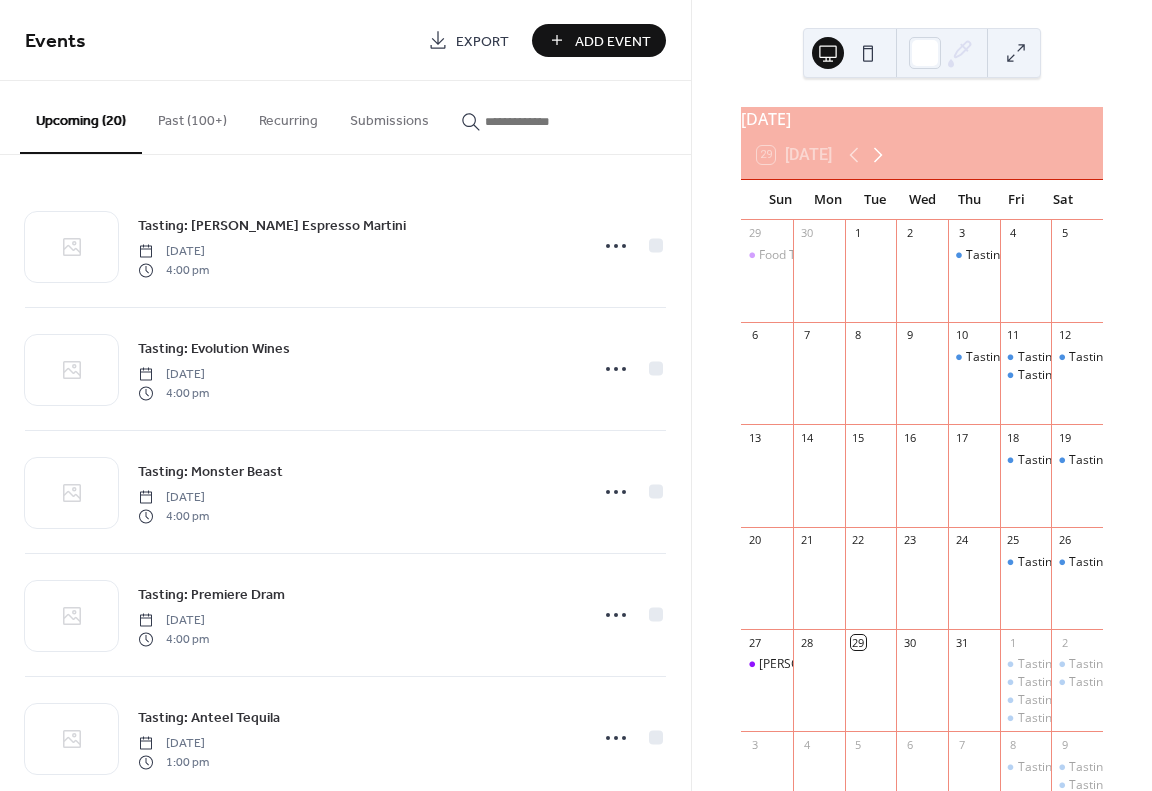 click 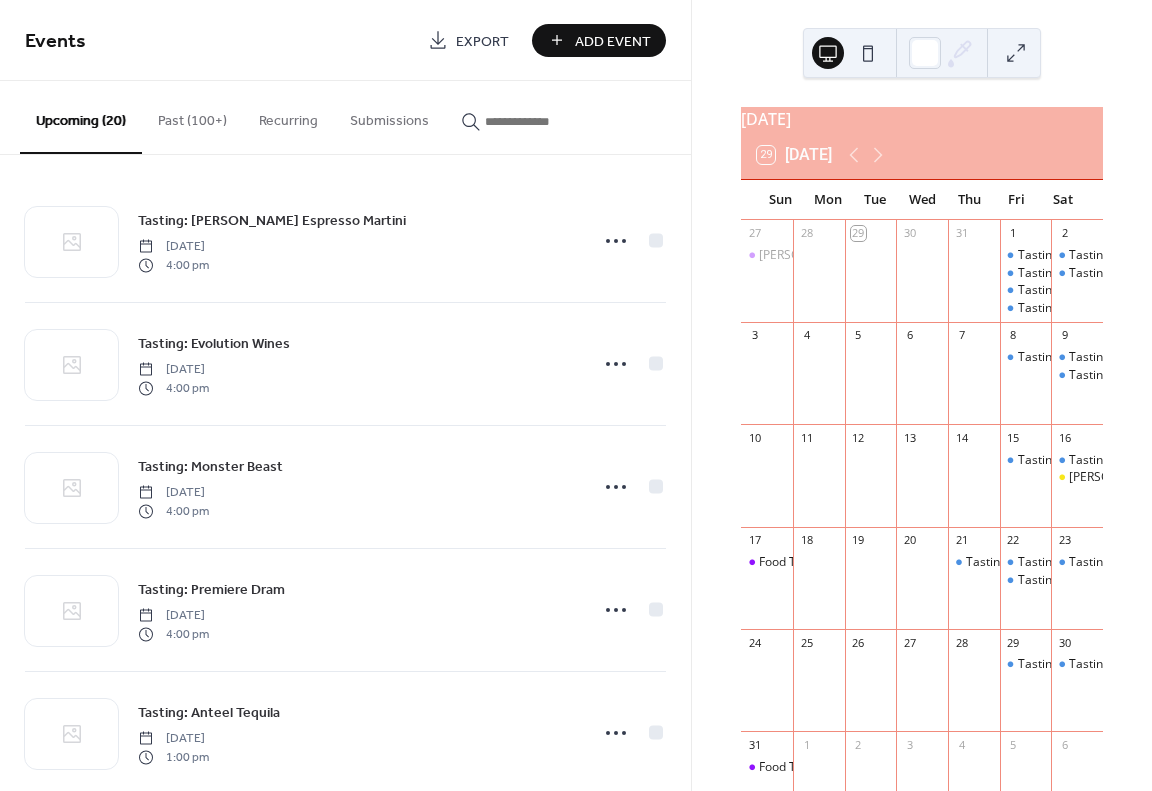 scroll, scrollTop: 0, scrollLeft: 0, axis: both 